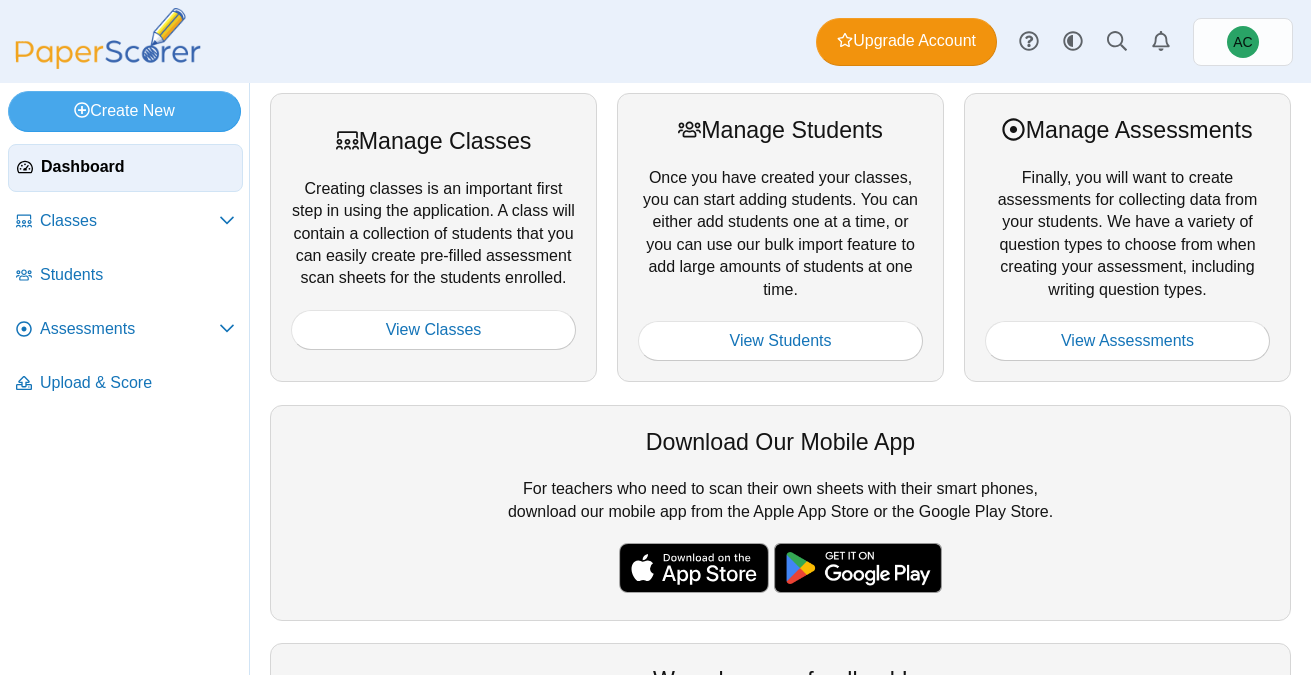 scroll, scrollTop: 0, scrollLeft: 0, axis: both 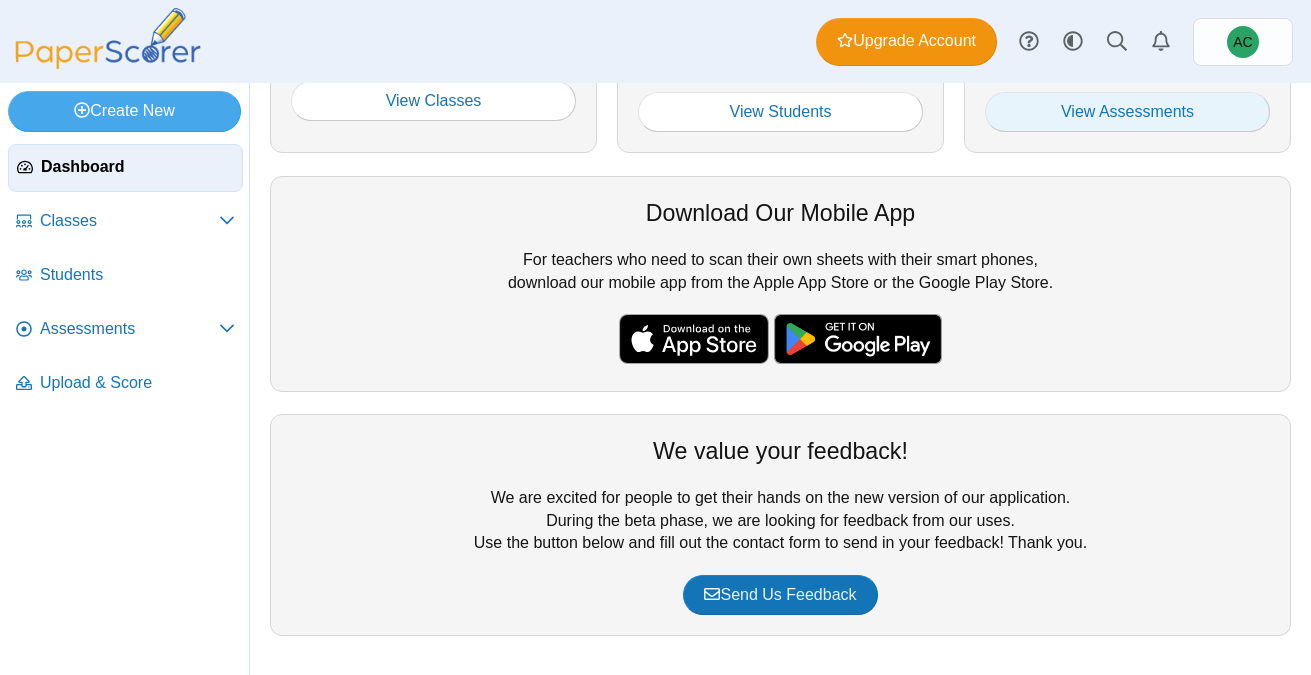 click on "View Assessments" at bounding box center (1127, 112) 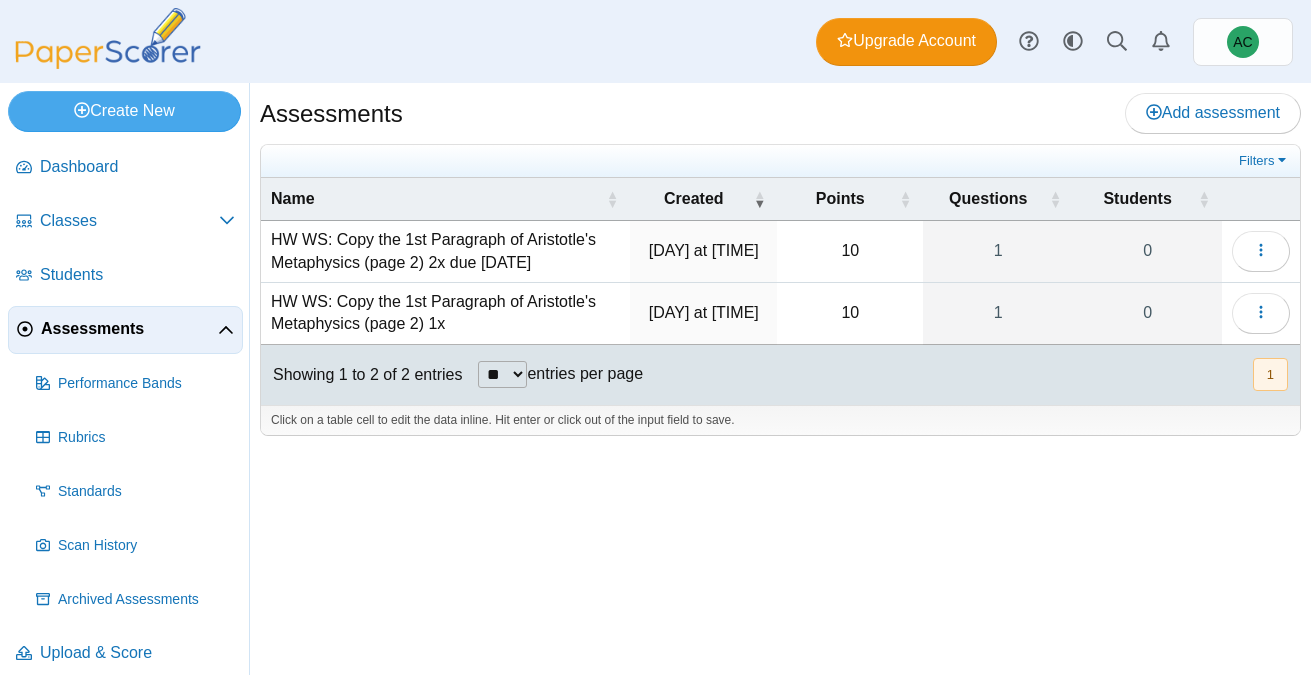 scroll, scrollTop: 0, scrollLeft: 0, axis: both 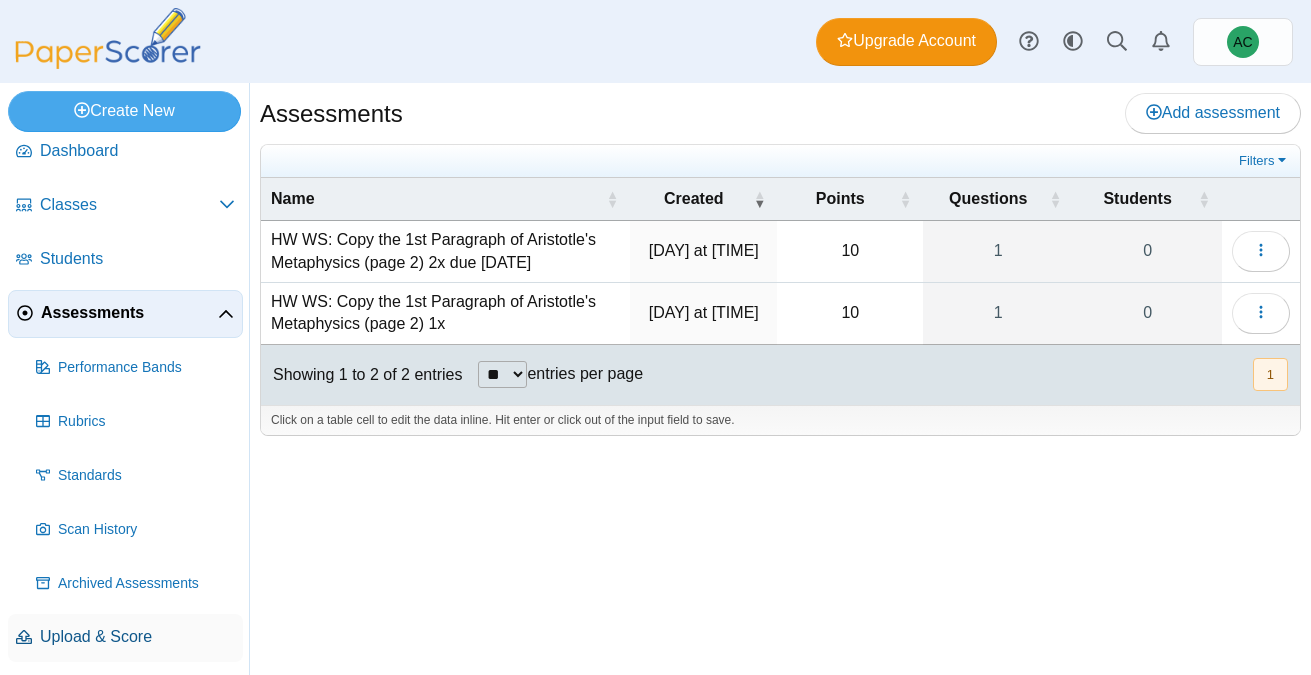 click on "Upload & Score" at bounding box center (137, 637) 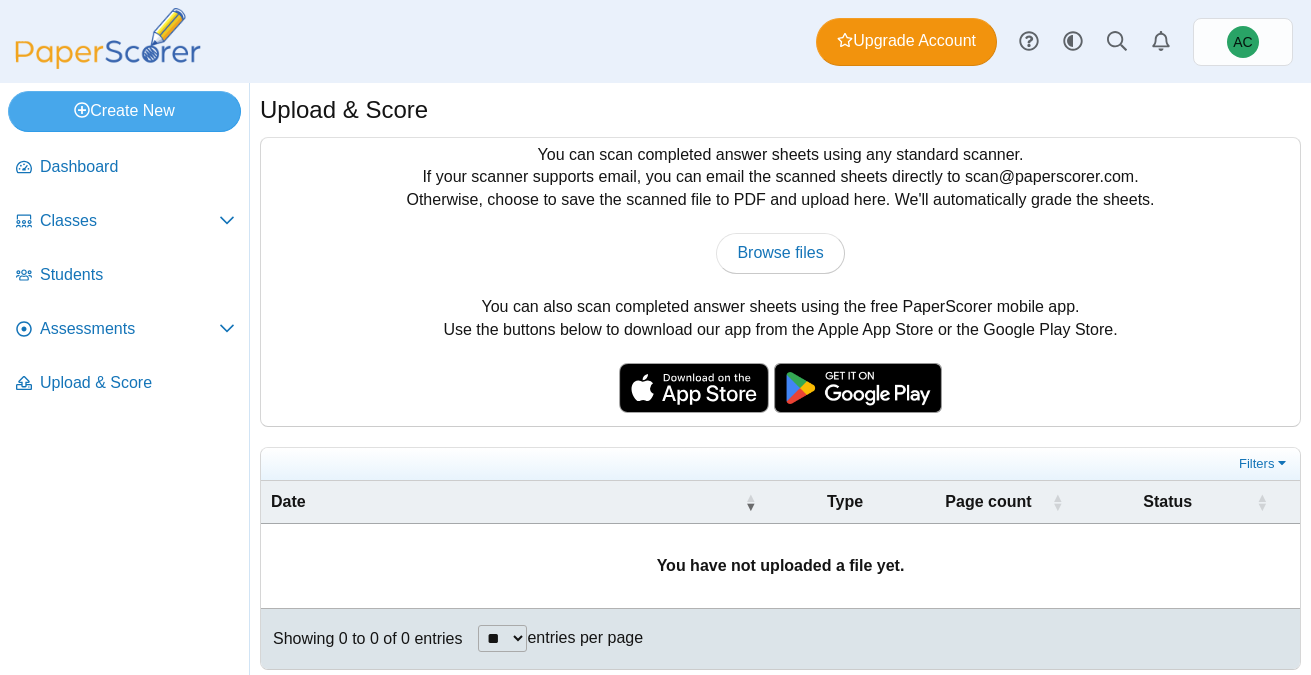 scroll, scrollTop: 0, scrollLeft: 0, axis: both 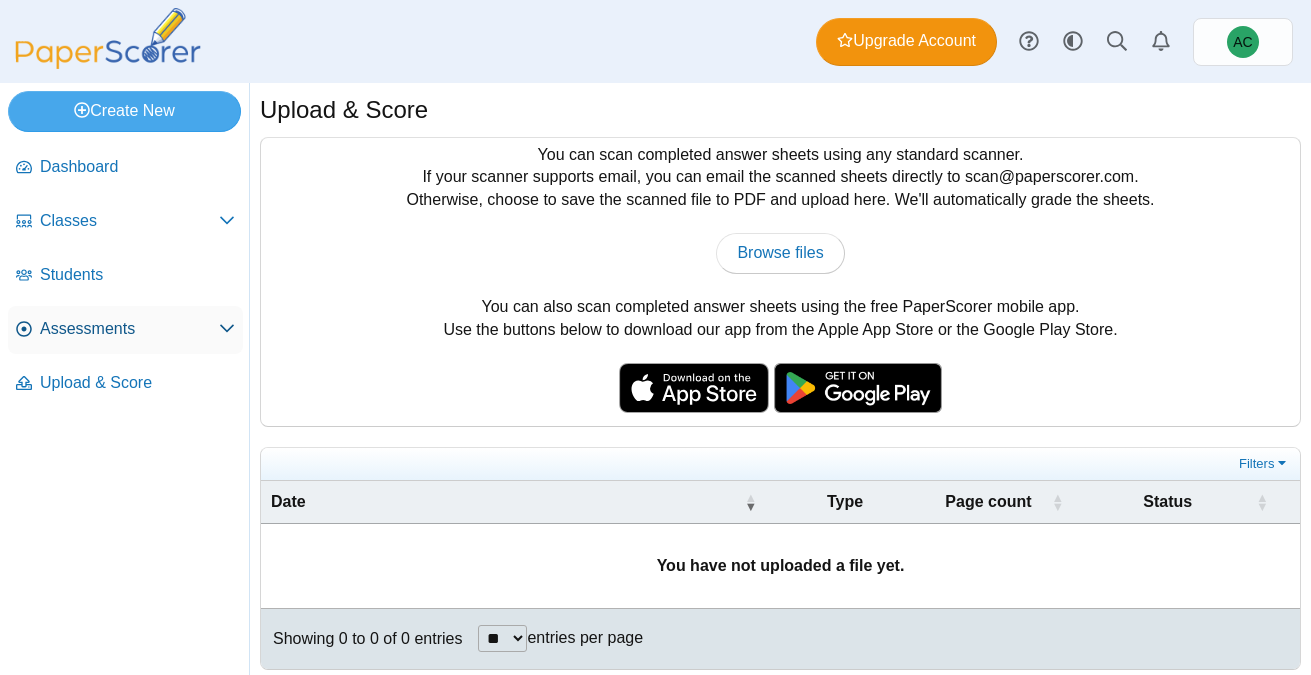 click on "Assessments" at bounding box center (125, 330) 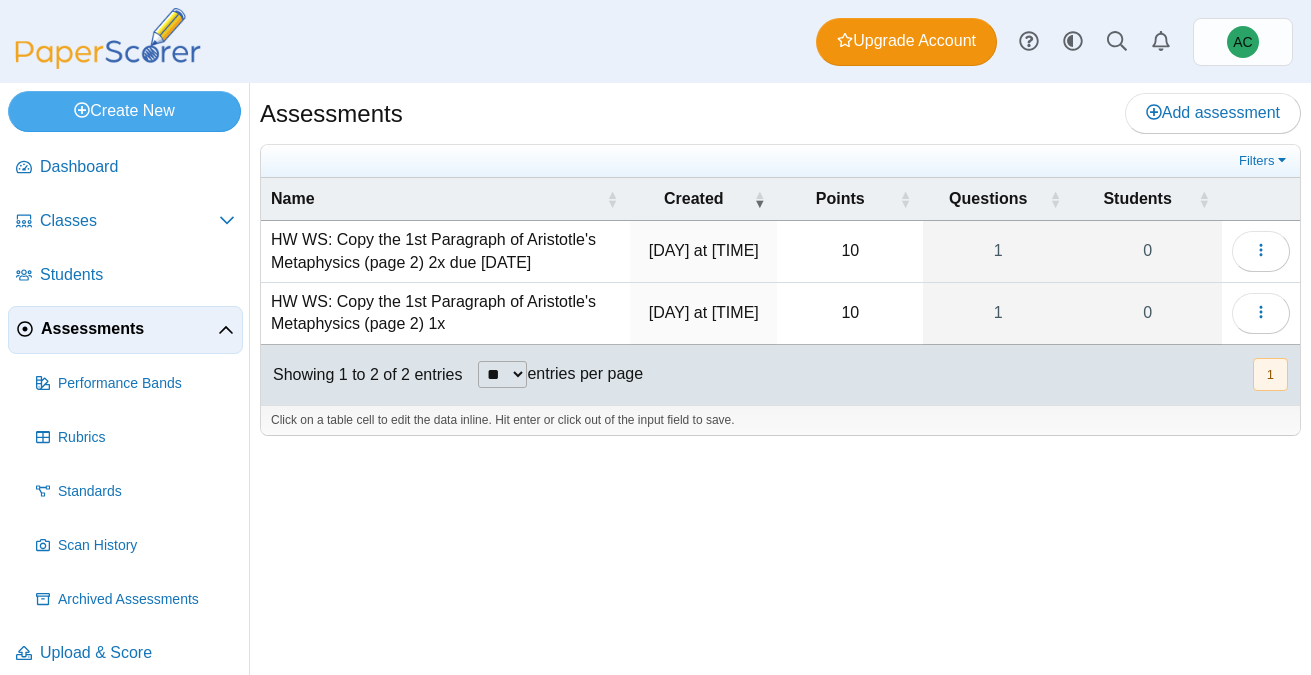 scroll, scrollTop: 0, scrollLeft: 0, axis: both 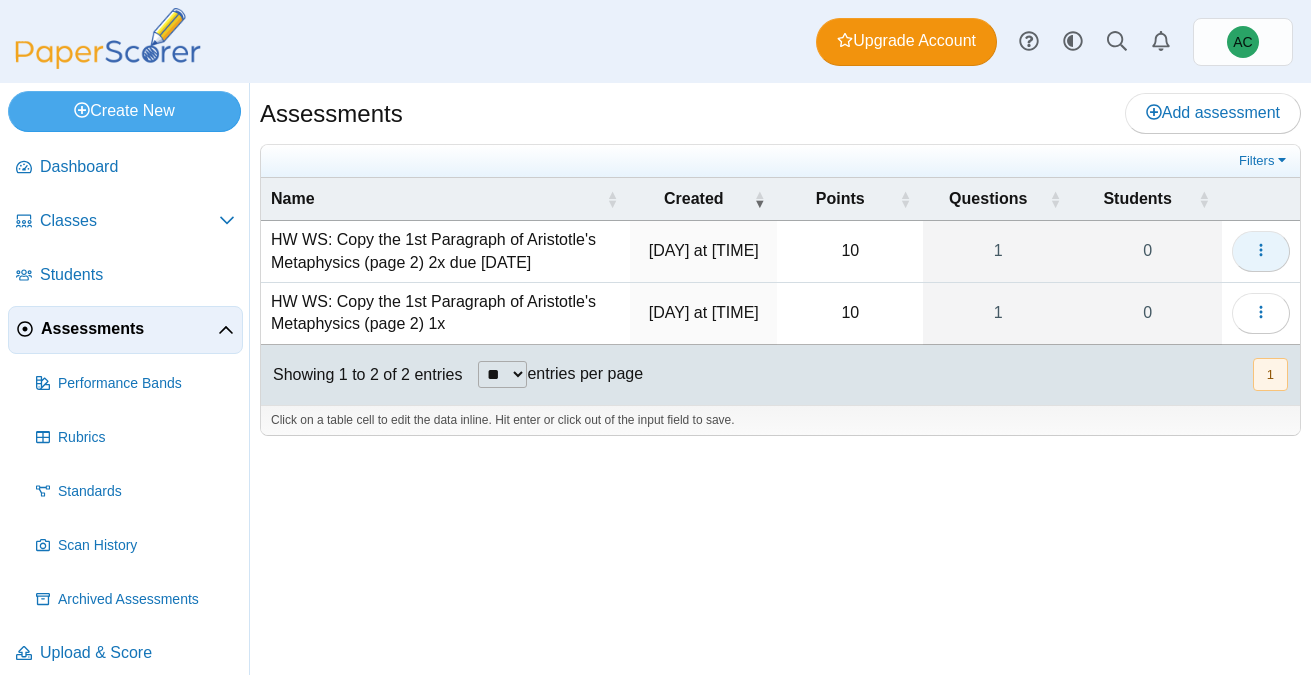 click at bounding box center [1261, 251] 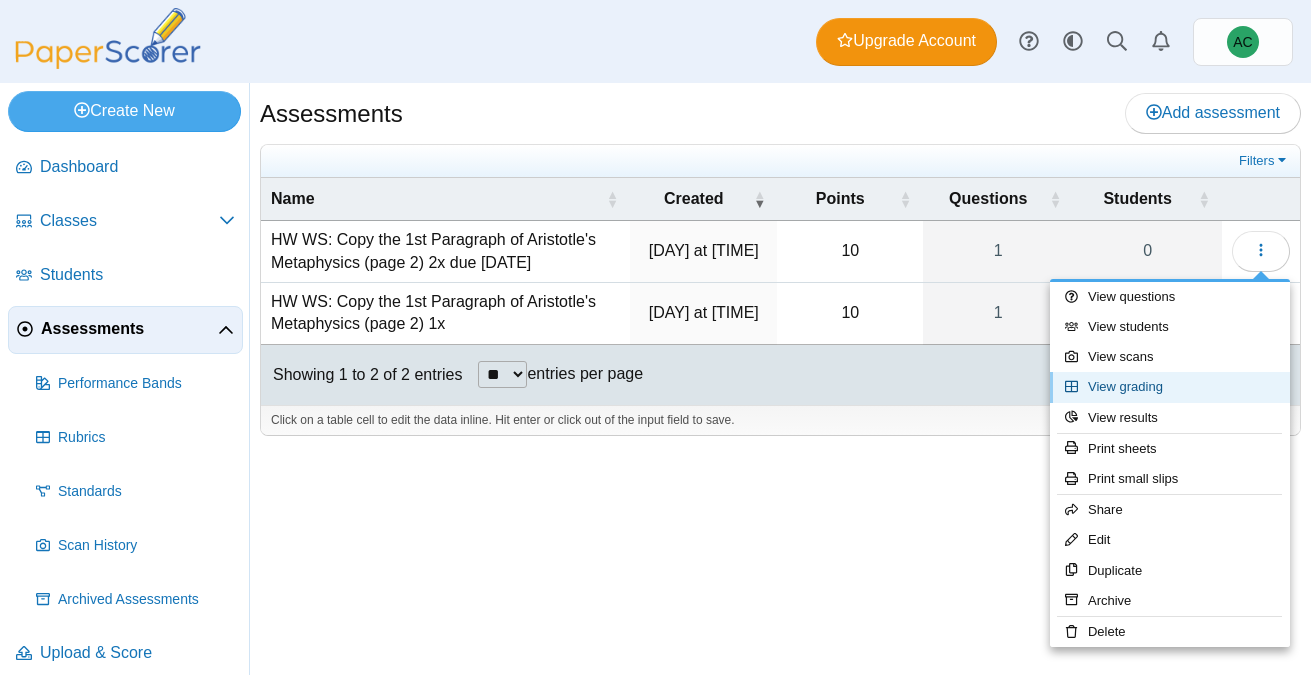 click on "View grading" at bounding box center (1170, 387) 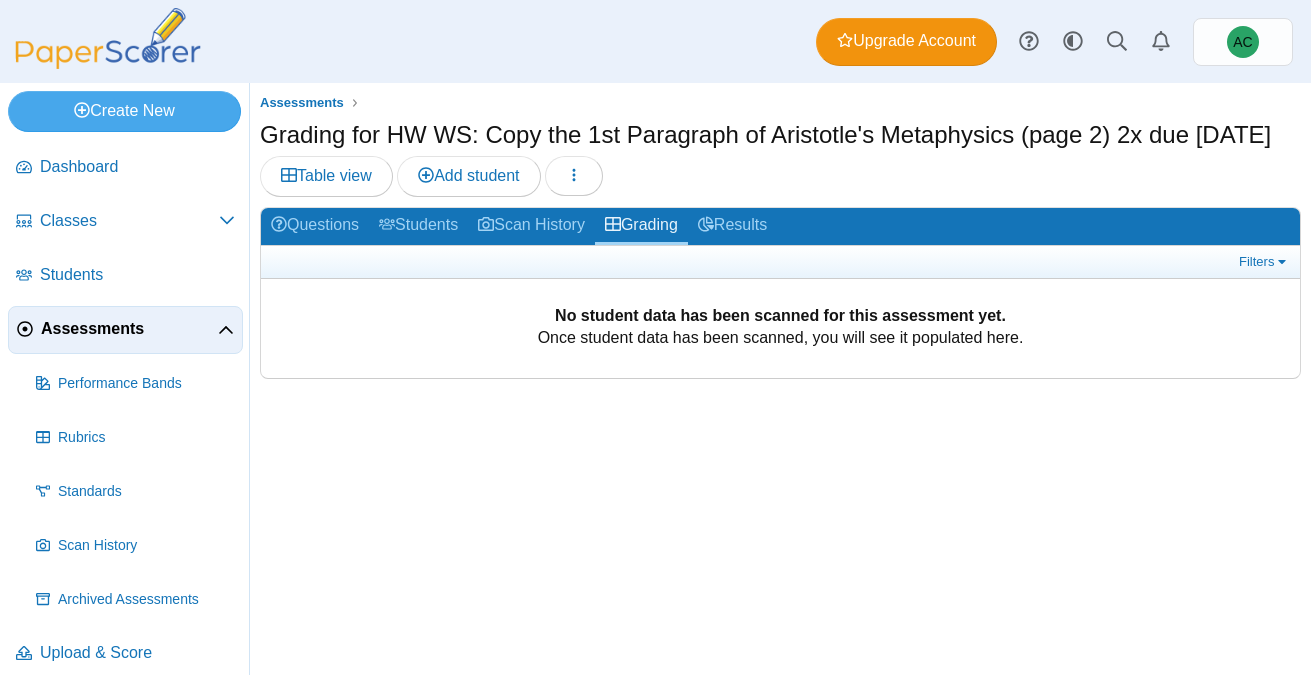 scroll, scrollTop: 0, scrollLeft: 0, axis: both 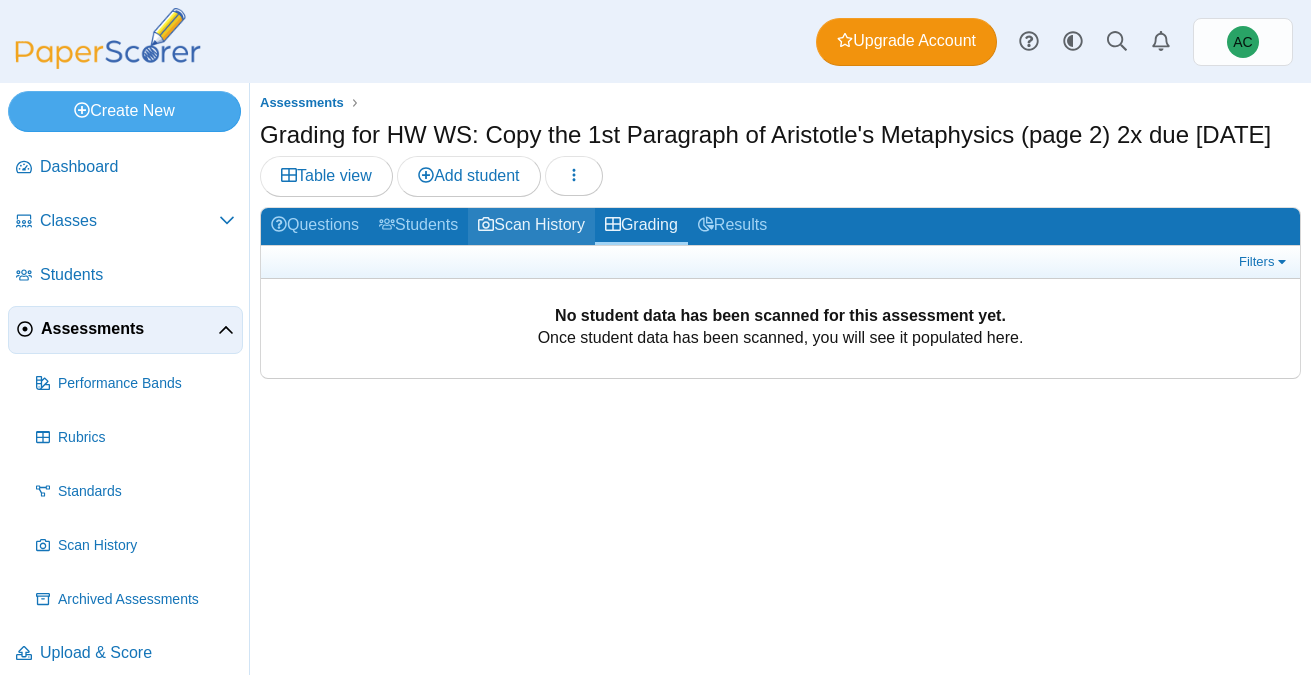 click on "Scan History" at bounding box center (531, 226) 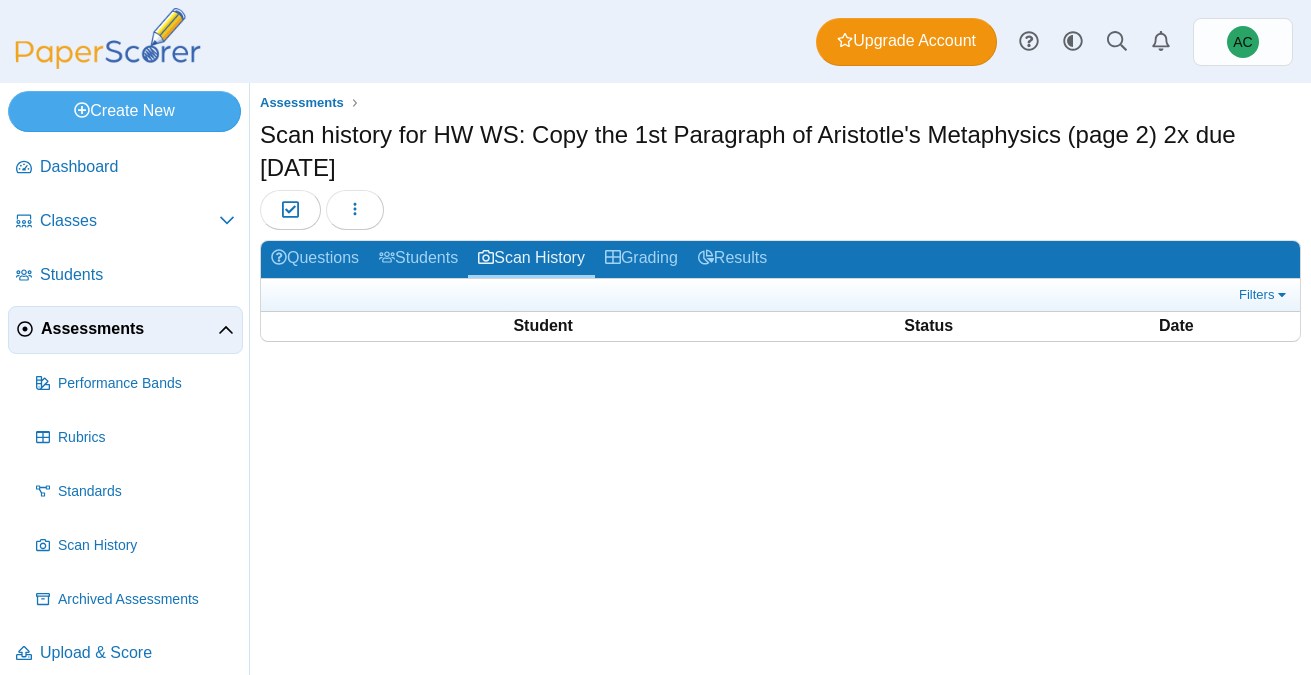 scroll, scrollTop: 0, scrollLeft: 0, axis: both 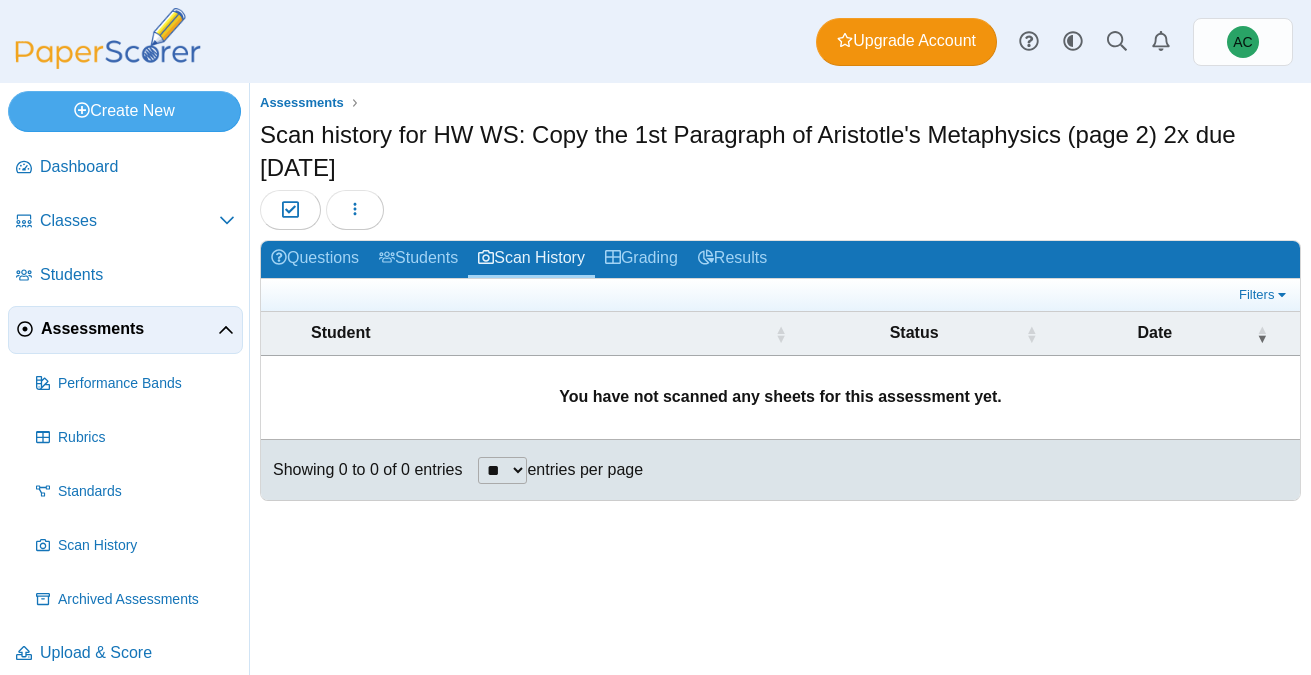click on "Assessments" at bounding box center [129, 329] 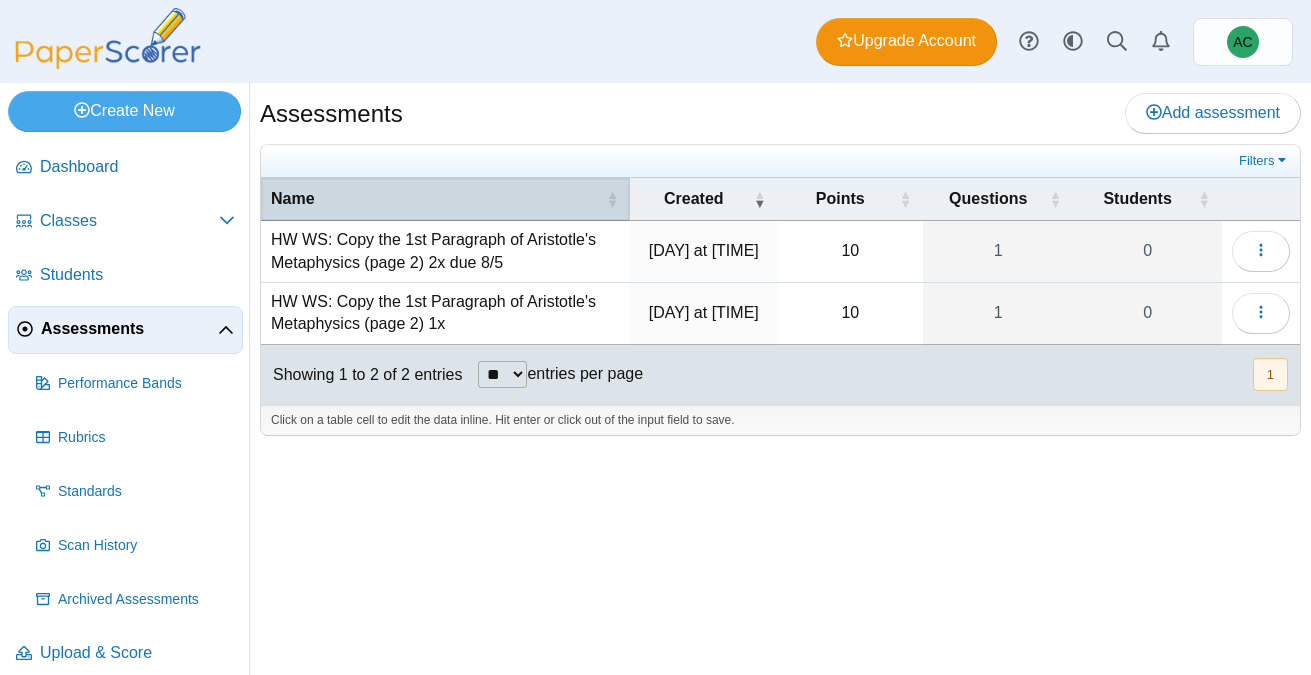 scroll, scrollTop: 0, scrollLeft: 0, axis: both 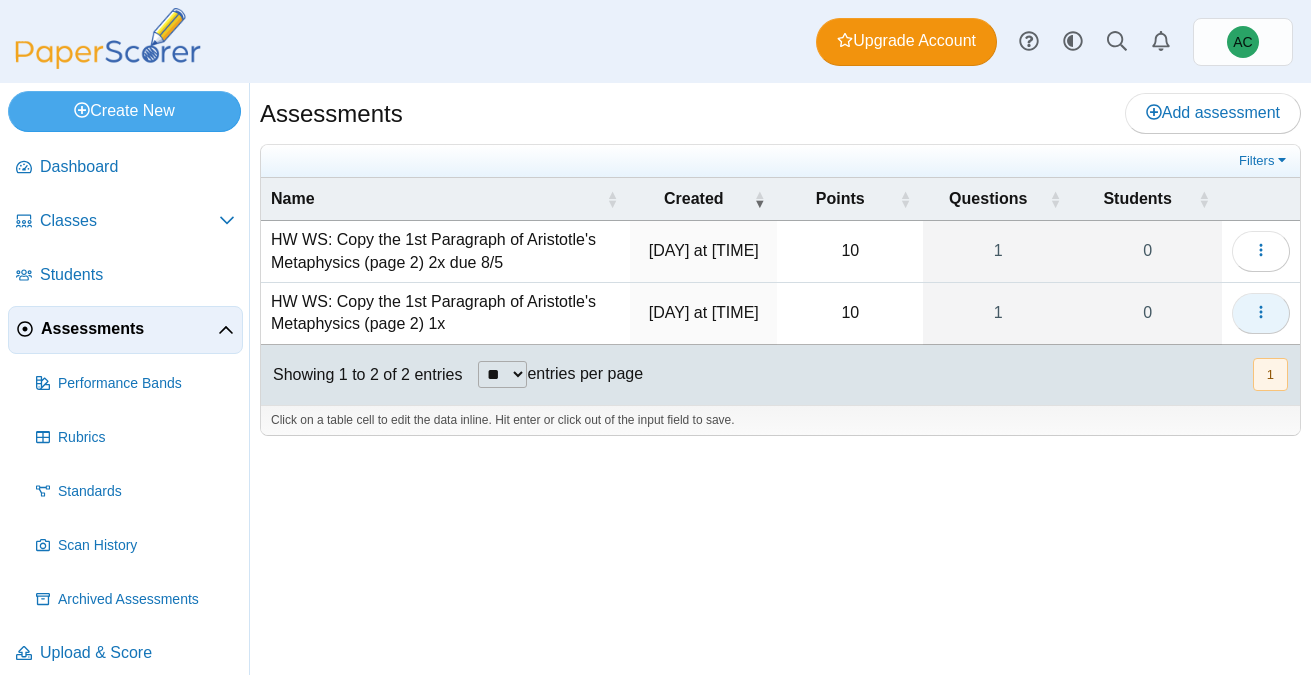 click at bounding box center [1261, 313] 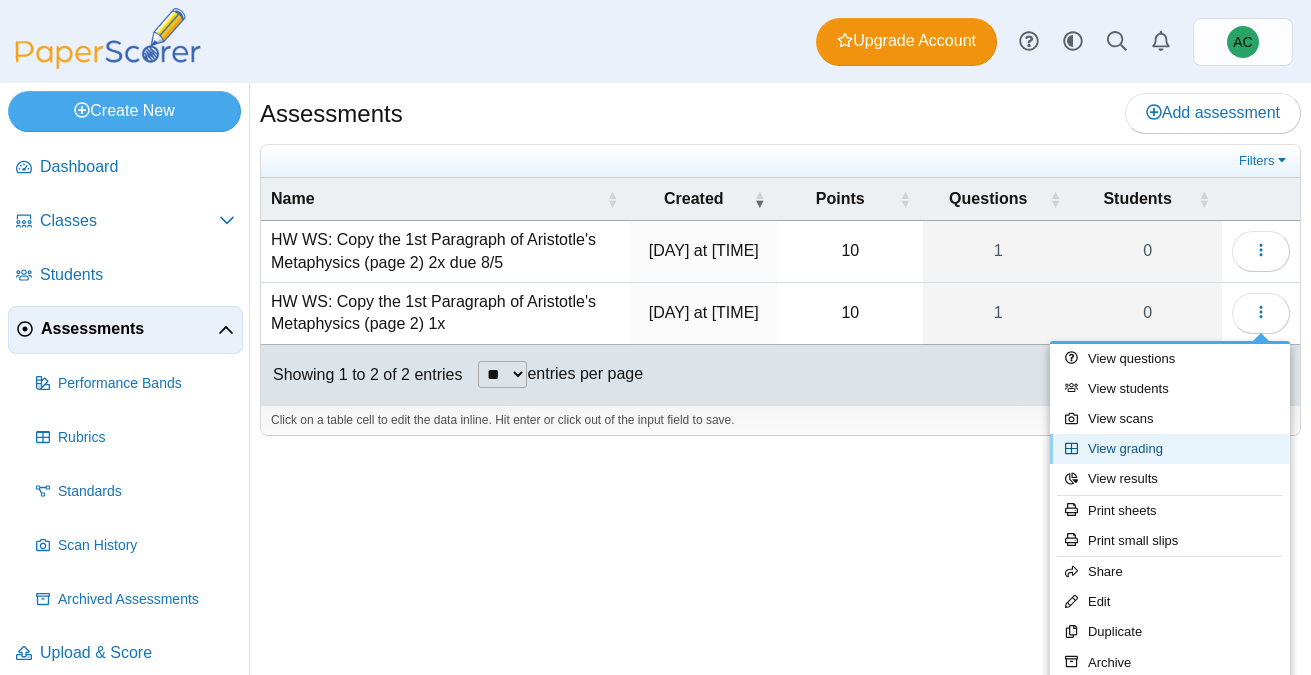 click on "View grading" at bounding box center [1170, 449] 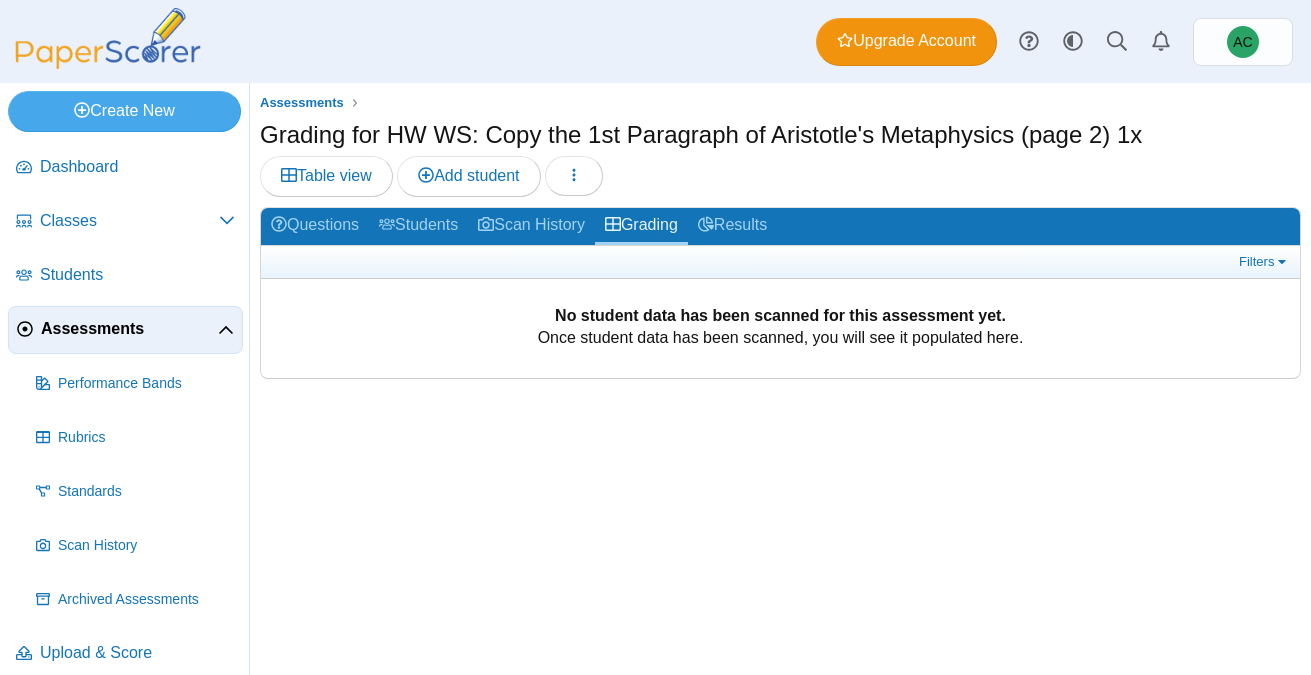 scroll, scrollTop: 0, scrollLeft: 0, axis: both 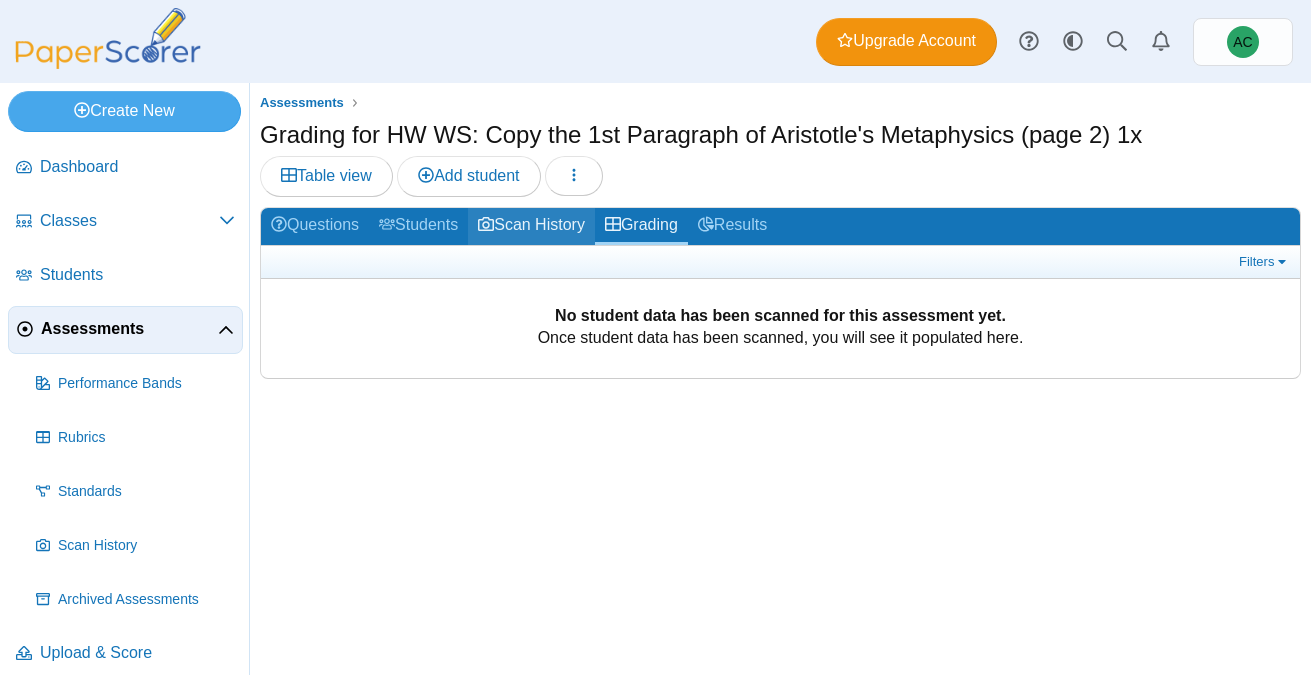 click on "Scan History" at bounding box center [531, 226] 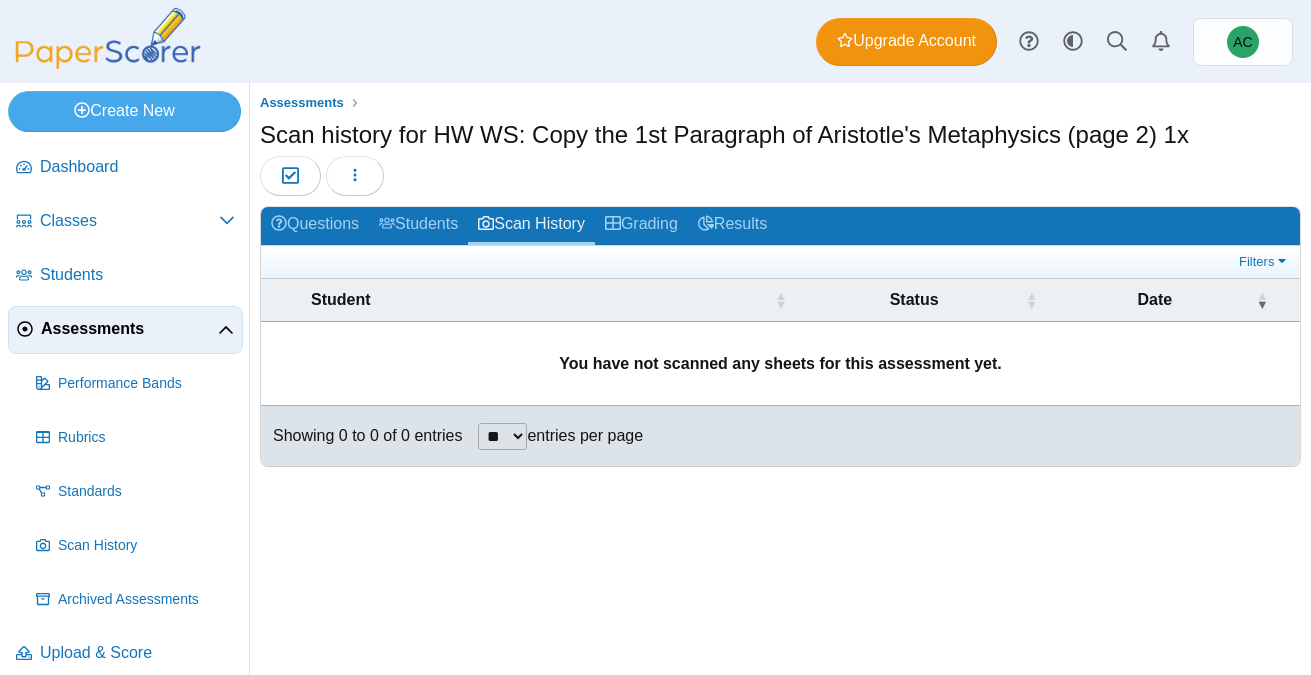 scroll, scrollTop: 0, scrollLeft: 0, axis: both 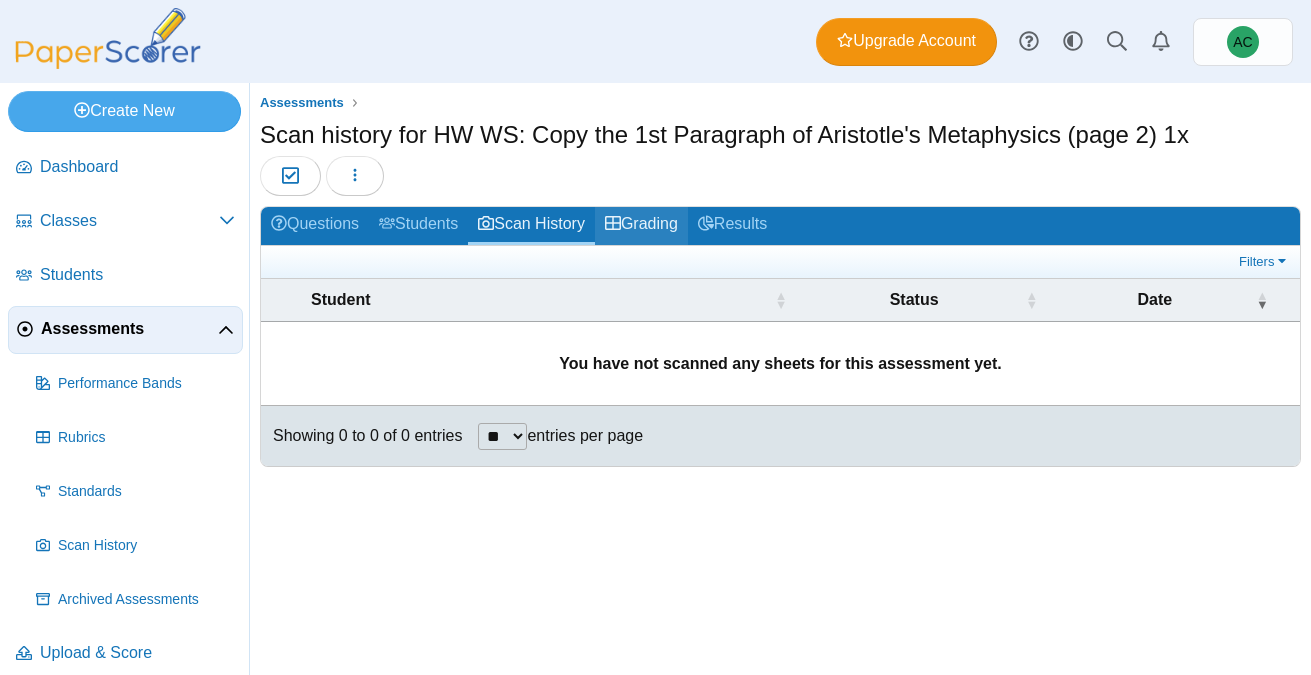 click on "Grading" at bounding box center [641, 225] 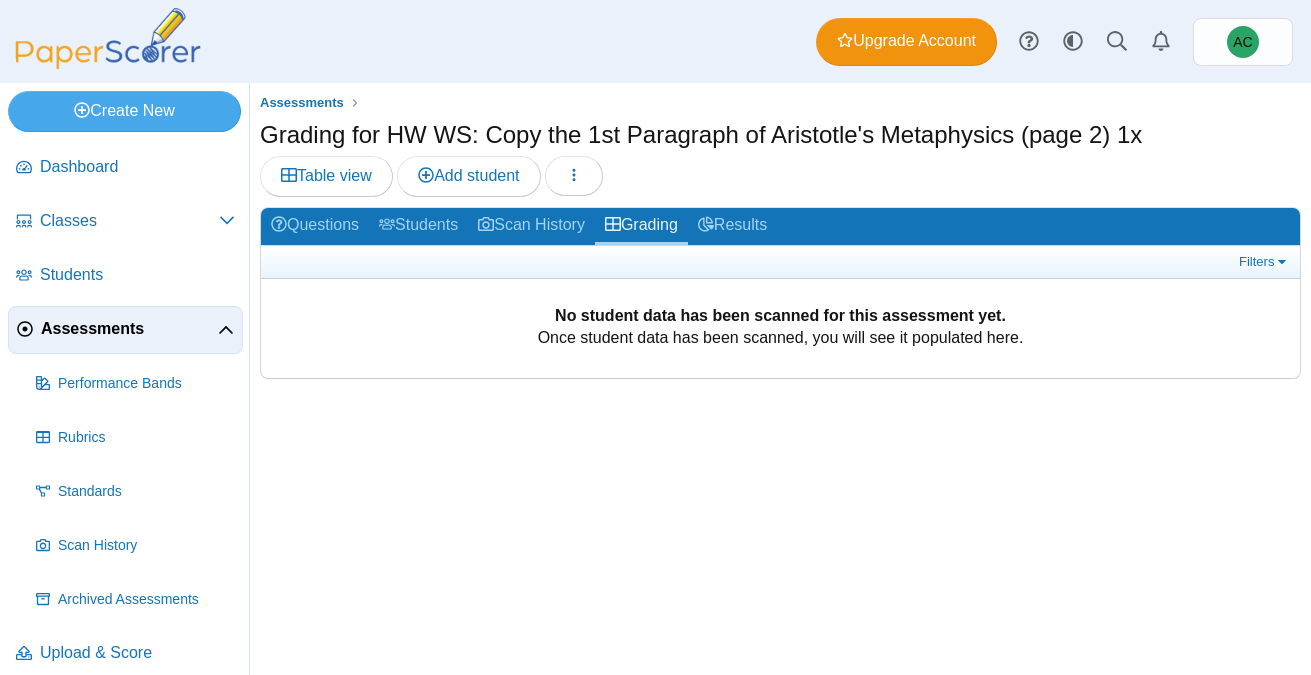 scroll, scrollTop: 0, scrollLeft: 0, axis: both 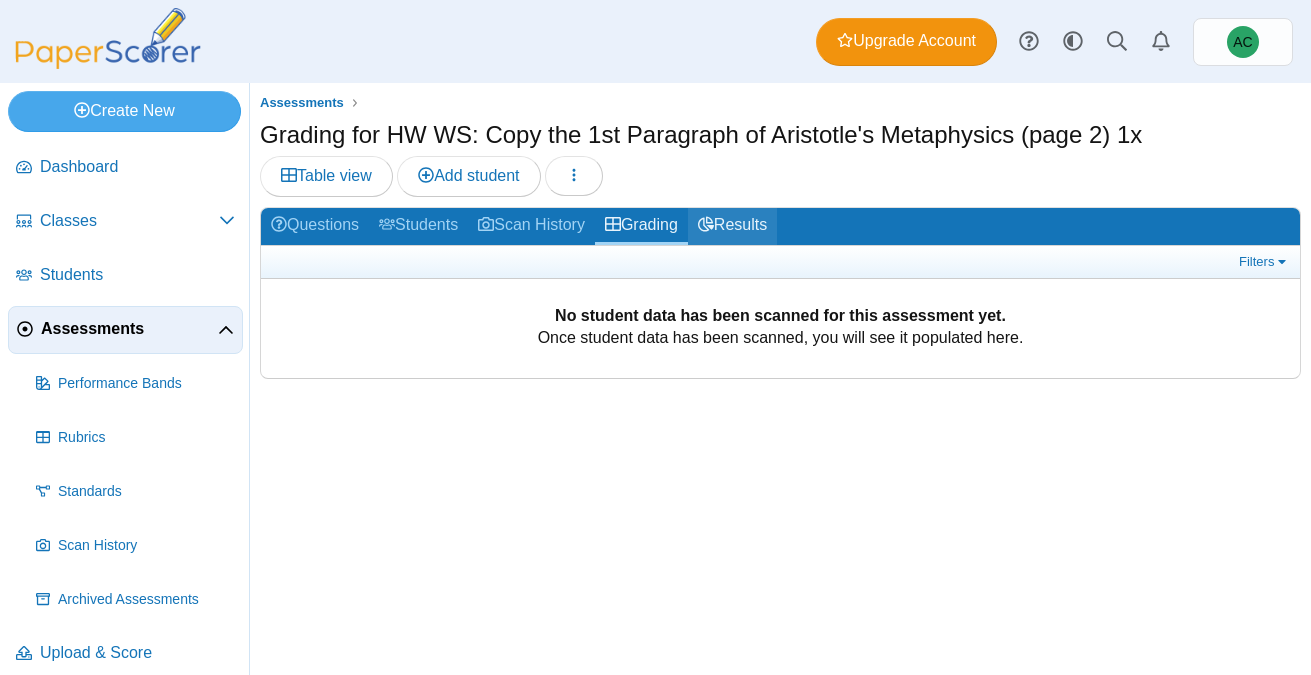click on "Results" at bounding box center [732, 226] 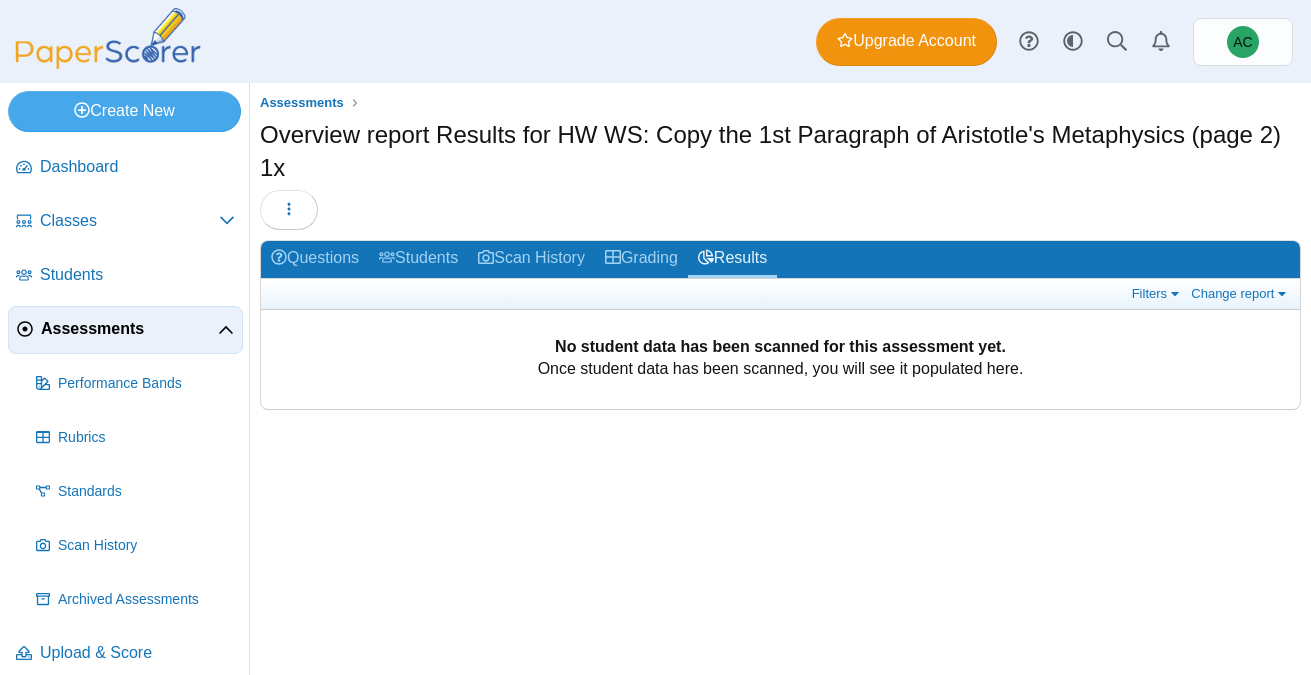 scroll, scrollTop: 0, scrollLeft: 0, axis: both 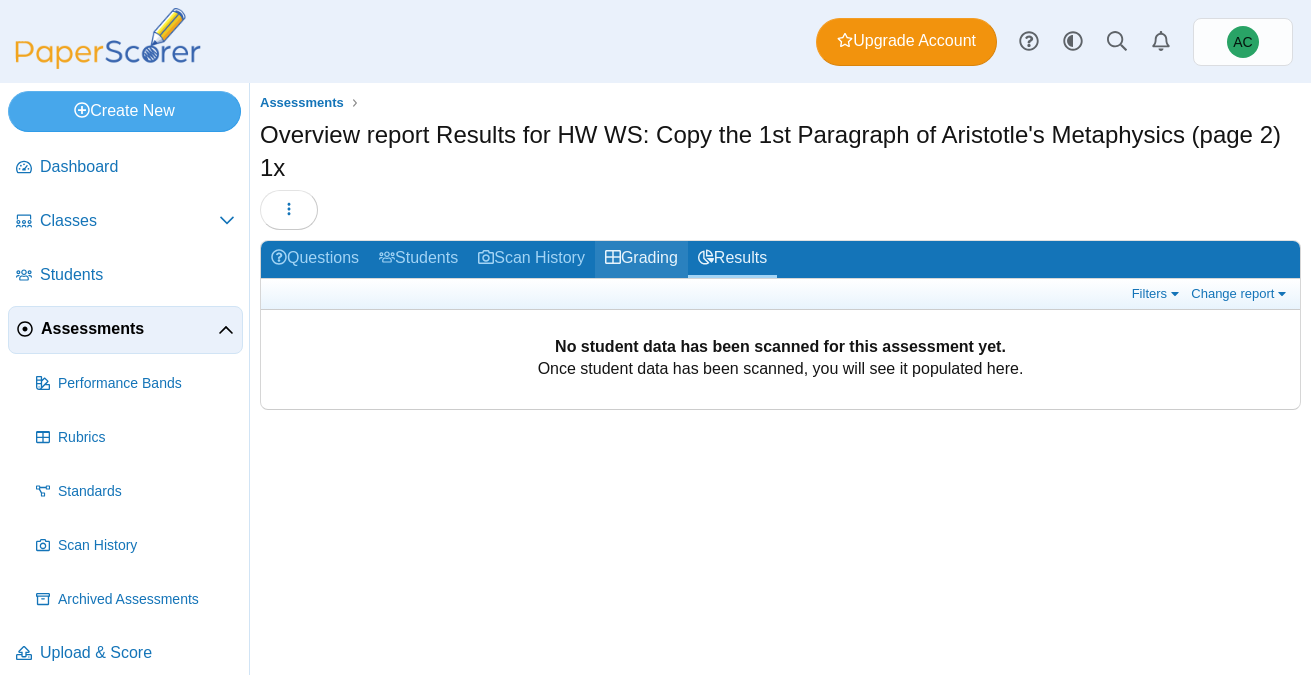 click on "Grading" at bounding box center (641, 259) 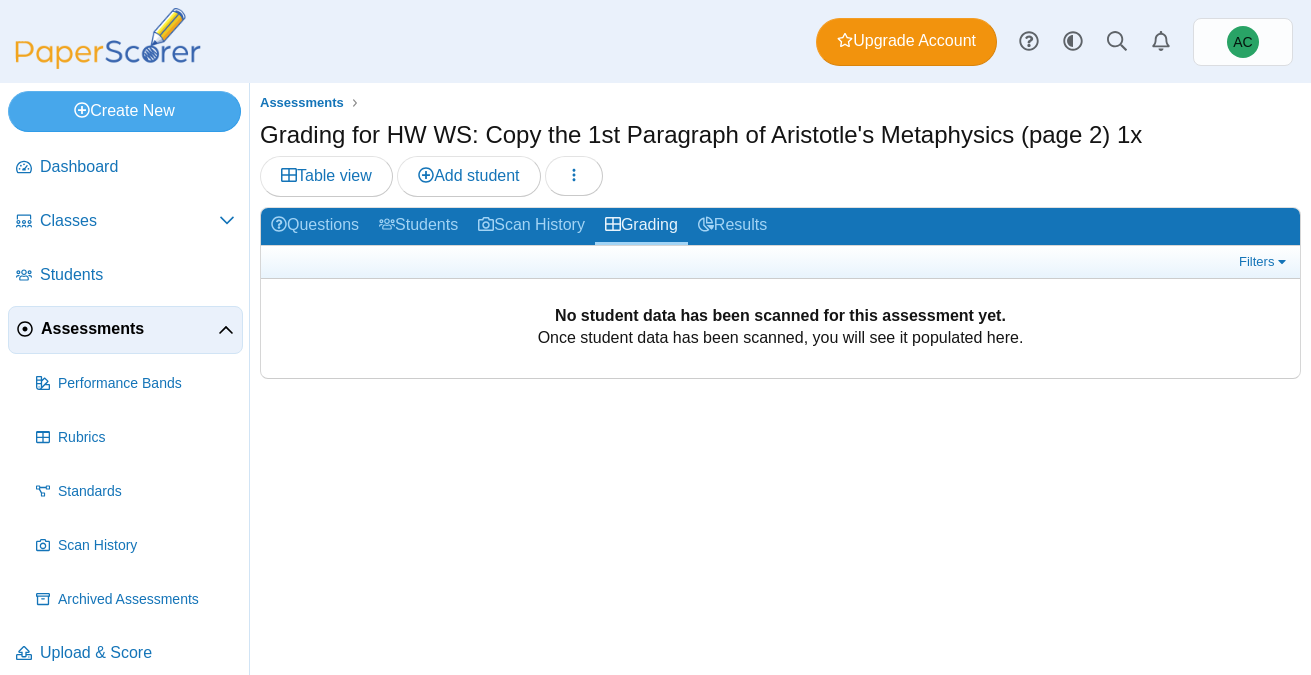 scroll, scrollTop: 0, scrollLeft: 0, axis: both 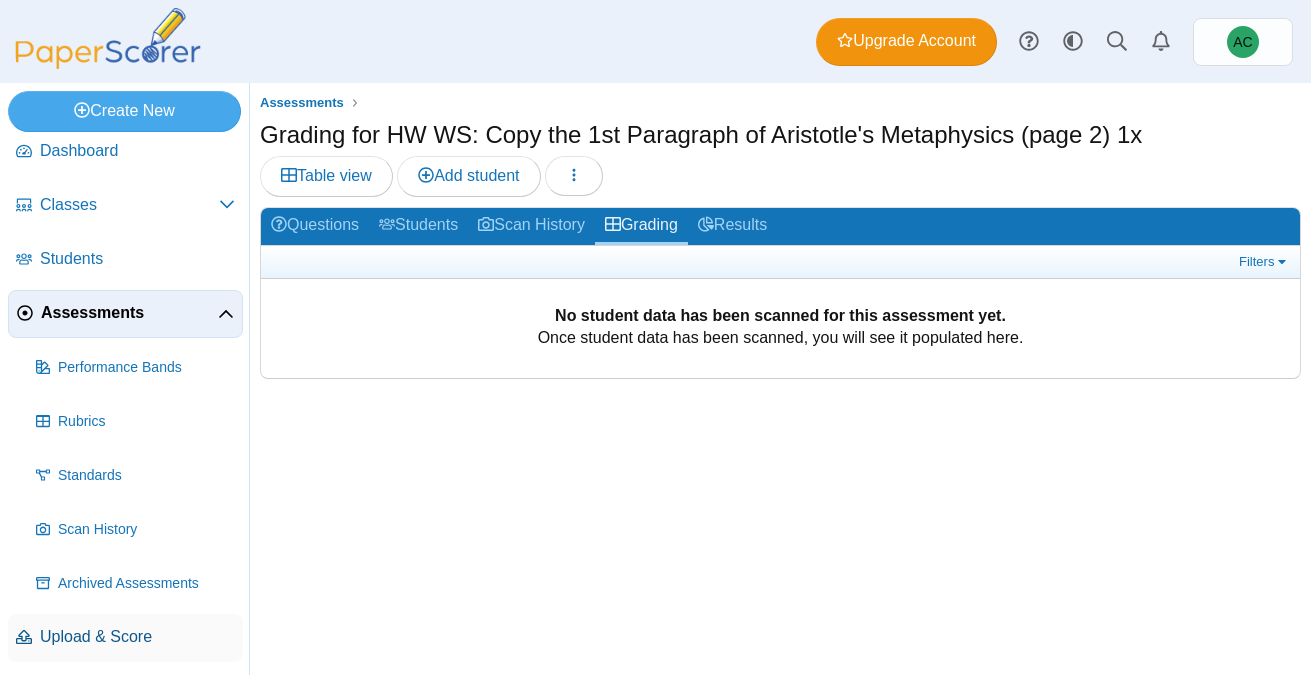 click on "Upload & Score" at bounding box center (137, 637) 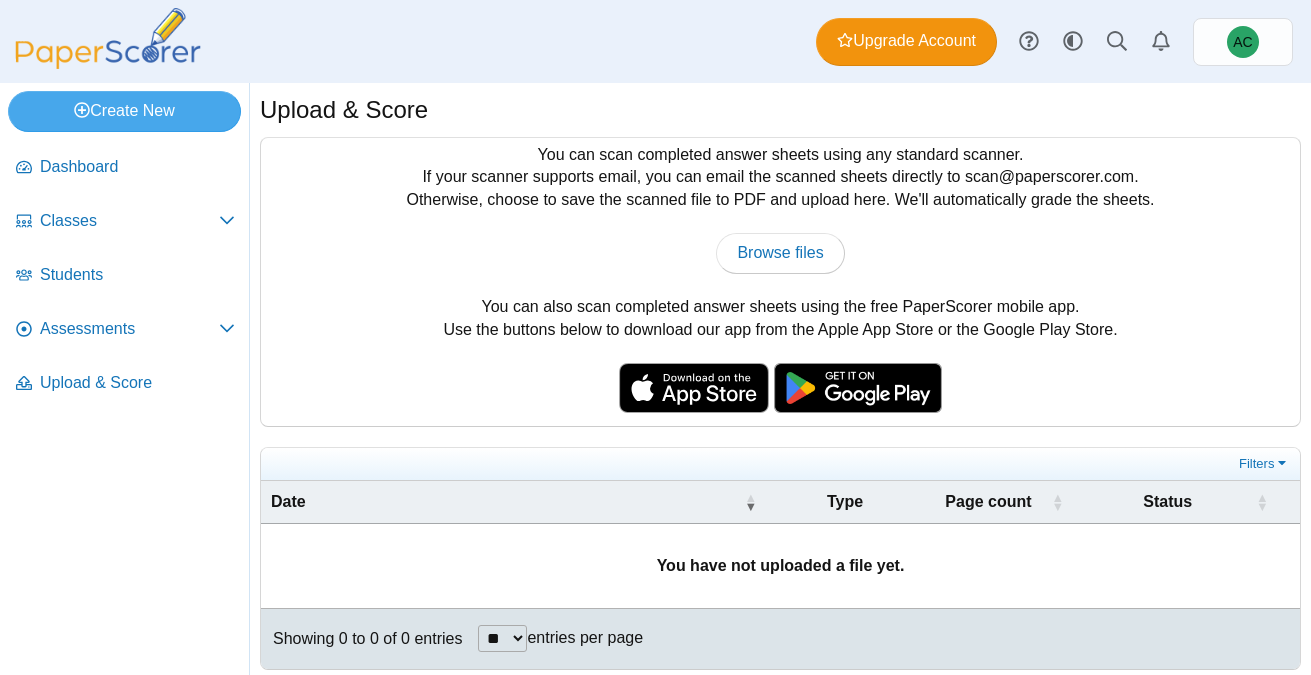 scroll, scrollTop: 0, scrollLeft: 0, axis: both 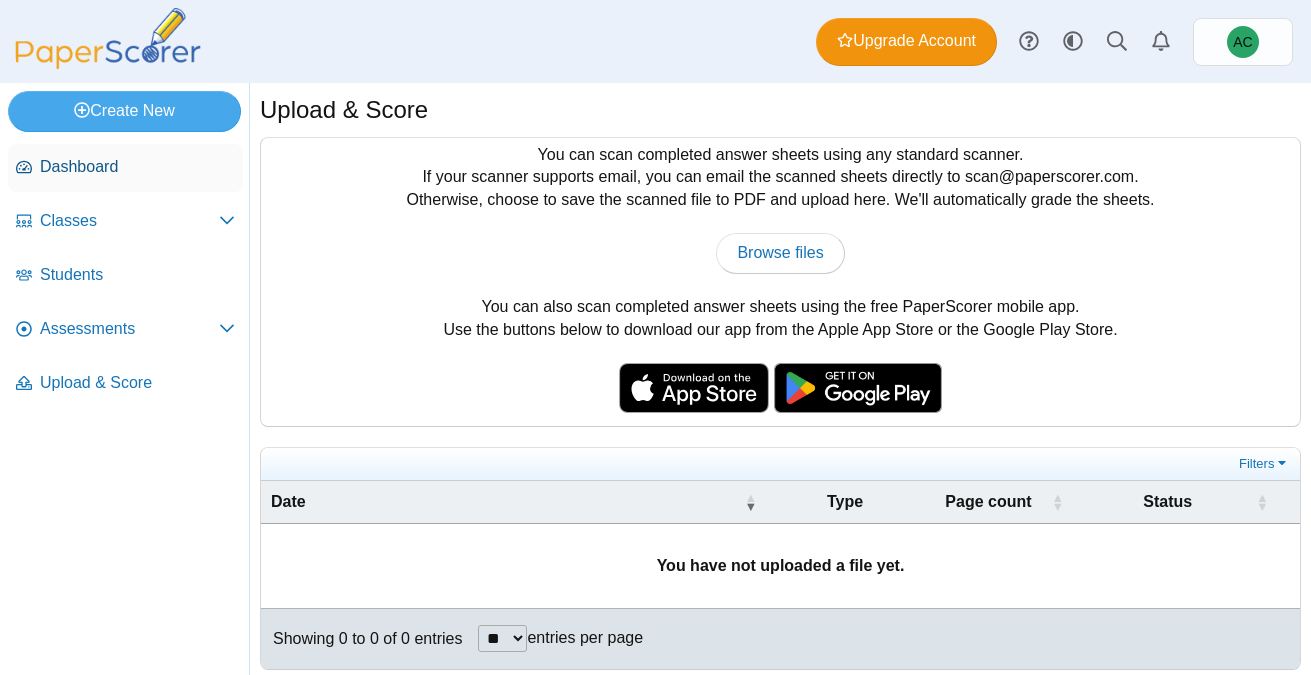 click on "Dashboard" at bounding box center (137, 167) 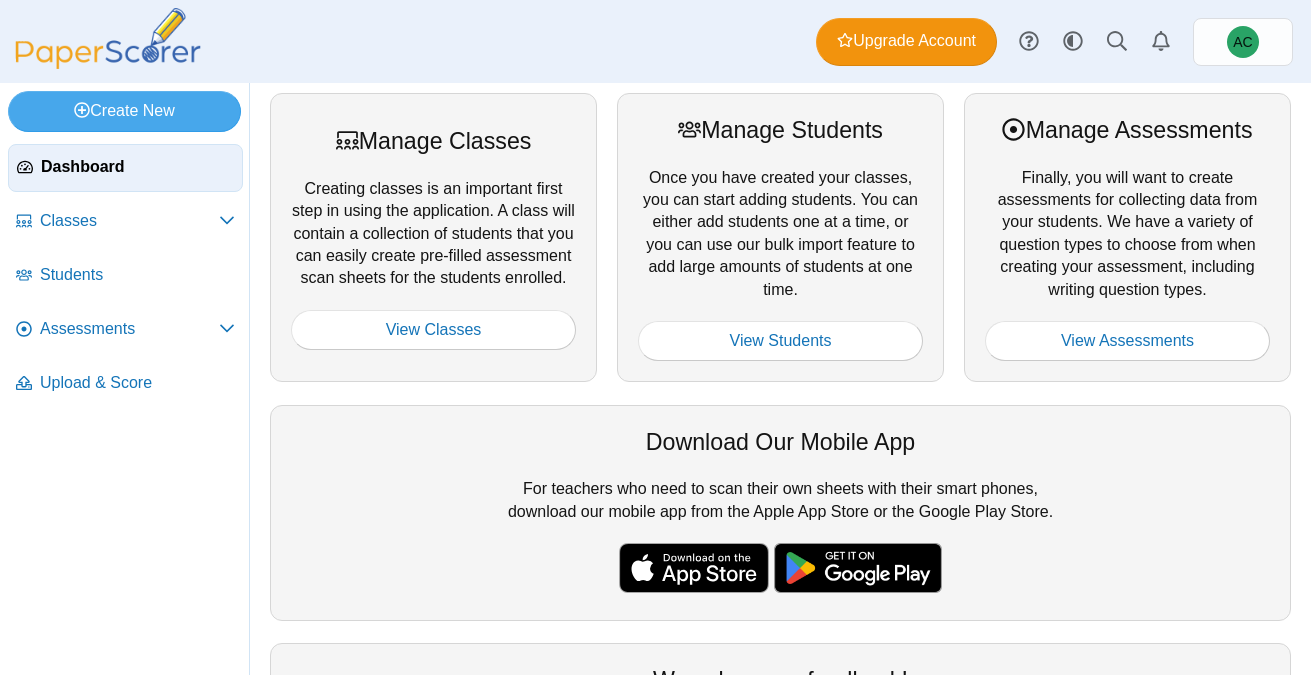 scroll, scrollTop: 0, scrollLeft: 0, axis: both 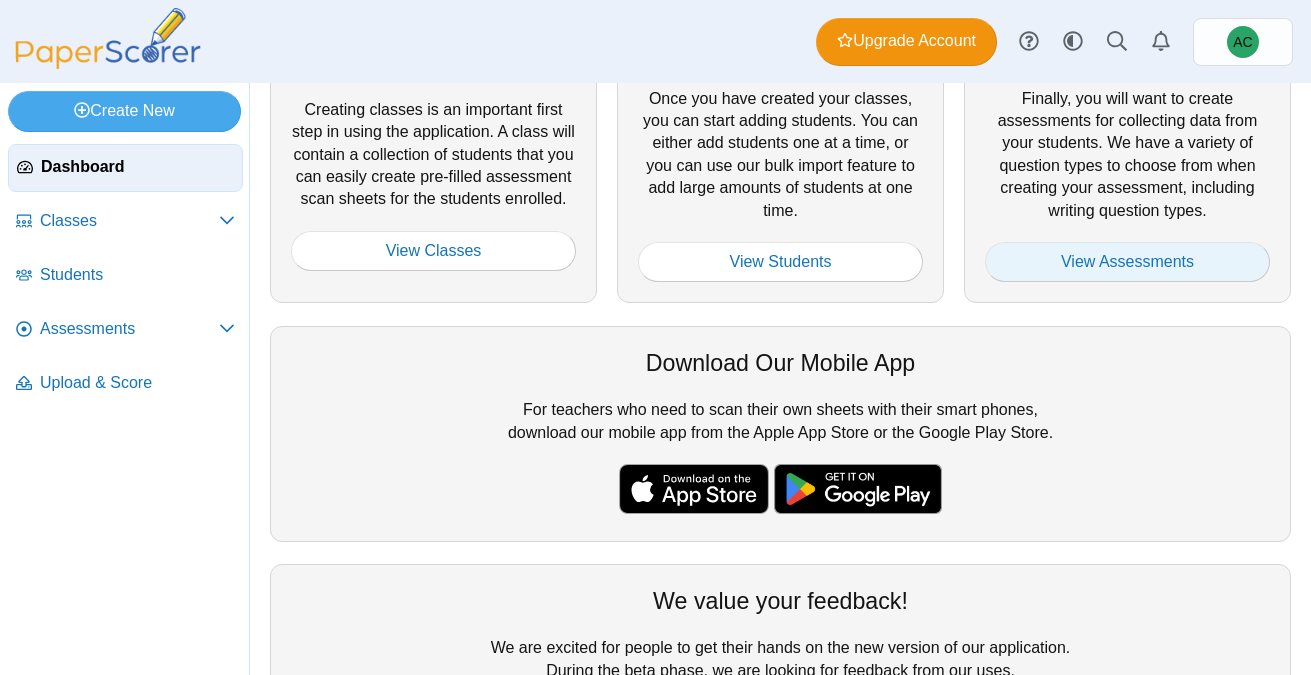 click on "View Assessments" at bounding box center (1127, 262) 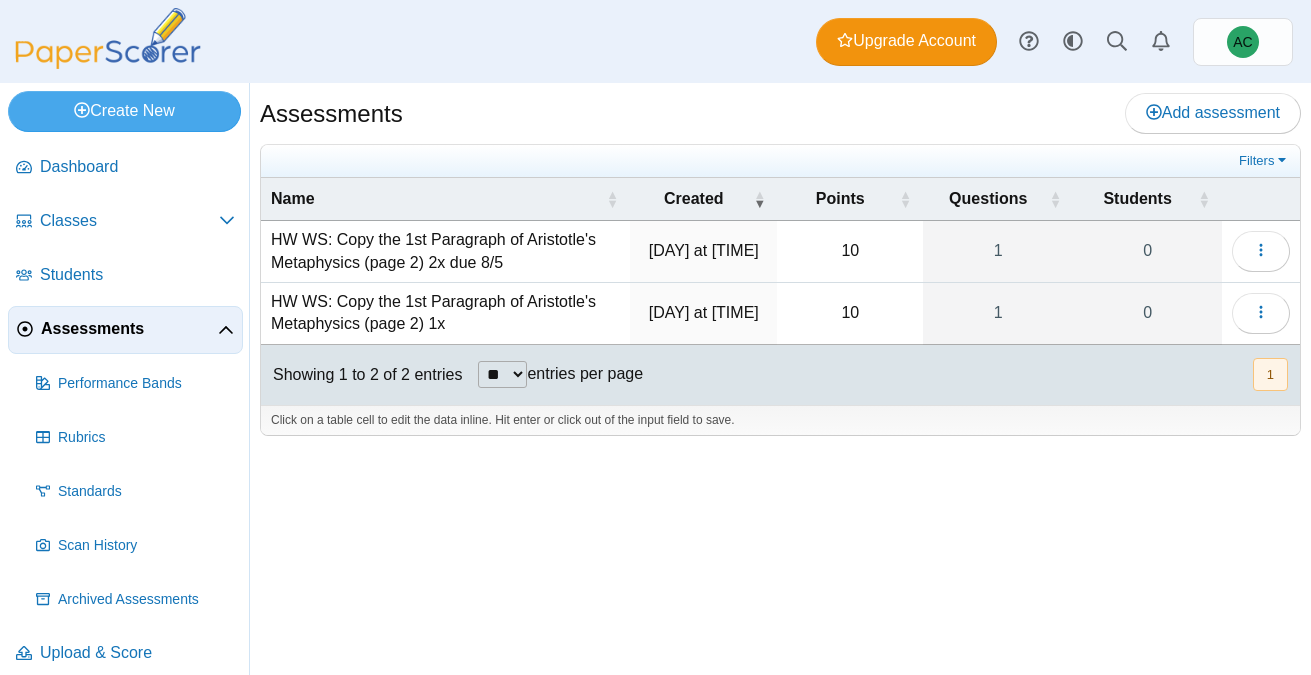scroll, scrollTop: 0, scrollLeft: 0, axis: both 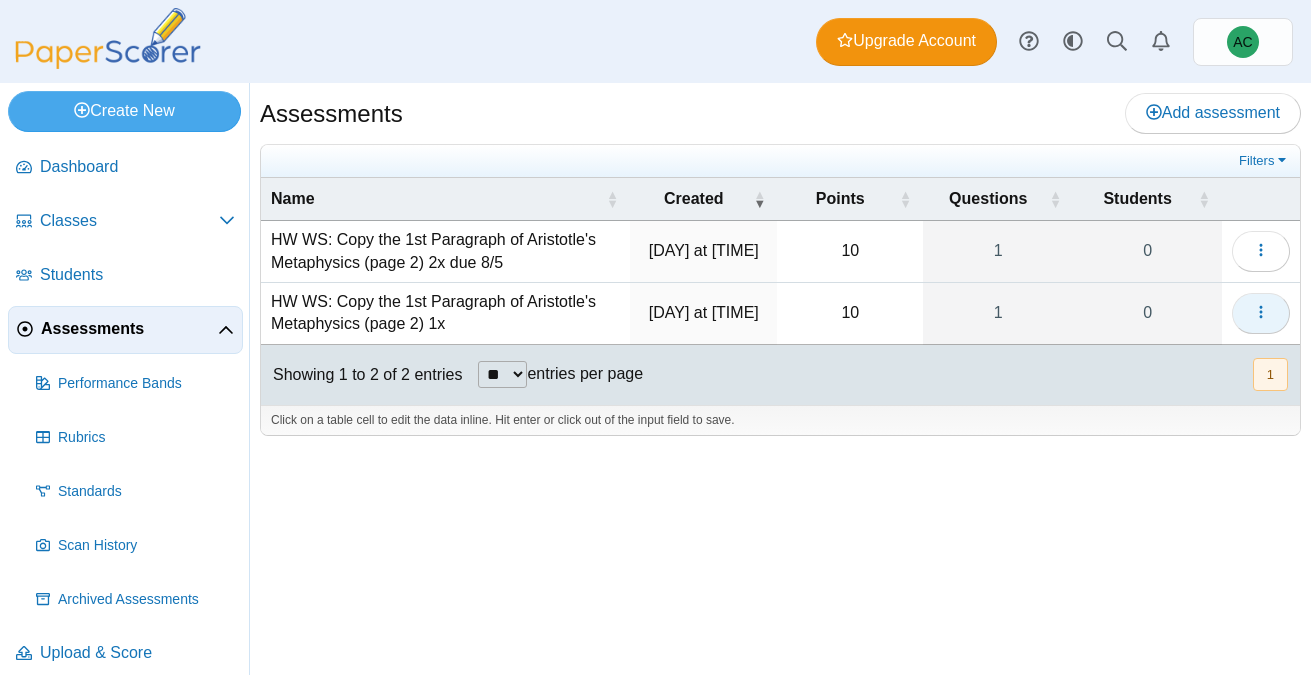 click 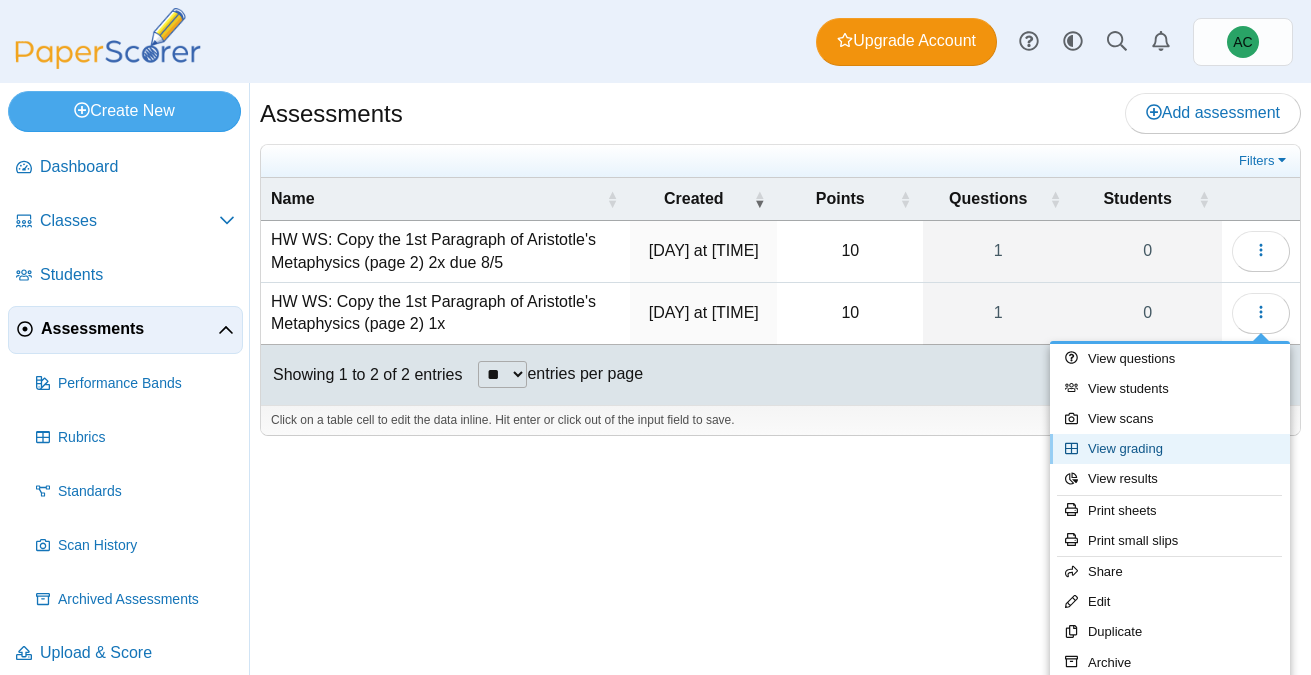 click on "View grading" at bounding box center [1170, 449] 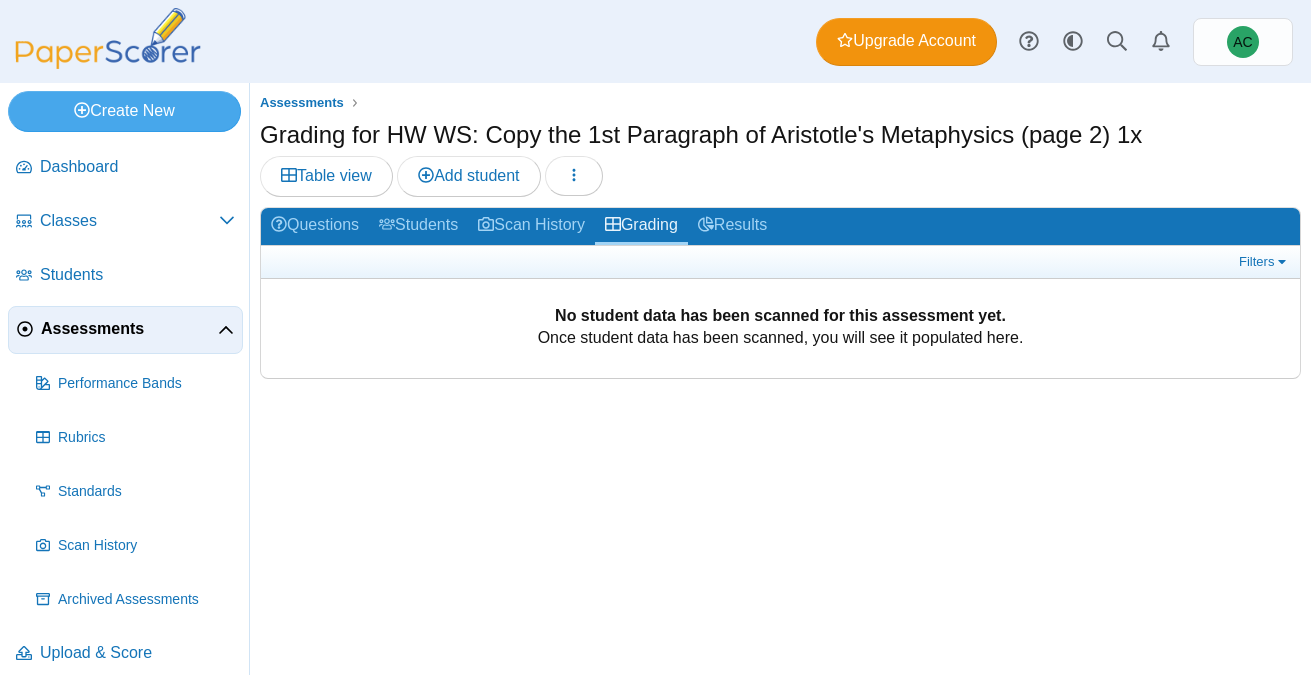 scroll, scrollTop: 0, scrollLeft: 0, axis: both 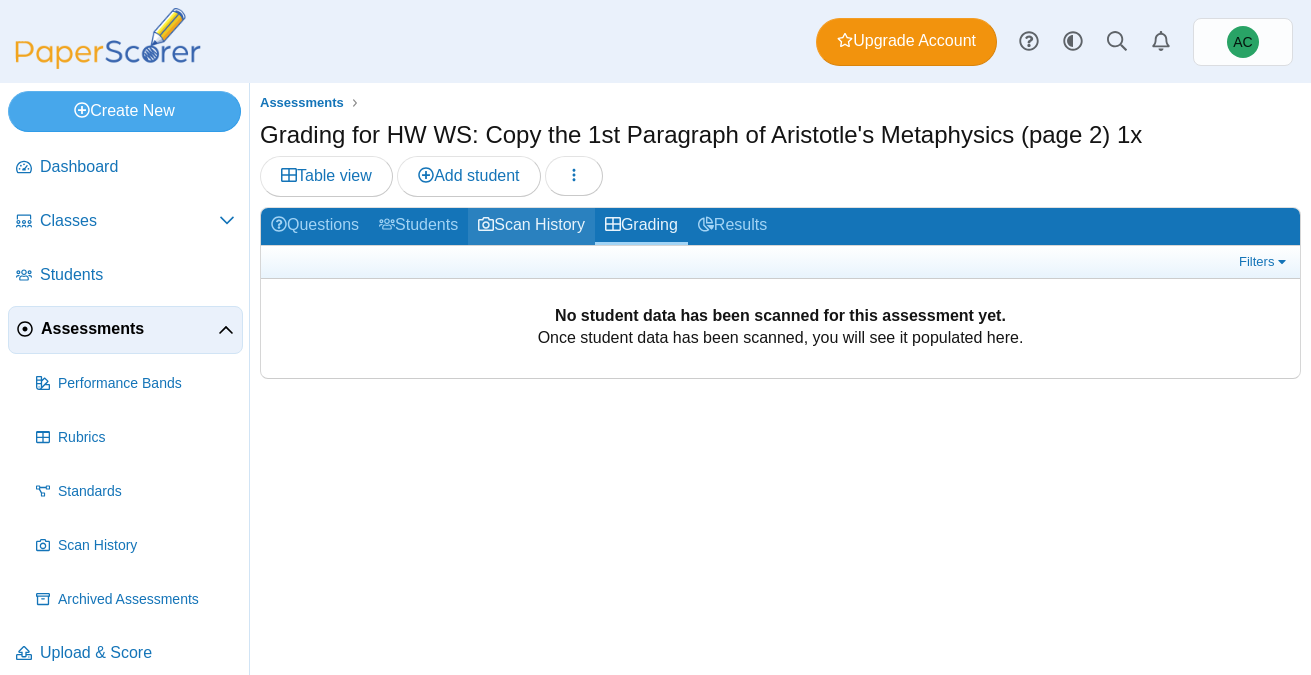 click on "Scan History" at bounding box center [531, 226] 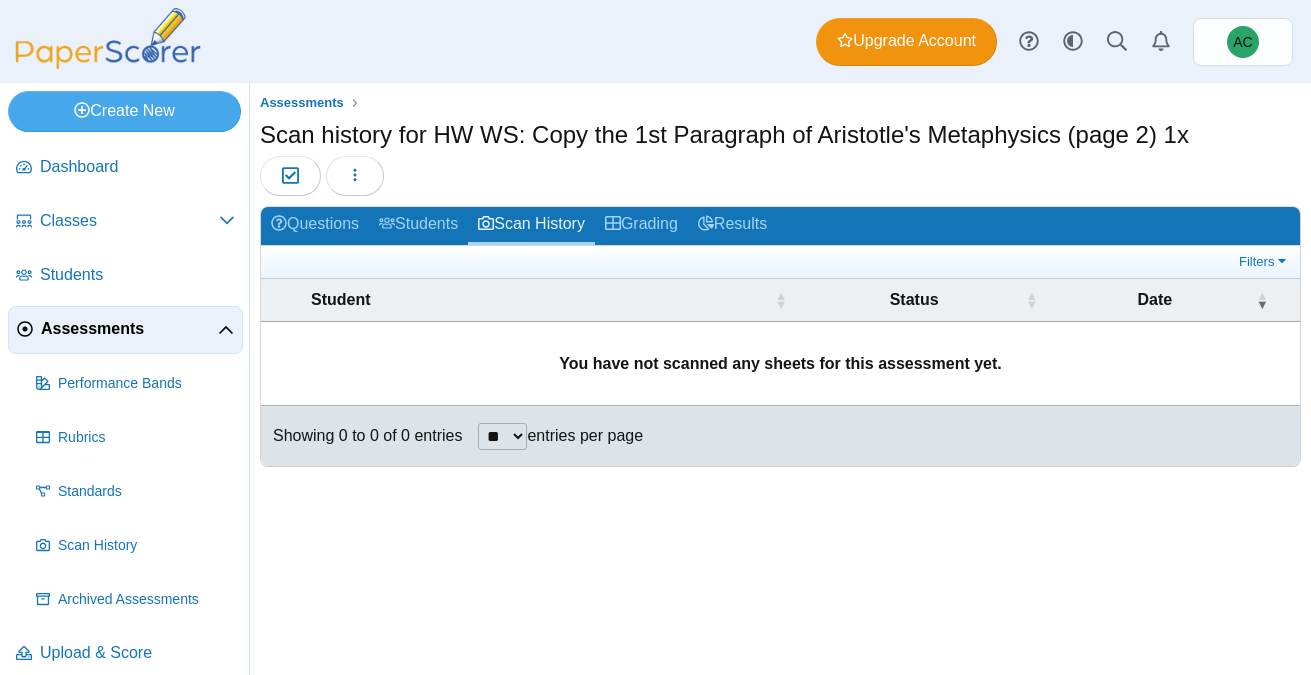 scroll, scrollTop: 0, scrollLeft: 0, axis: both 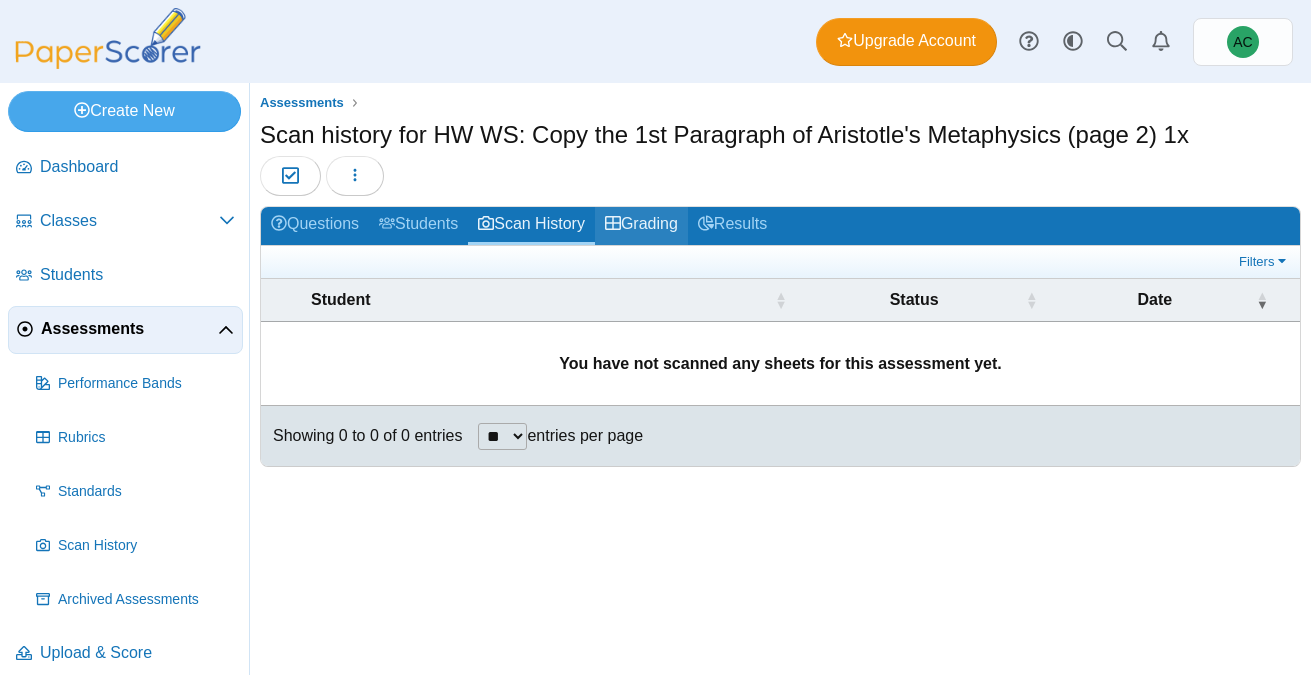 click 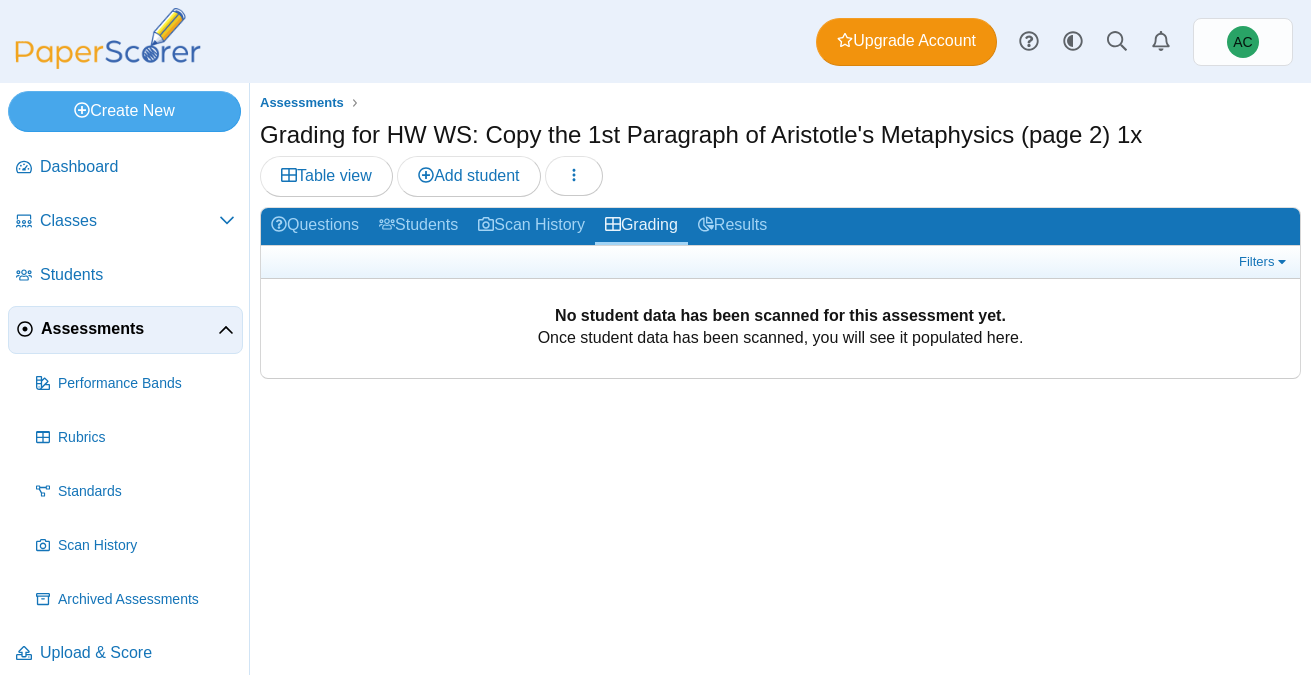 scroll, scrollTop: 0, scrollLeft: 0, axis: both 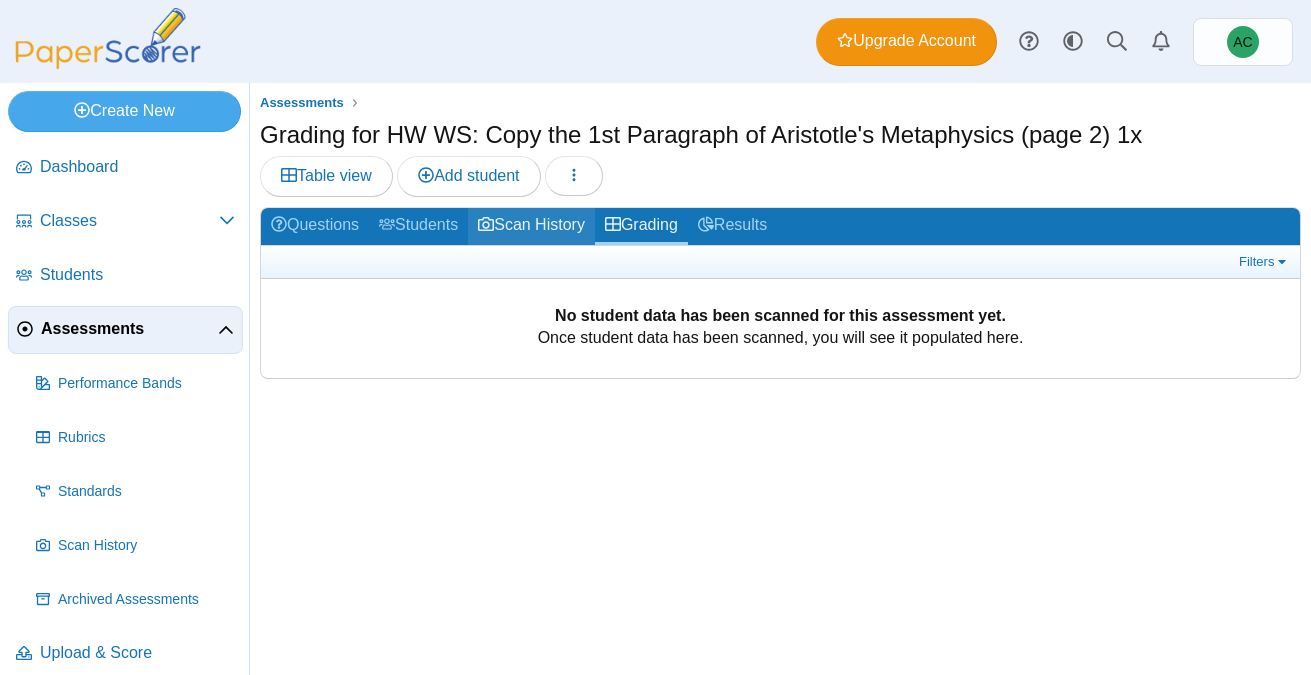 click on "Scan History" at bounding box center [531, 226] 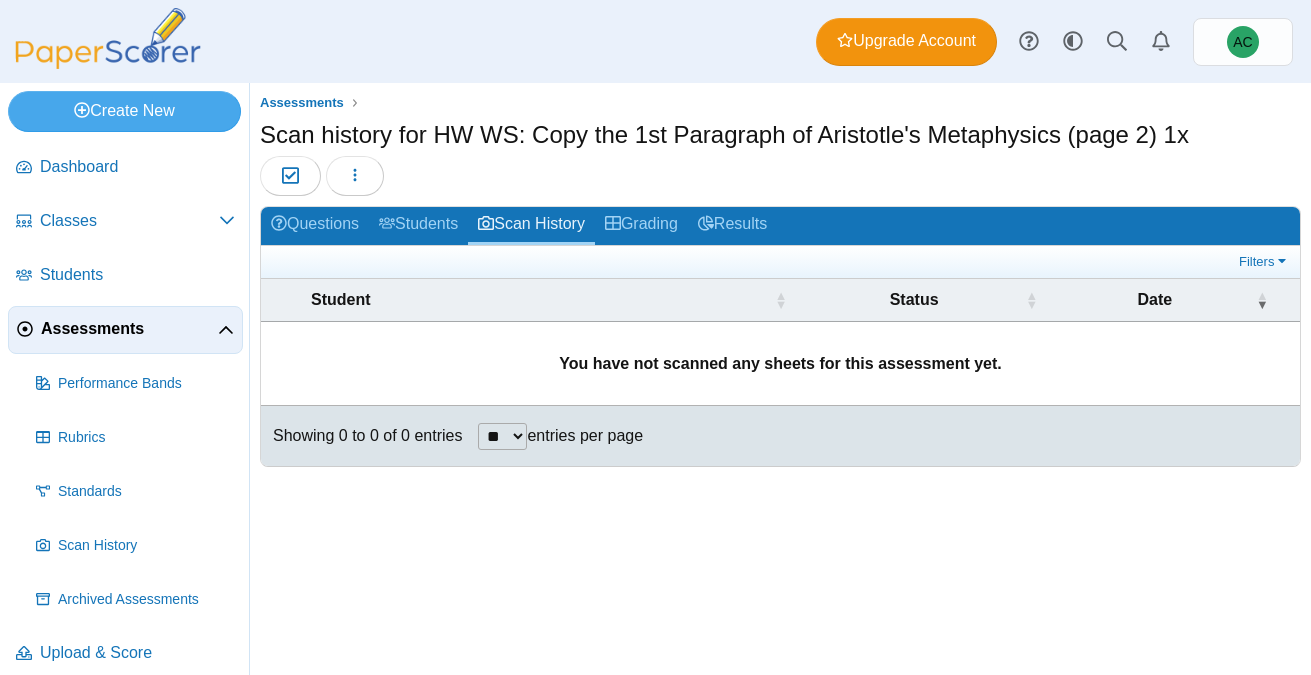 scroll, scrollTop: 0, scrollLeft: 0, axis: both 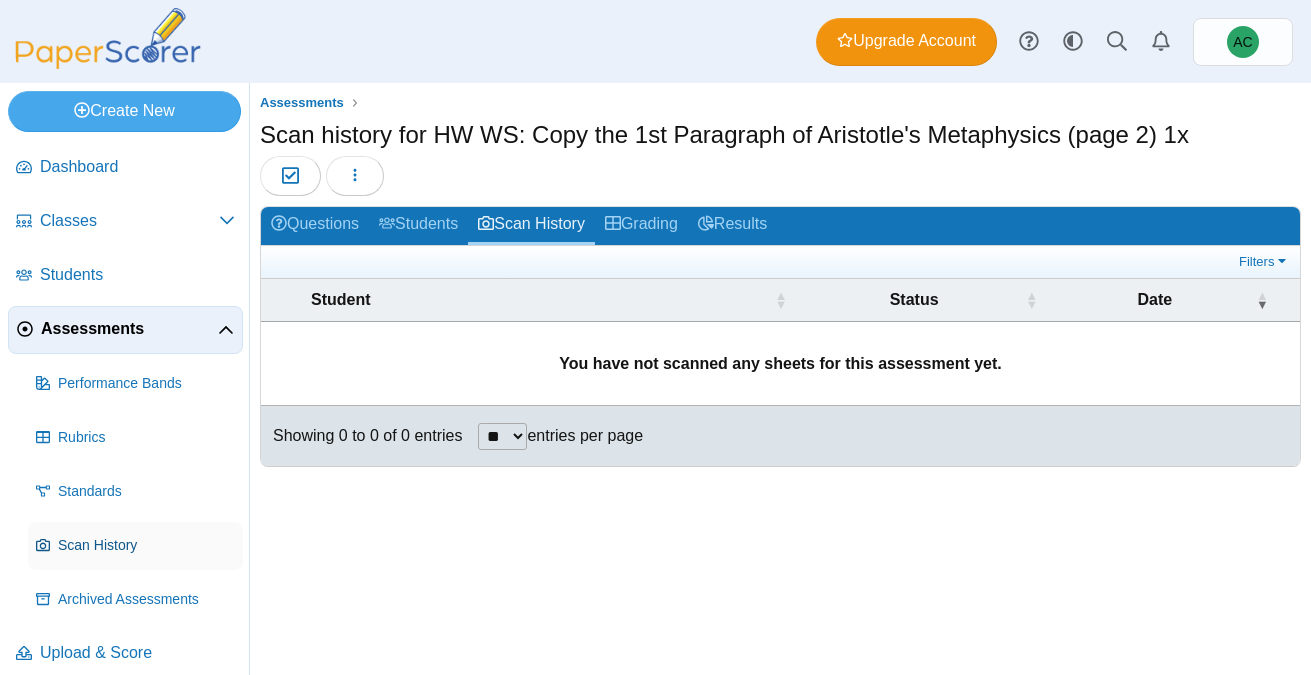 click on "Scan History" at bounding box center (135, 546) 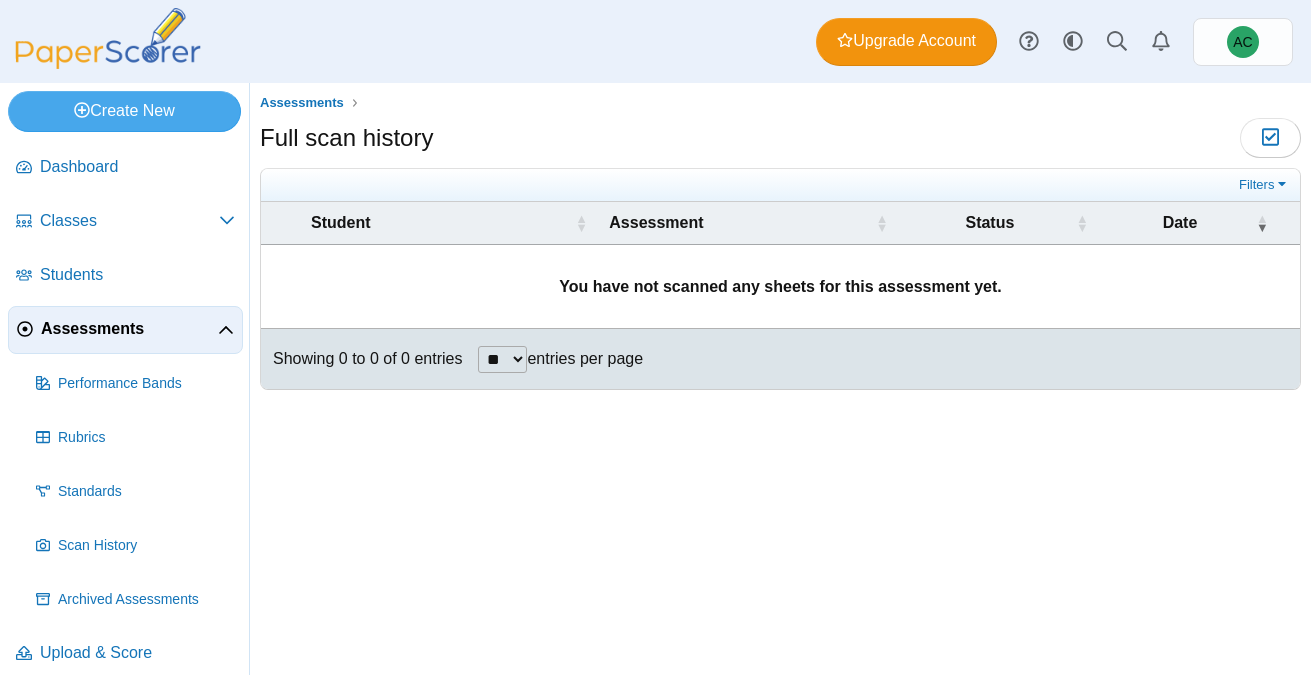 scroll, scrollTop: 0, scrollLeft: 0, axis: both 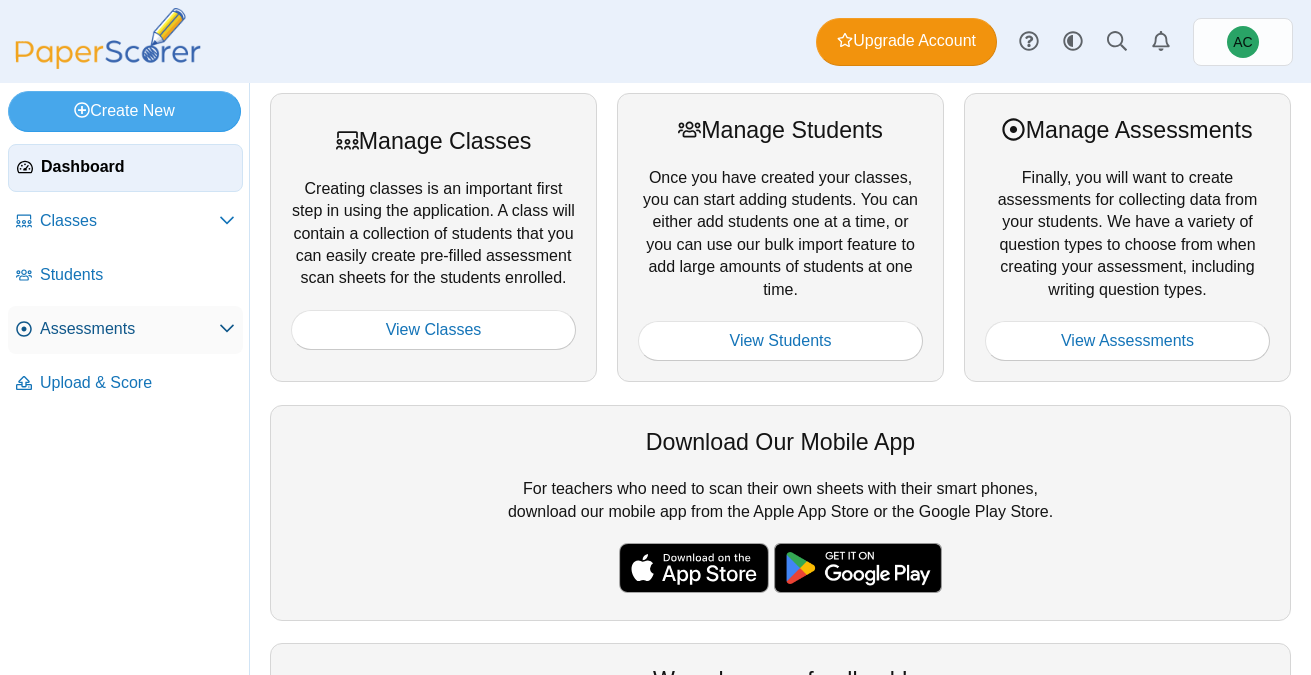 click on "Assessments" at bounding box center (129, 329) 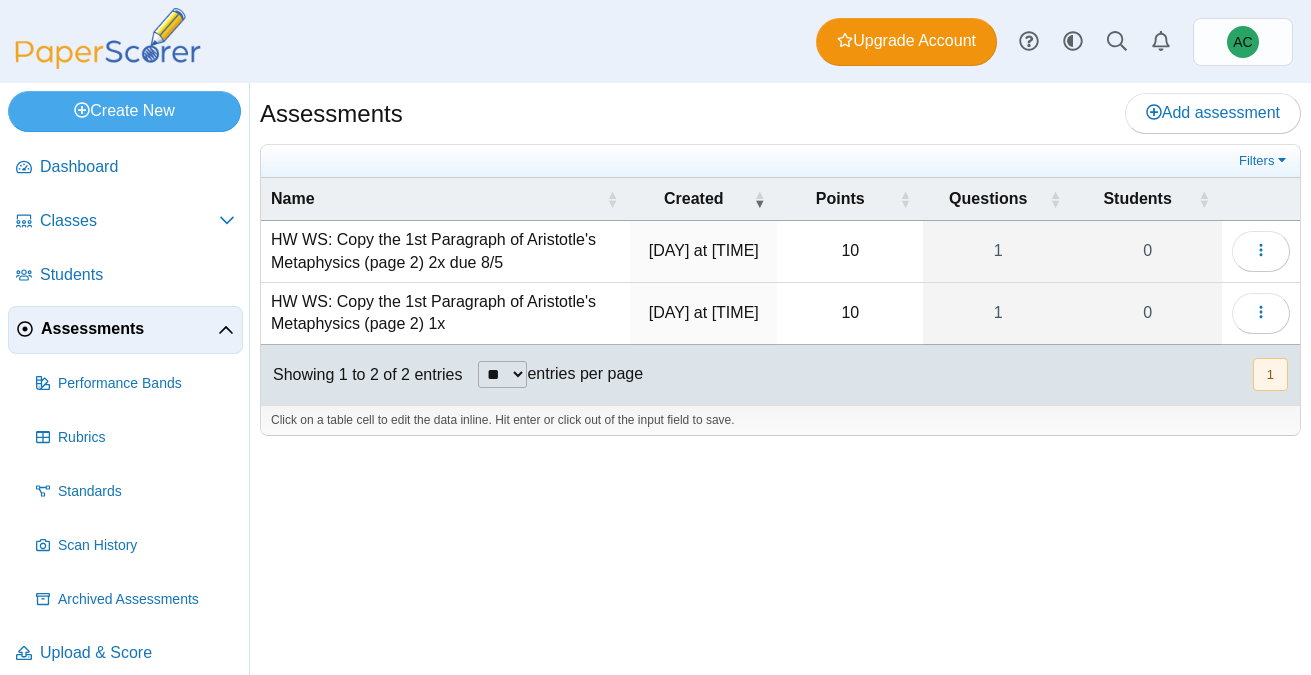 scroll, scrollTop: 0, scrollLeft: 0, axis: both 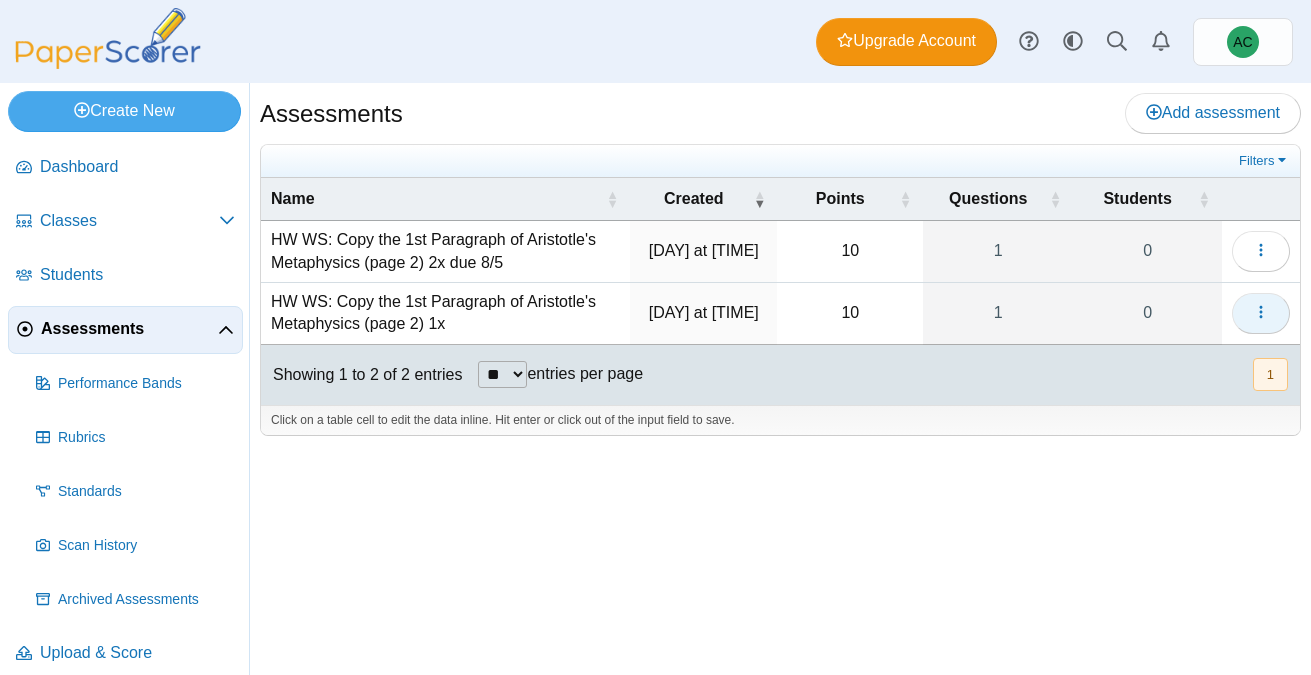 click at bounding box center [1261, 313] 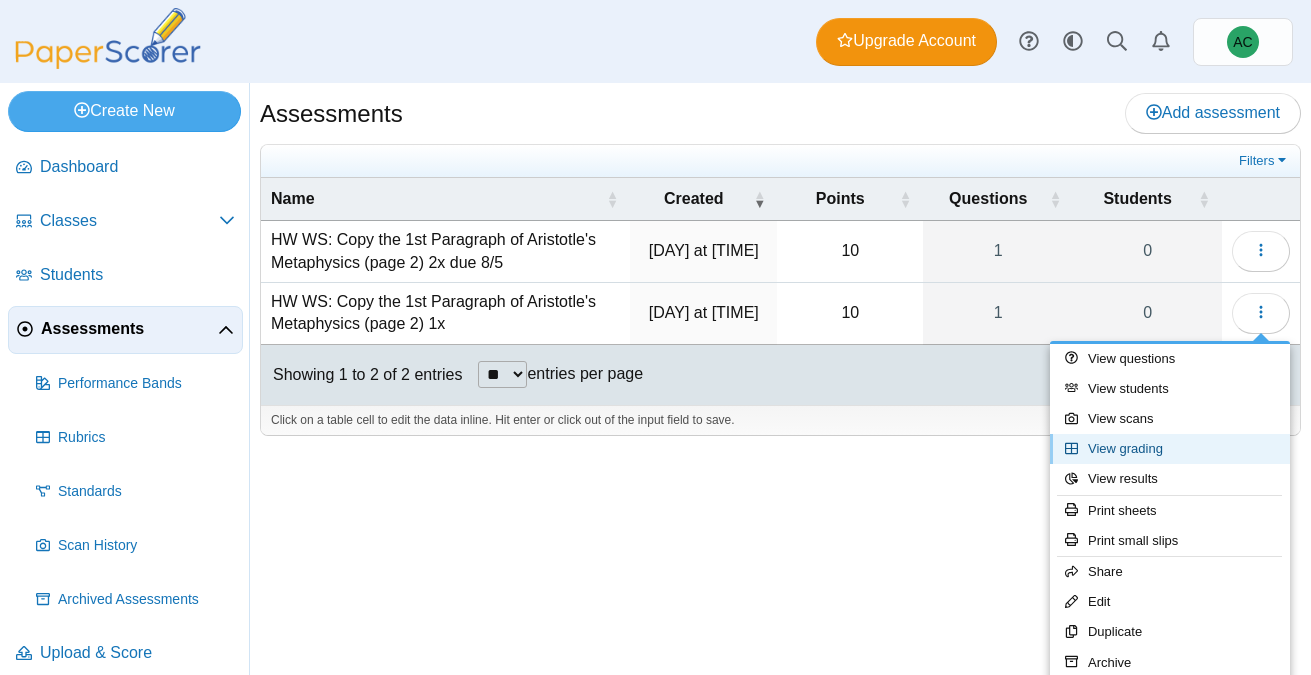 click on "View grading" at bounding box center (1170, 449) 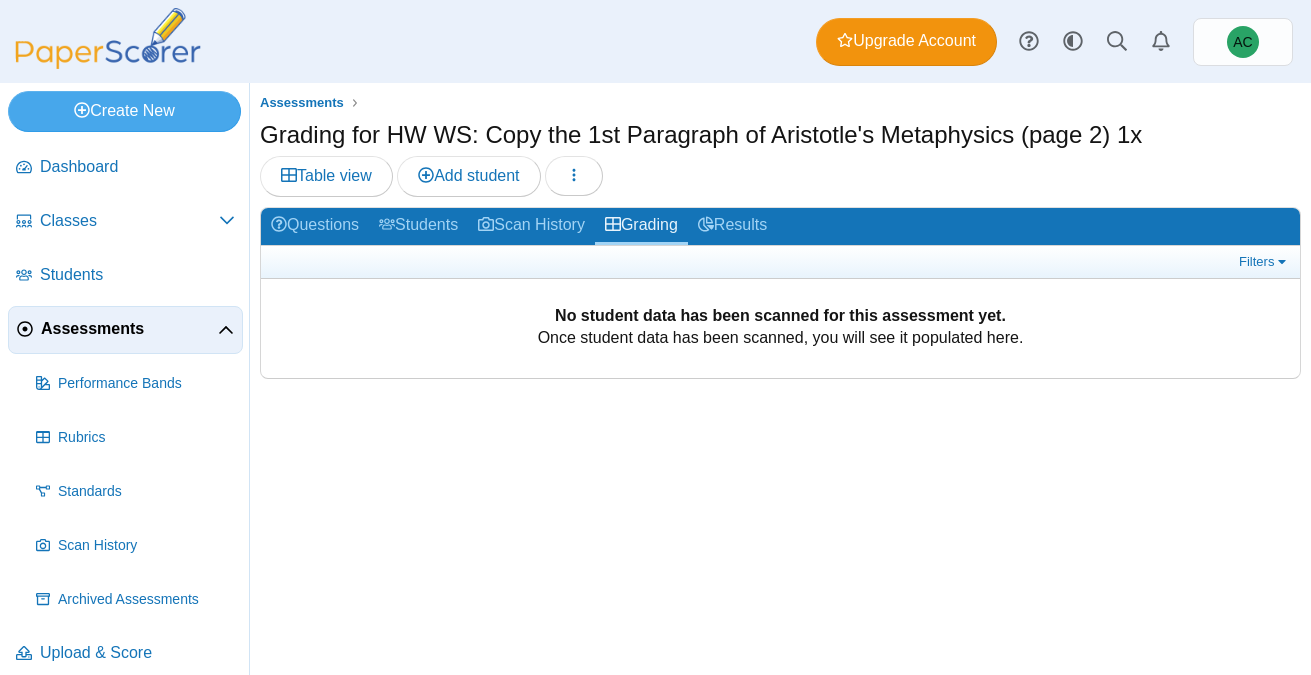 scroll, scrollTop: 0, scrollLeft: 0, axis: both 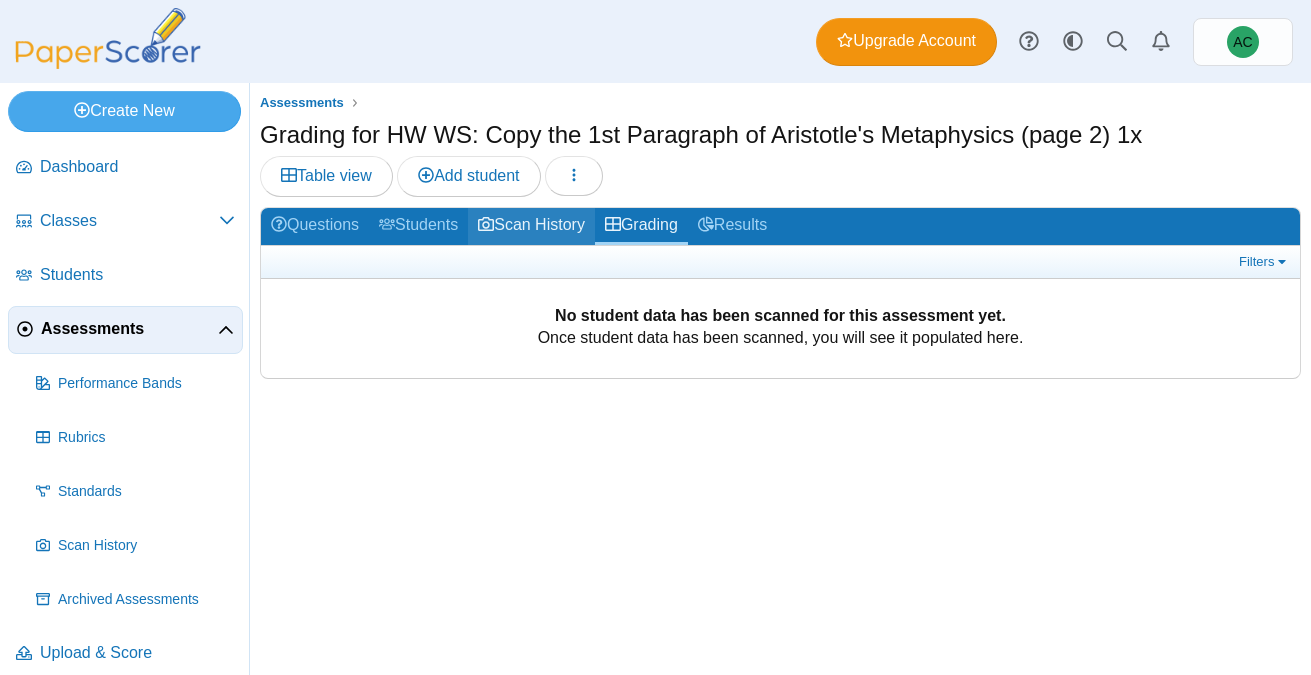 click on "Scan History" at bounding box center [531, 226] 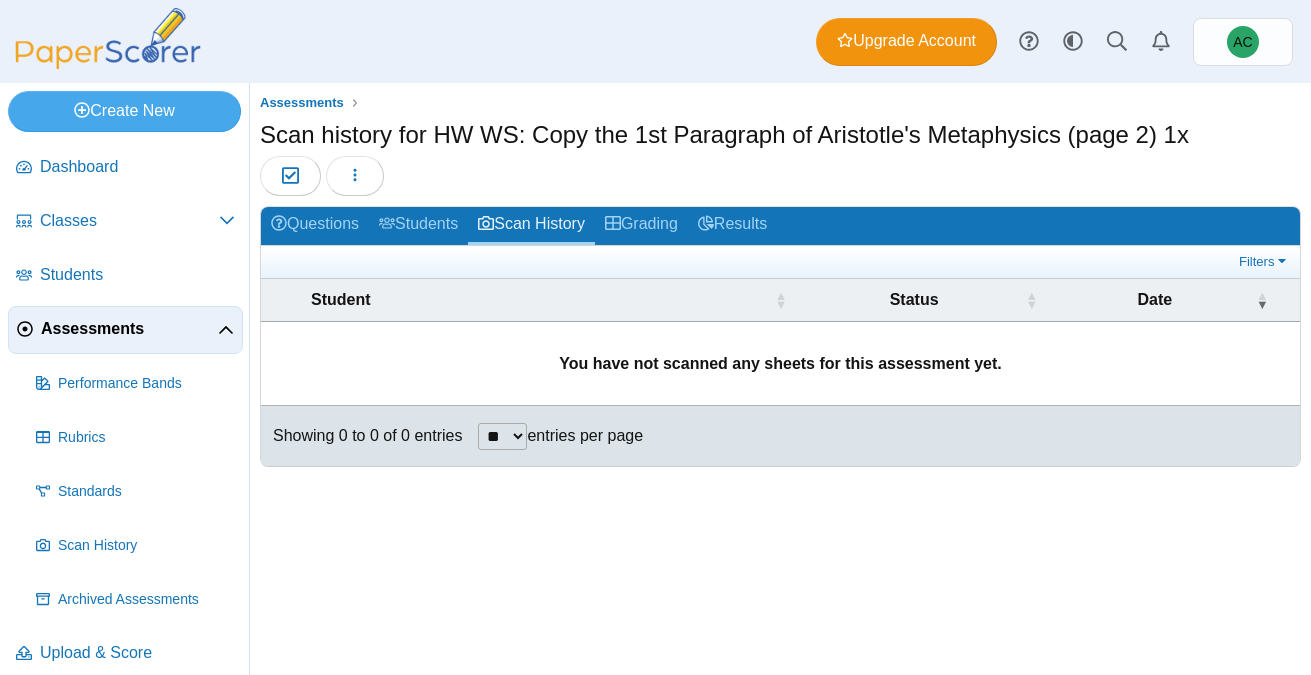 scroll, scrollTop: 0, scrollLeft: 0, axis: both 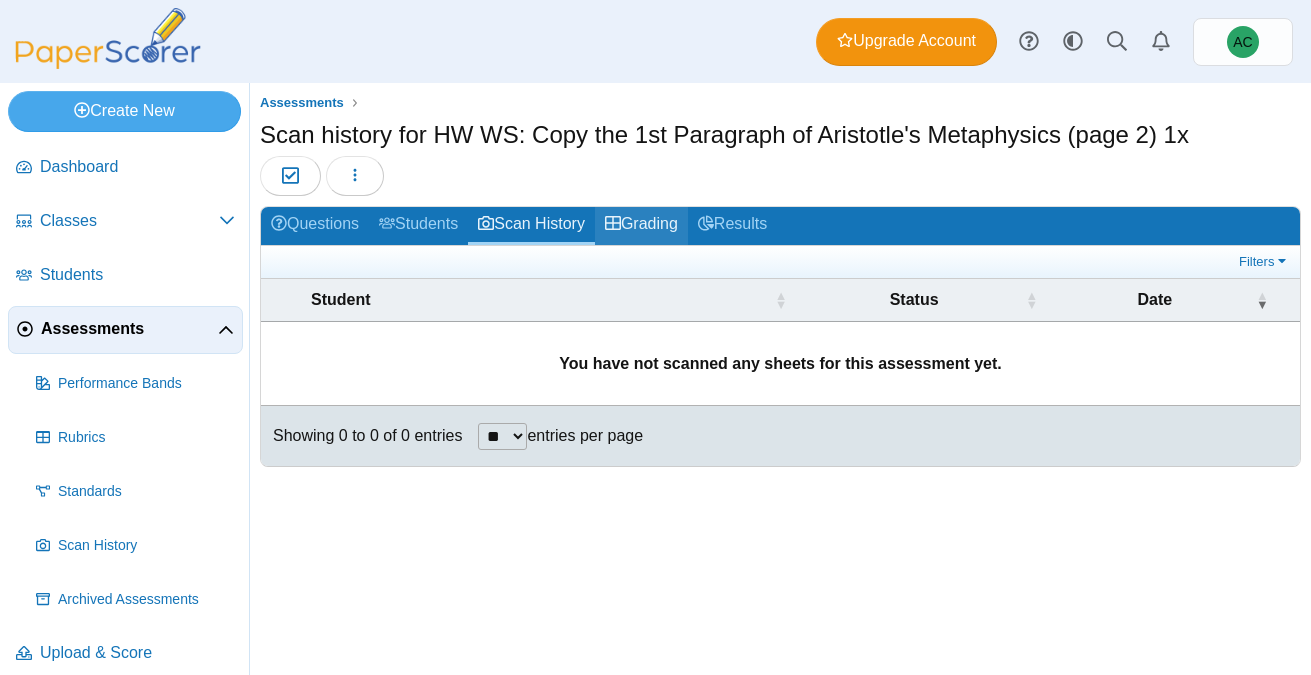 click on "Grading" at bounding box center [641, 225] 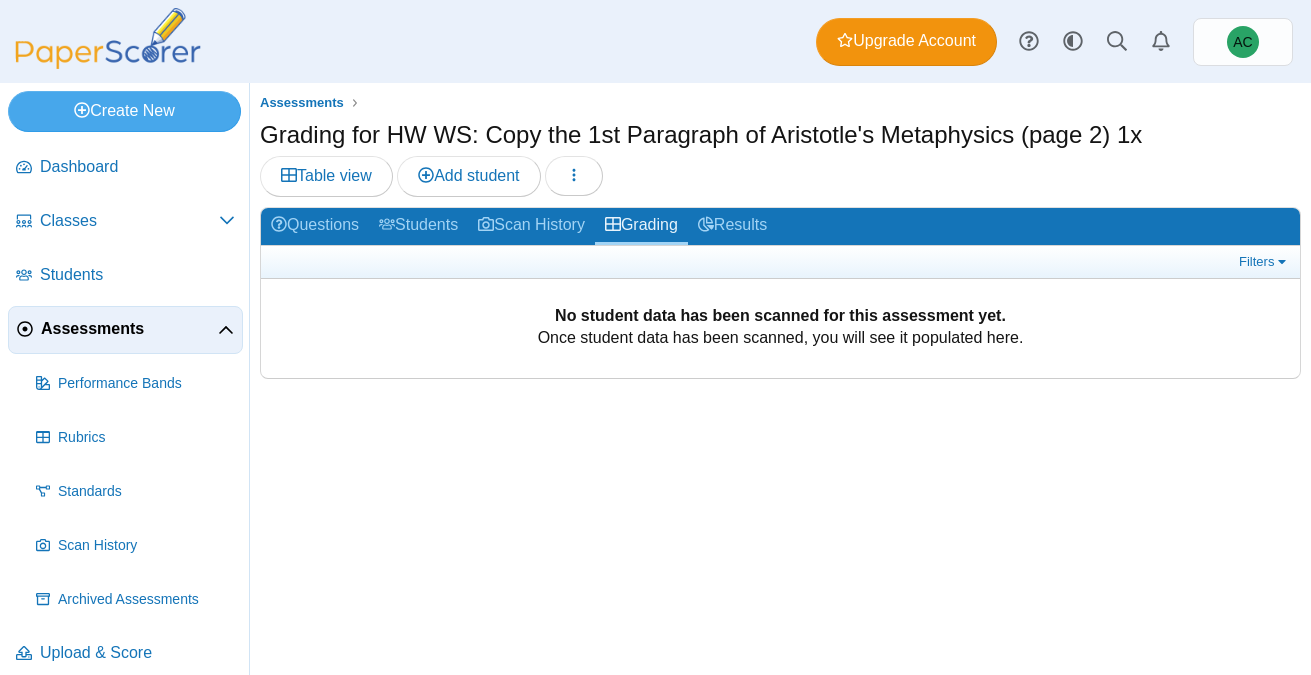 scroll, scrollTop: 0, scrollLeft: 0, axis: both 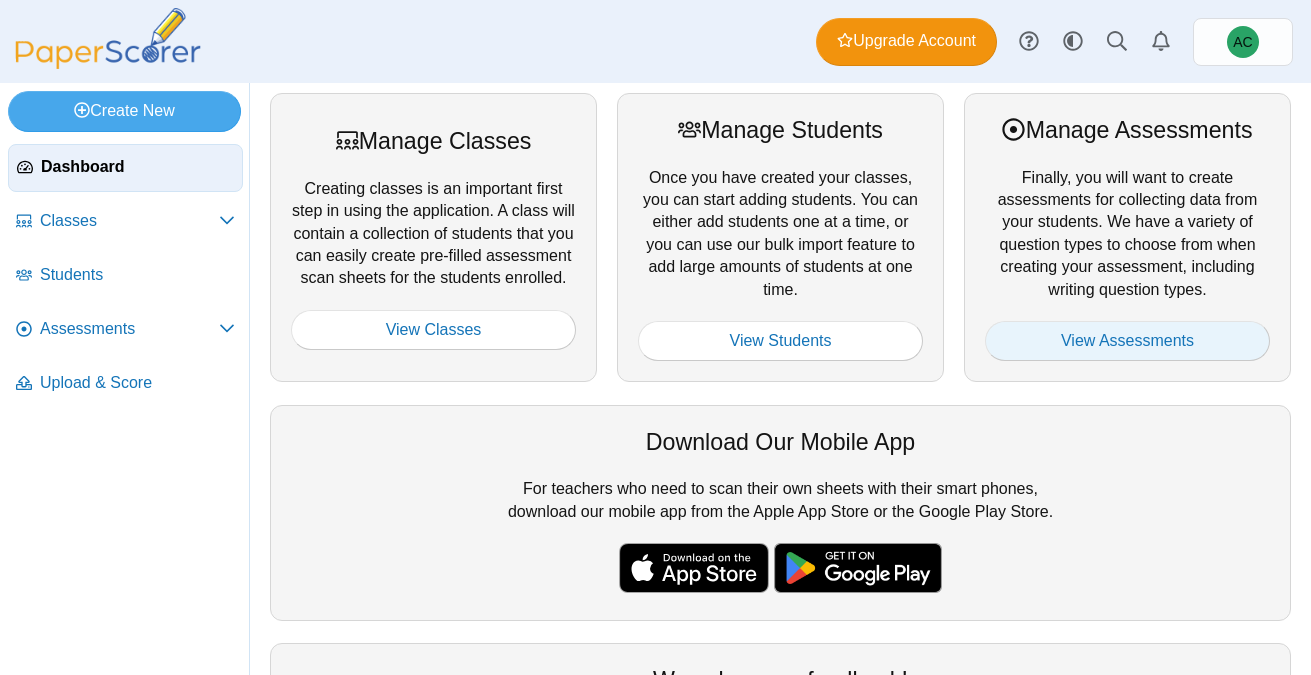 click on "View Assessments" at bounding box center (1127, 341) 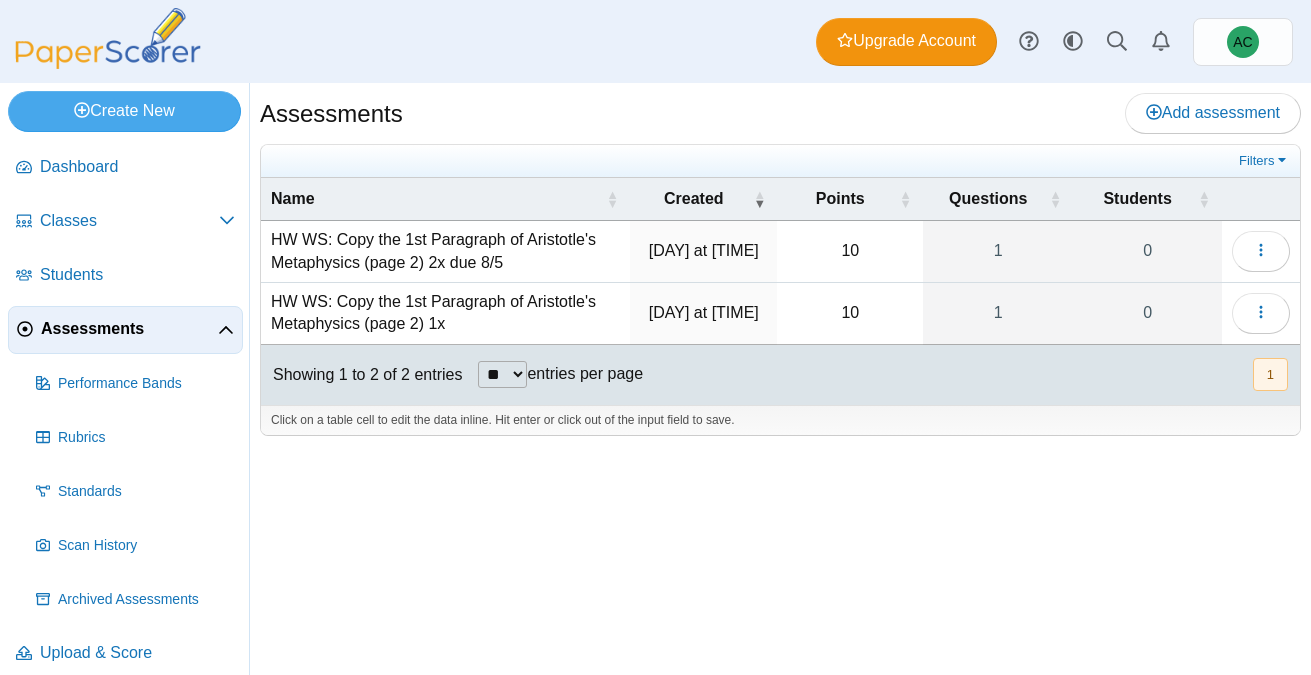 scroll, scrollTop: 0, scrollLeft: 0, axis: both 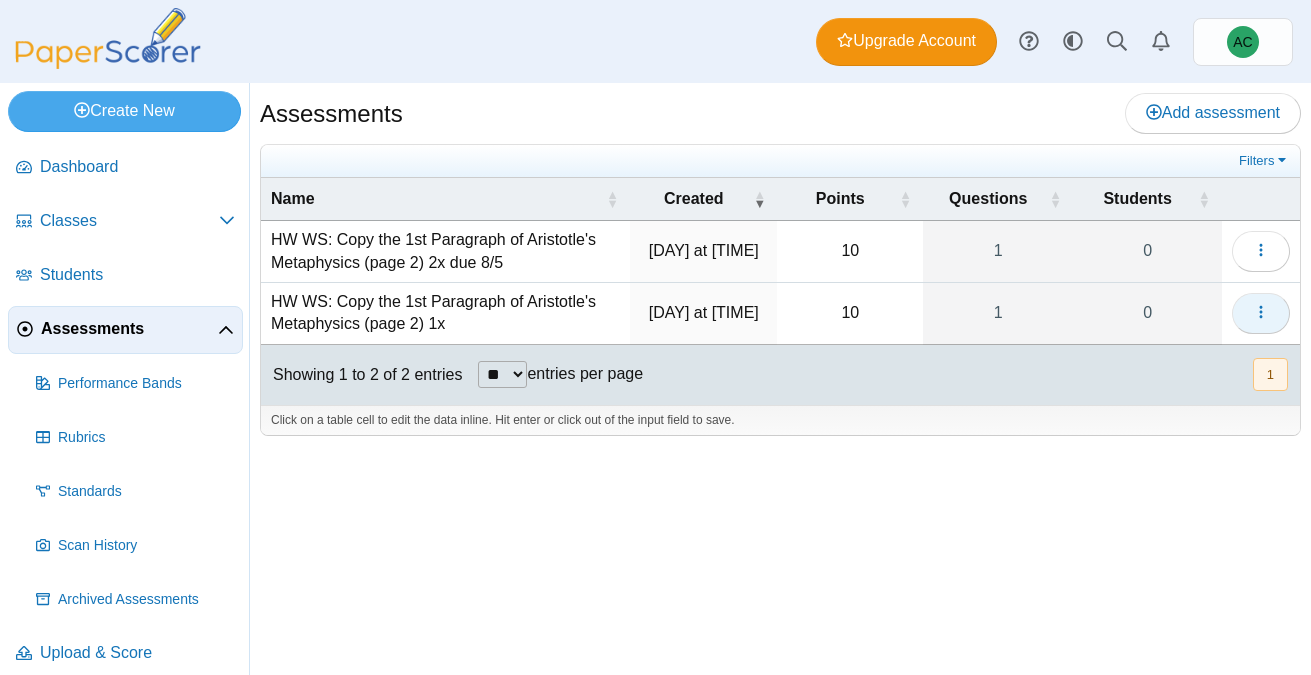 click at bounding box center [1261, 313] 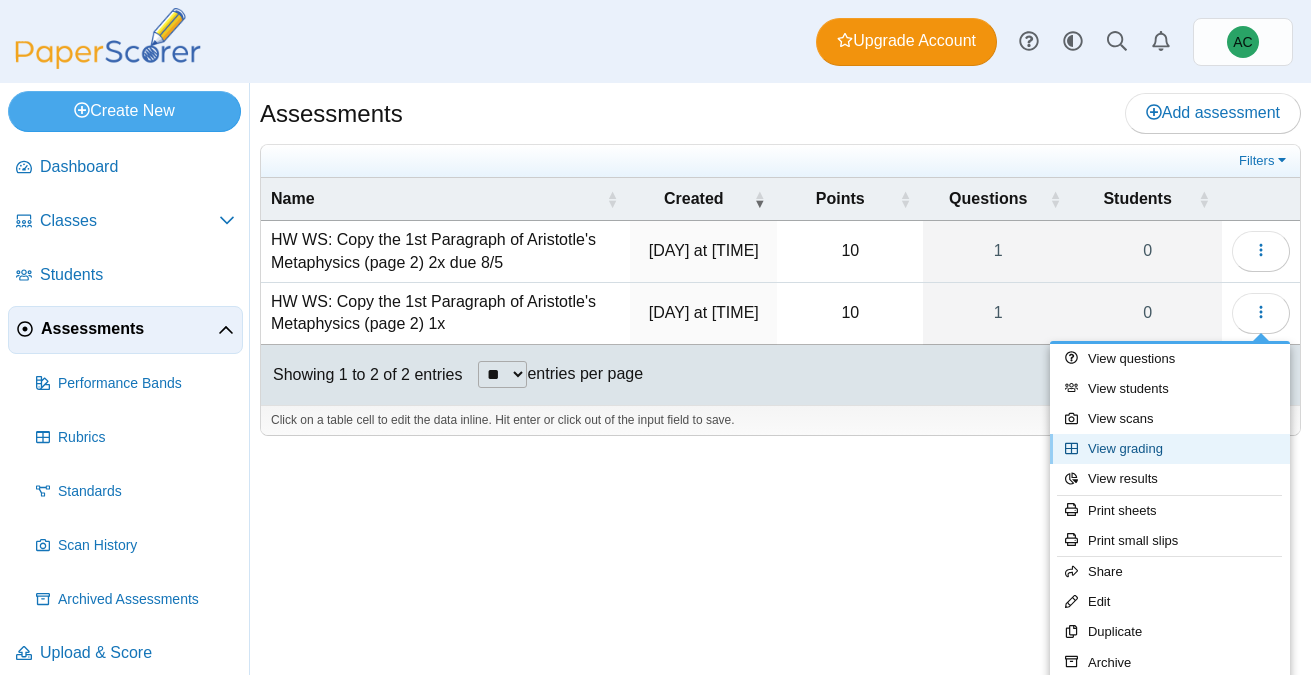 click on "View grading" at bounding box center [1170, 449] 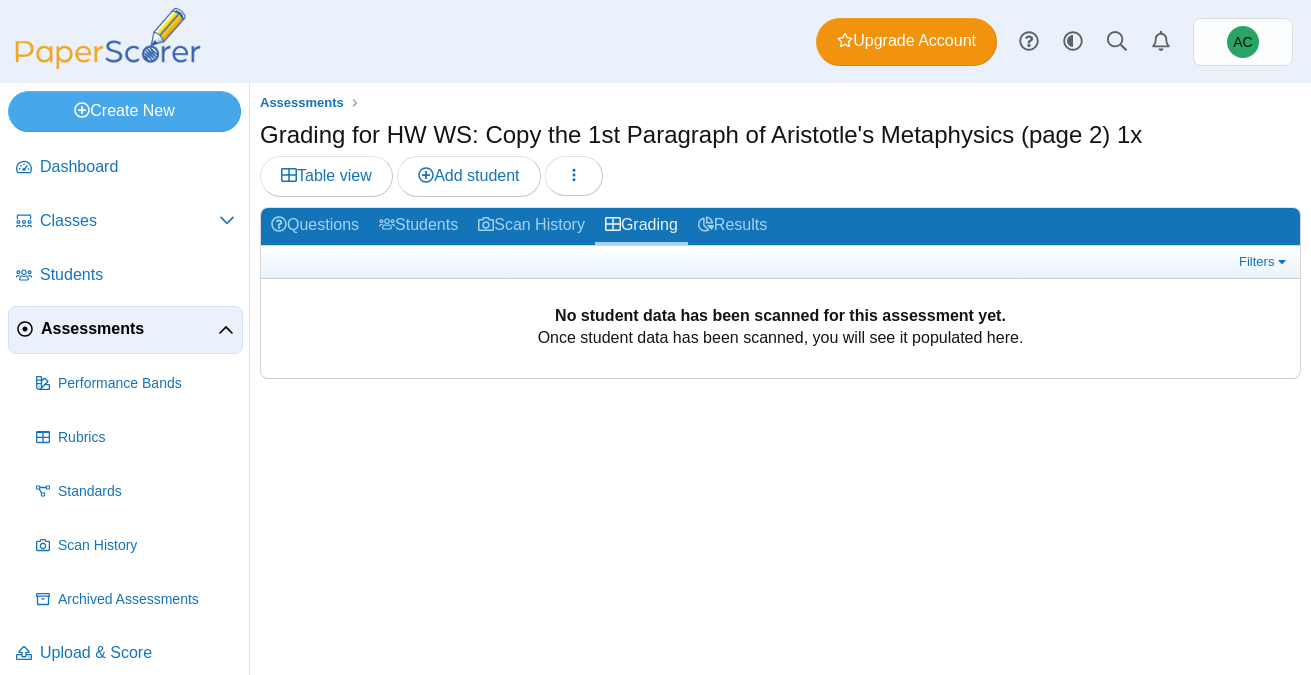 scroll, scrollTop: 0, scrollLeft: 0, axis: both 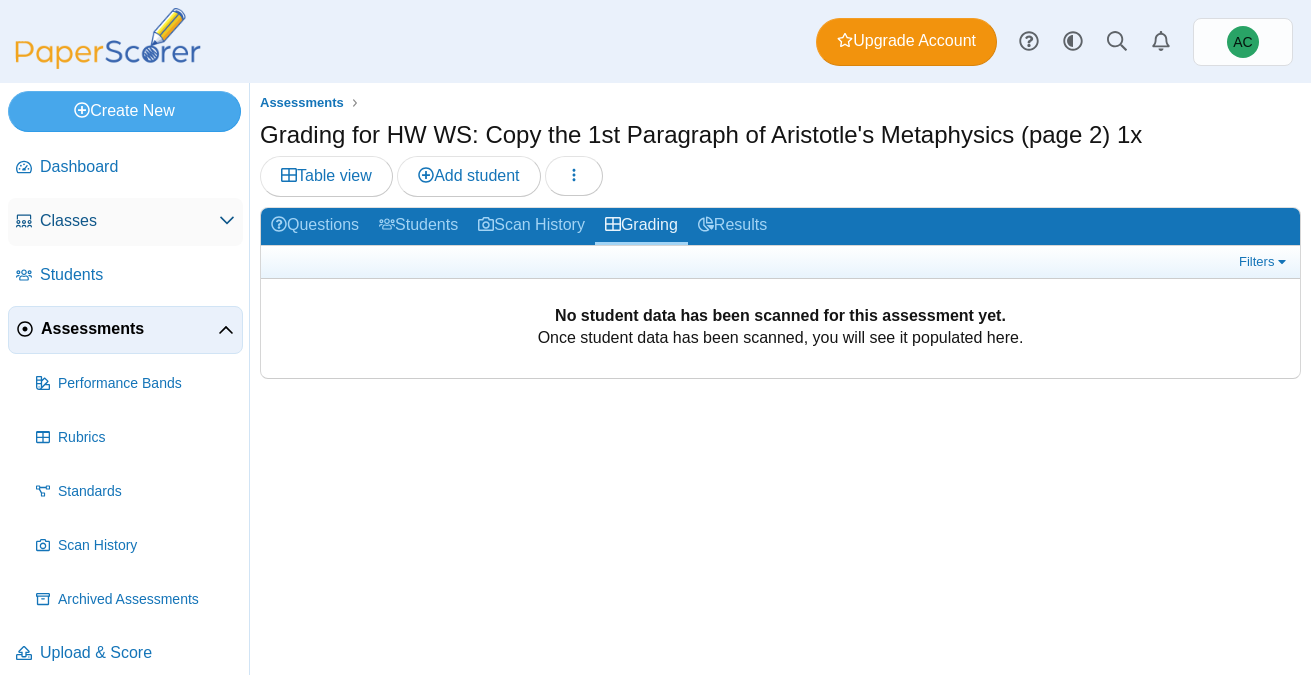 click on "Classes" at bounding box center [129, 221] 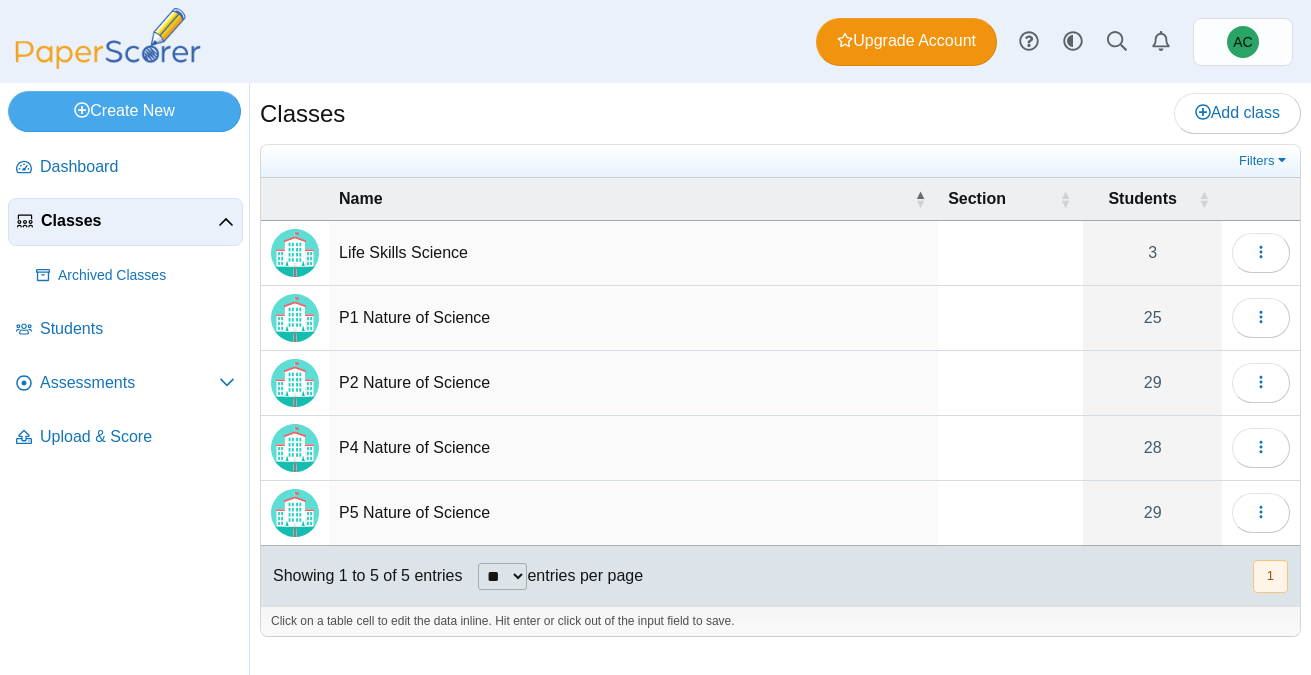 scroll, scrollTop: 0, scrollLeft: 0, axis: both 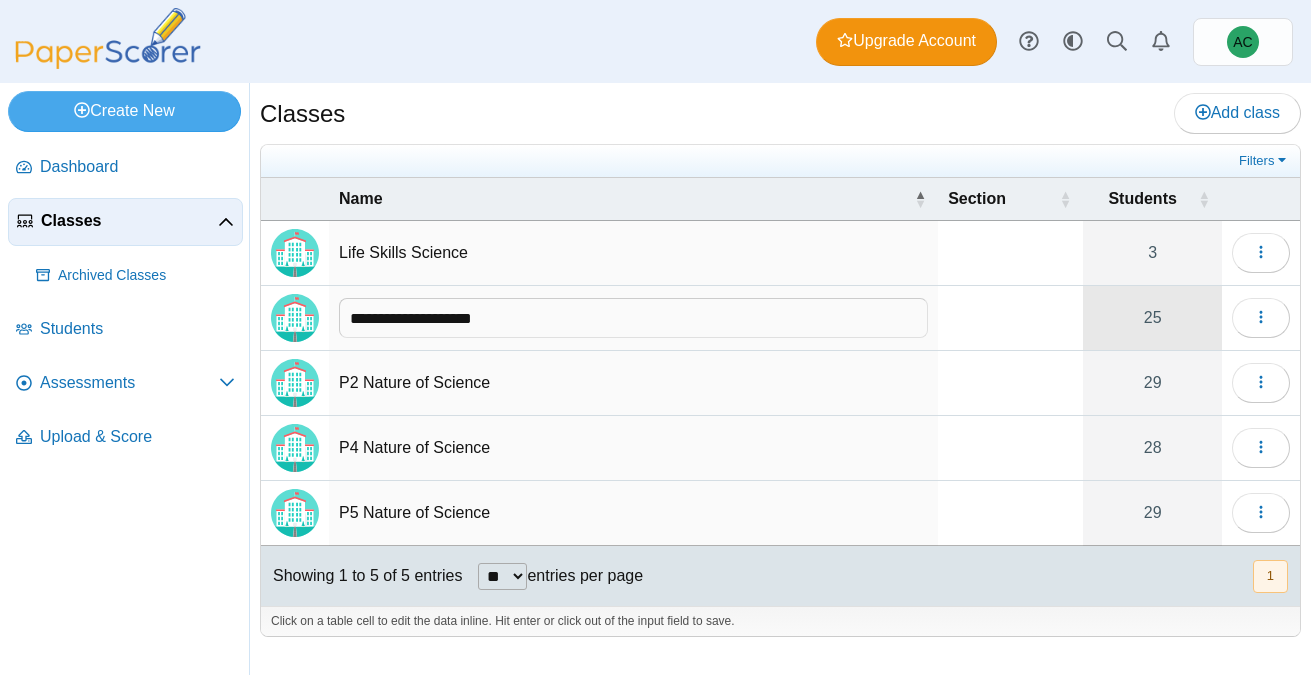 click on "25" at bounding box center [1152, 318] 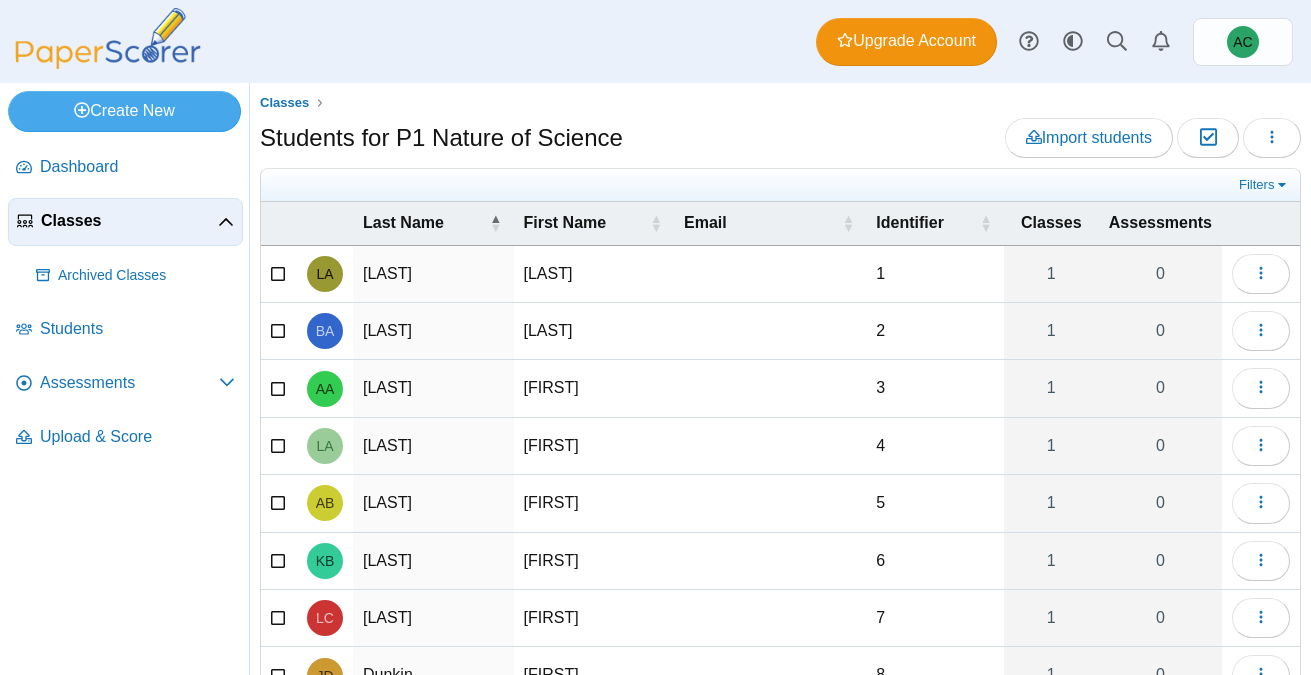 scroll, scrollTop: 0, scrollLeft: 0, axis: both 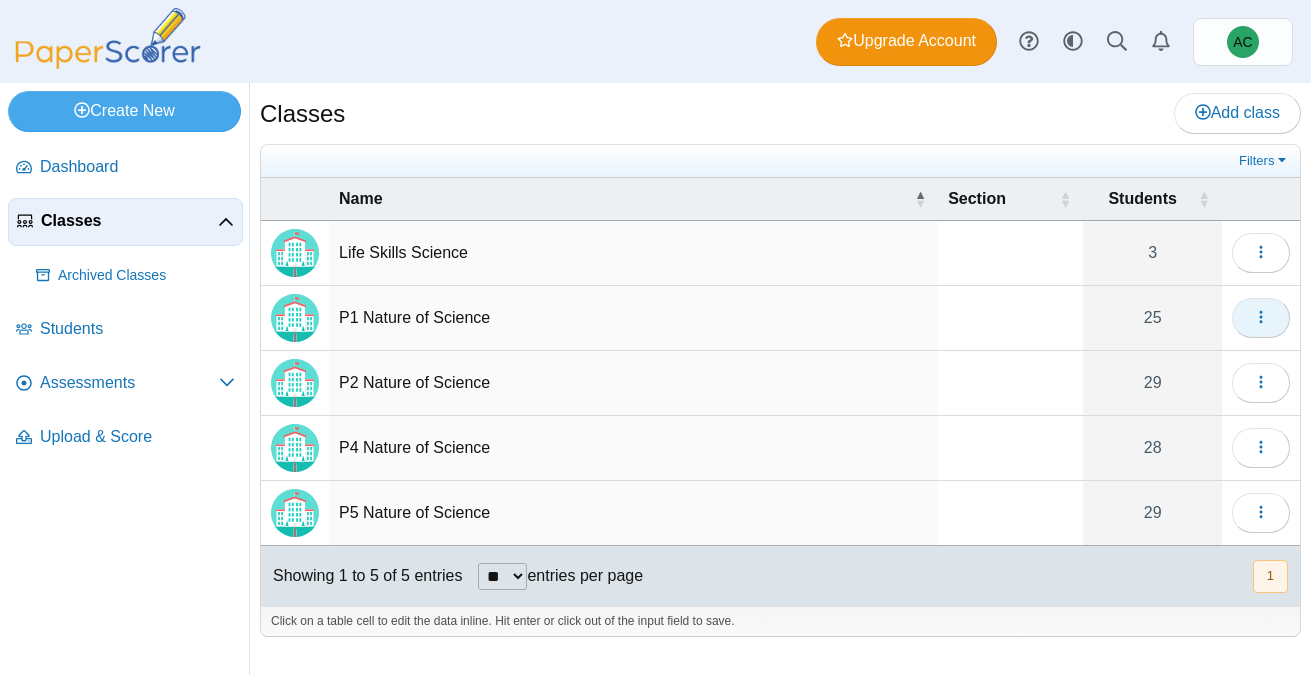 click 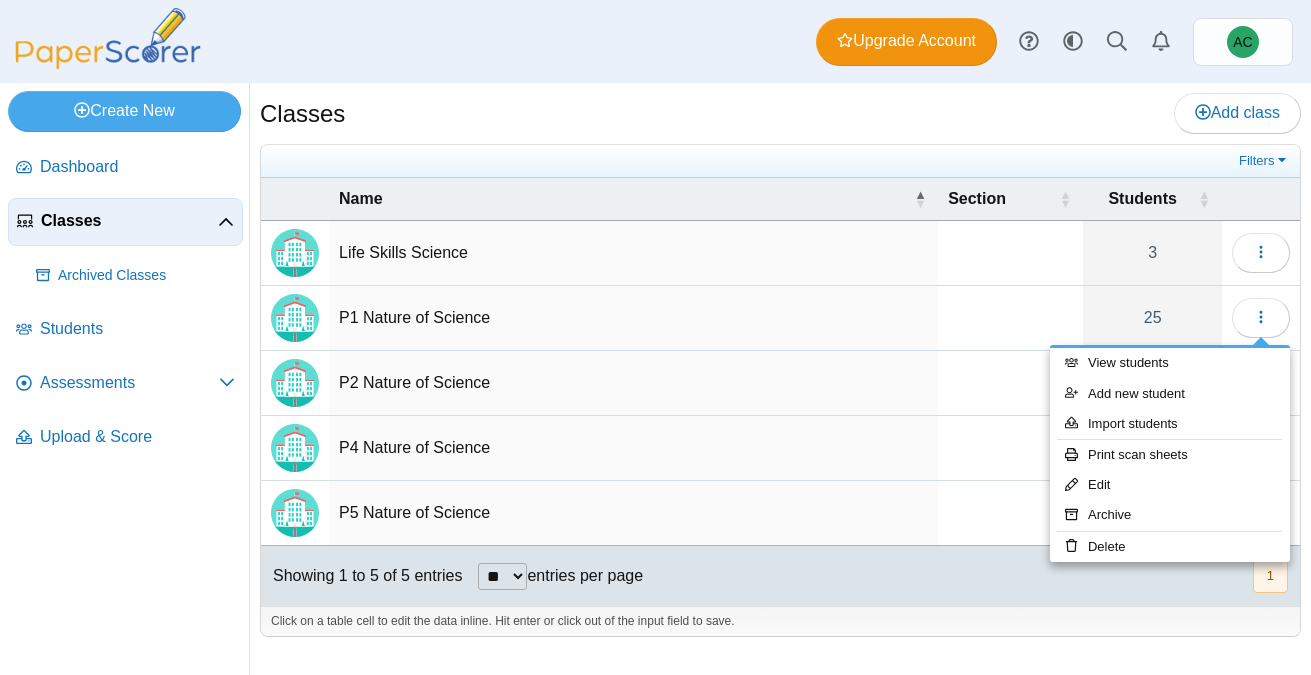 click on "Classes" at bounding box center [129, 221] 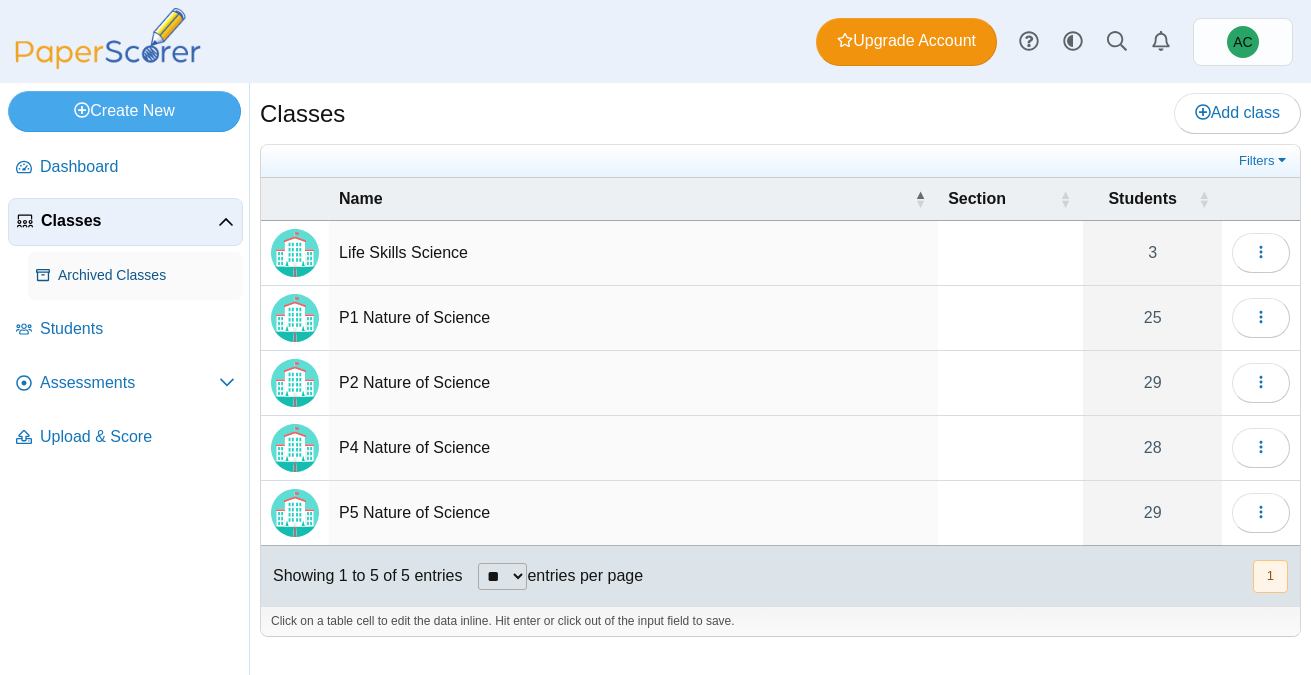 scroll, scrollTop: 0, scrollLeft: 0, axis: both 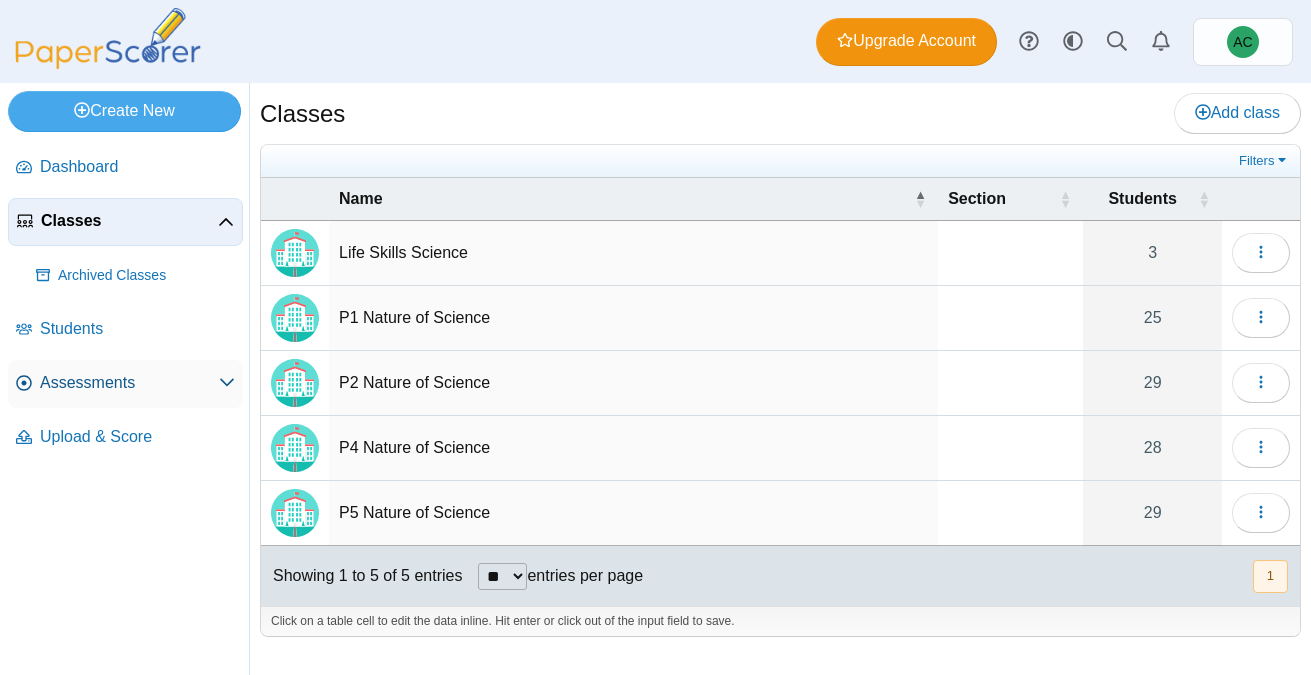 click on "Assessments" at bounding box center (129, 383) 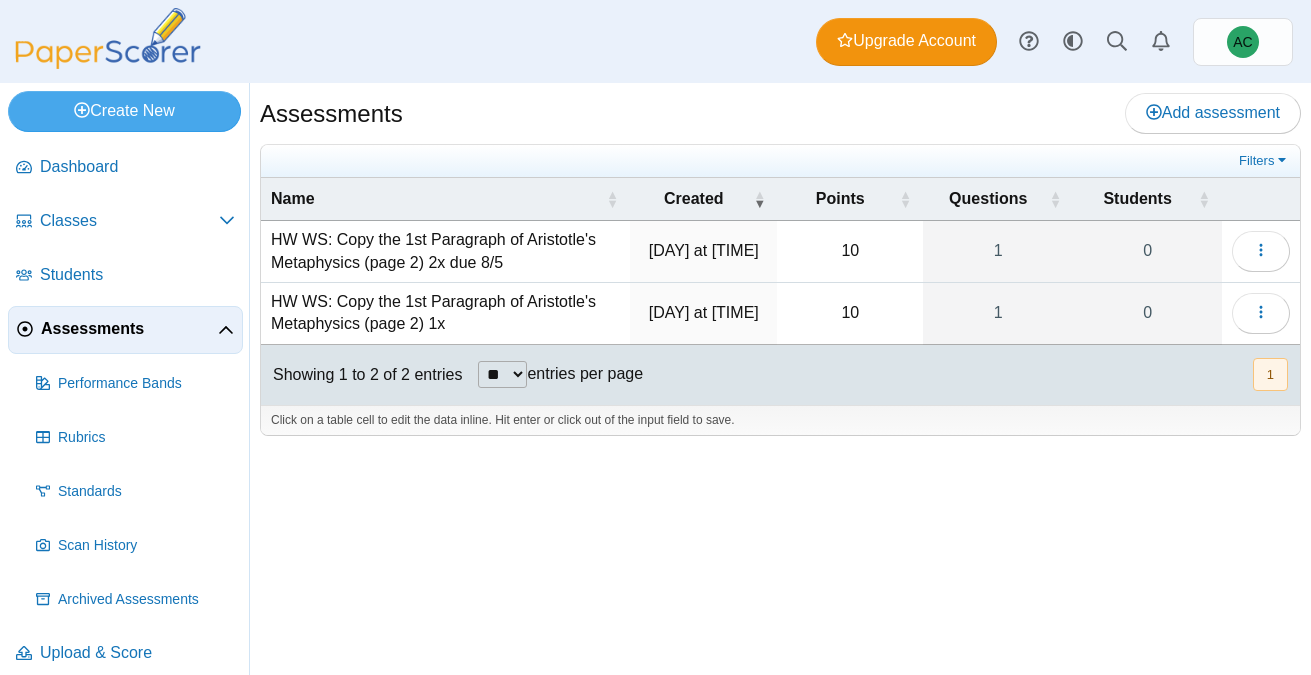 scroll, scrollTop: 0, scrollLeft: 0, axis: both 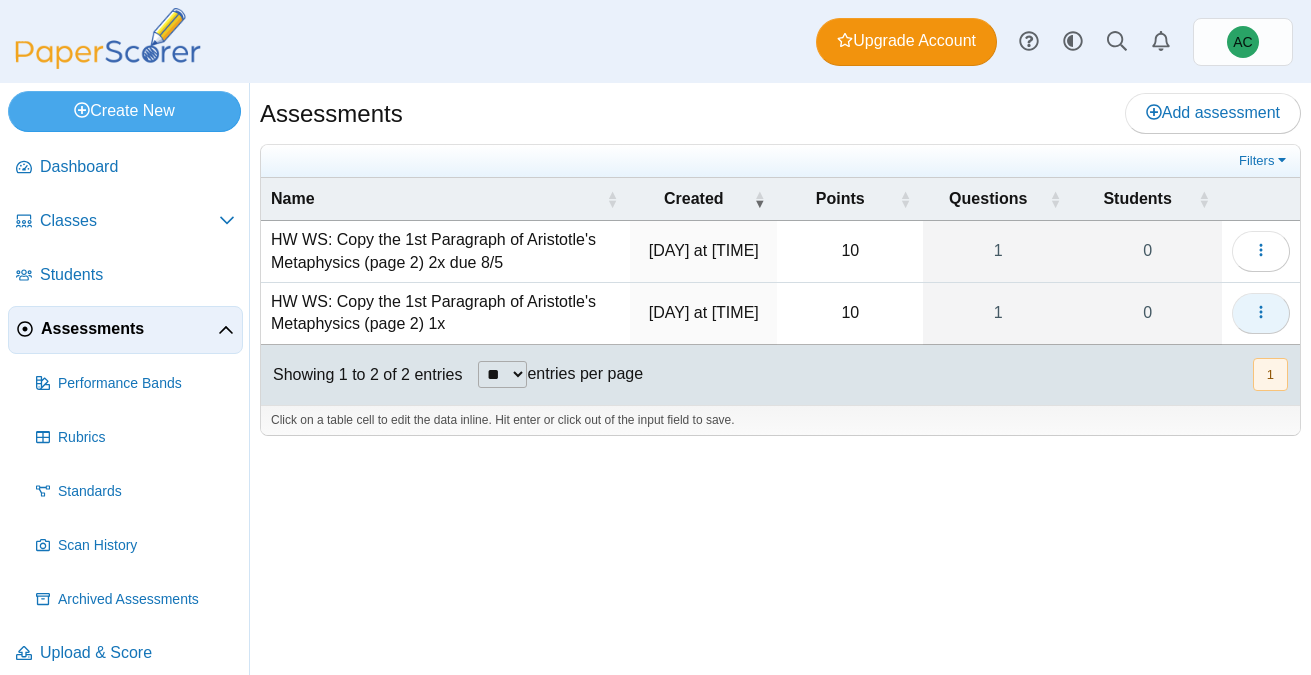 click at bounding box center (1261, 313) 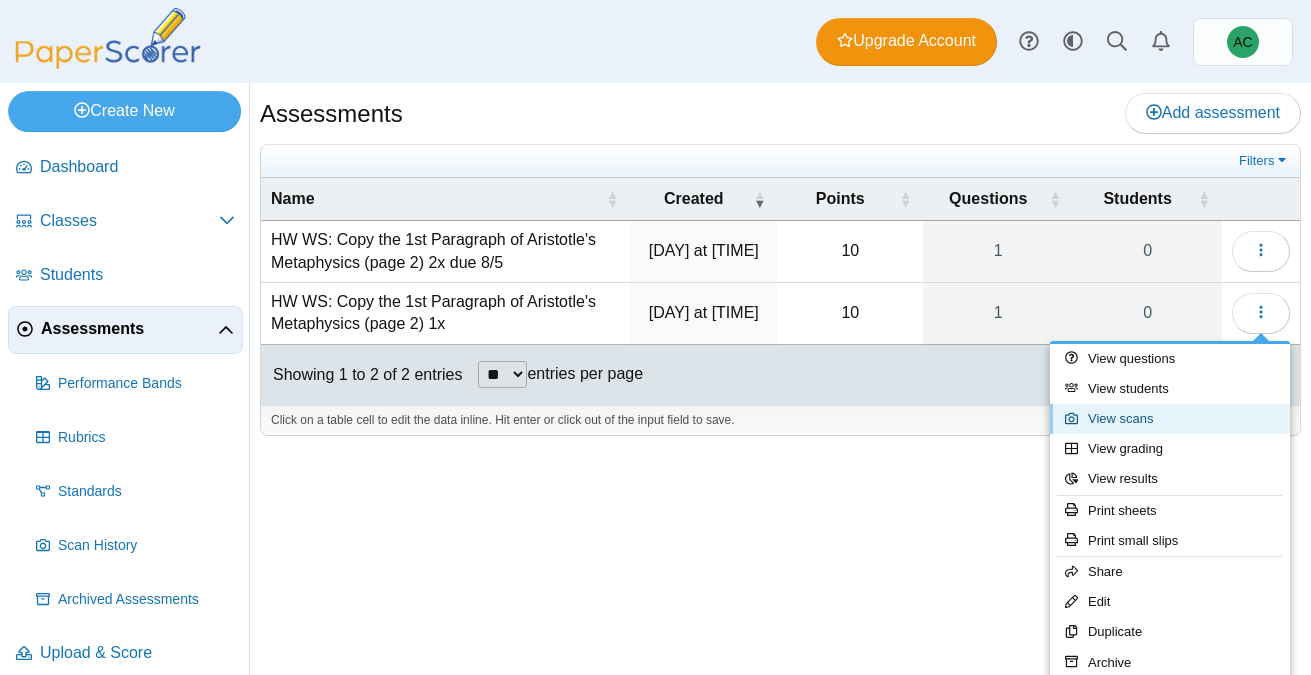 click on "View scans" at bounding box center [1170, 419] 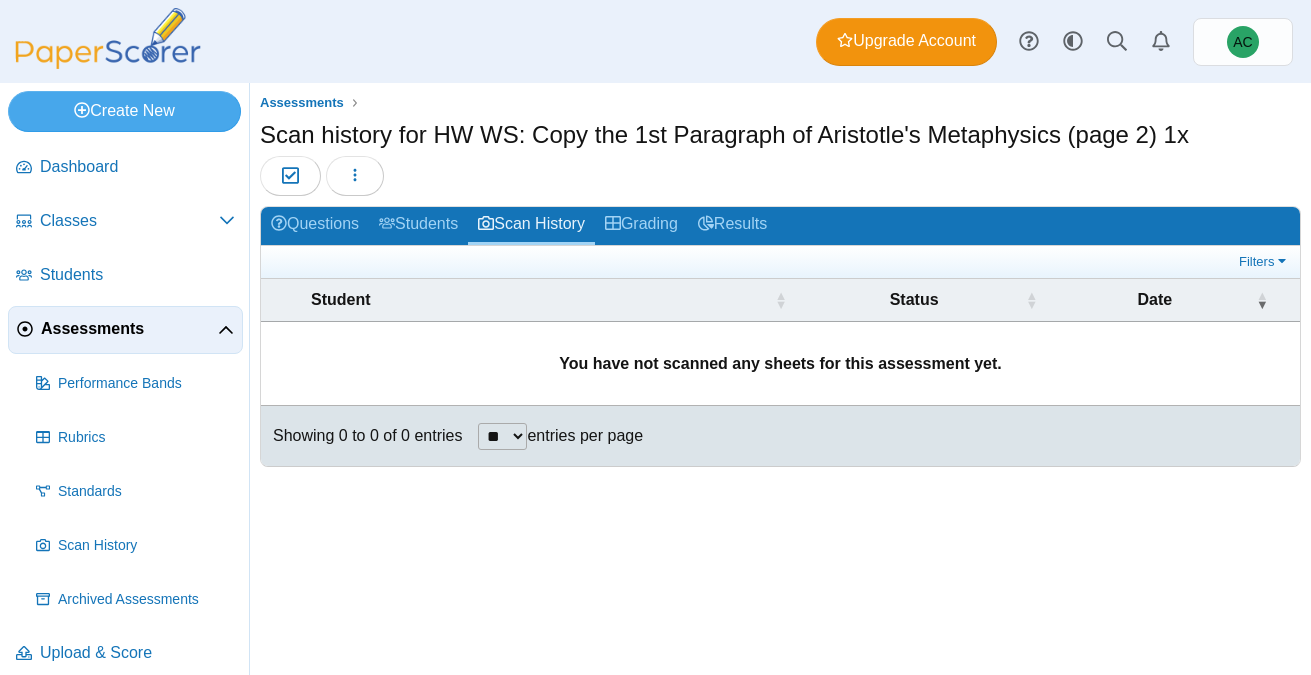 scroll, scrollTop: 0, scrollLeft: 0, axis: both 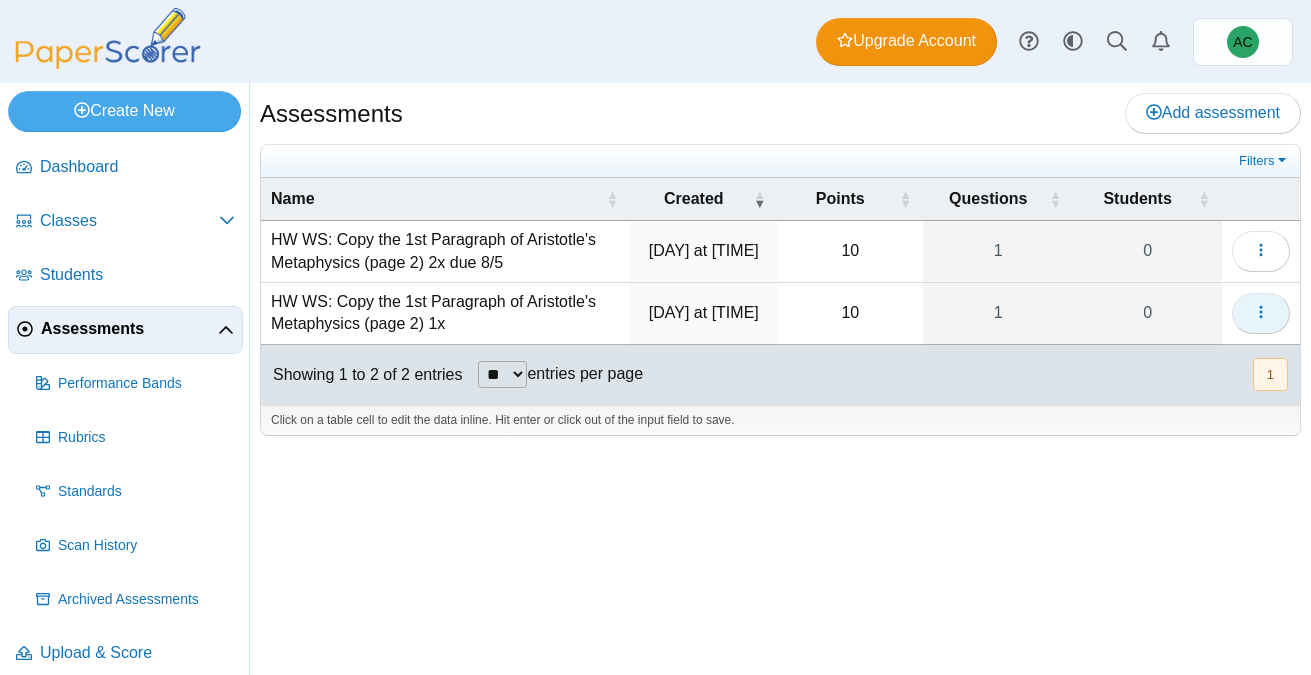 click 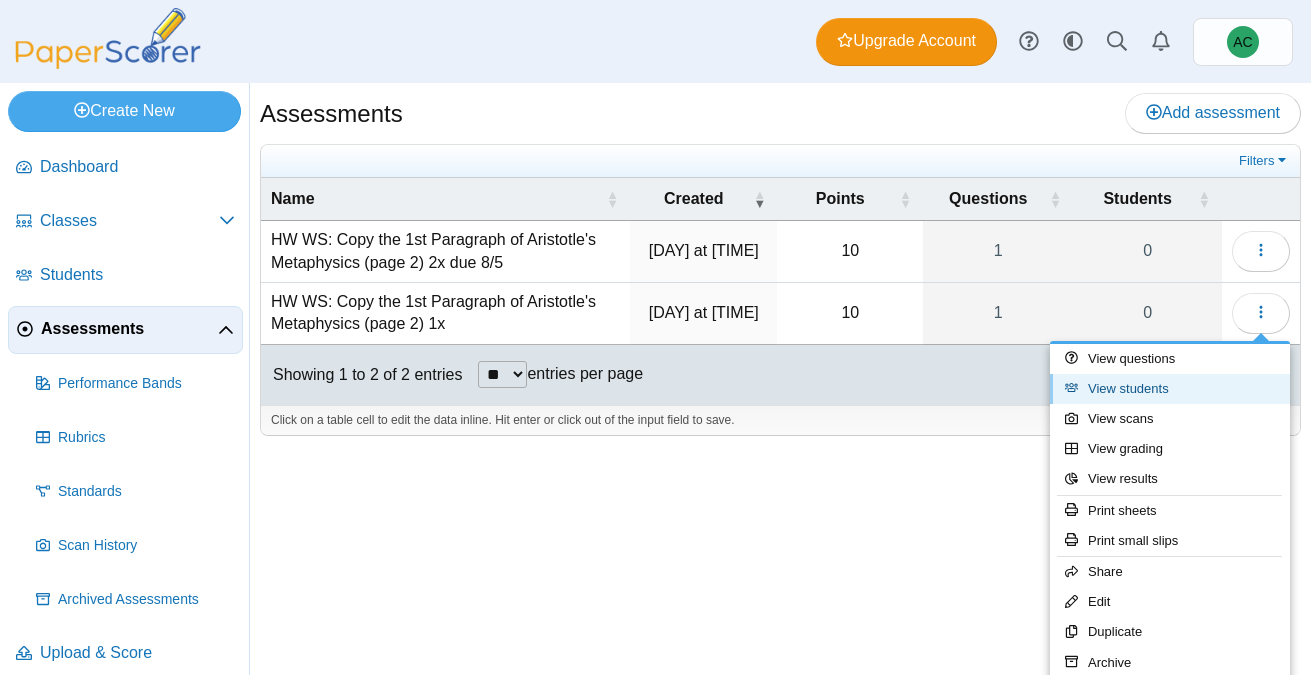 click on "View students" at bounding box center (1170, 389) 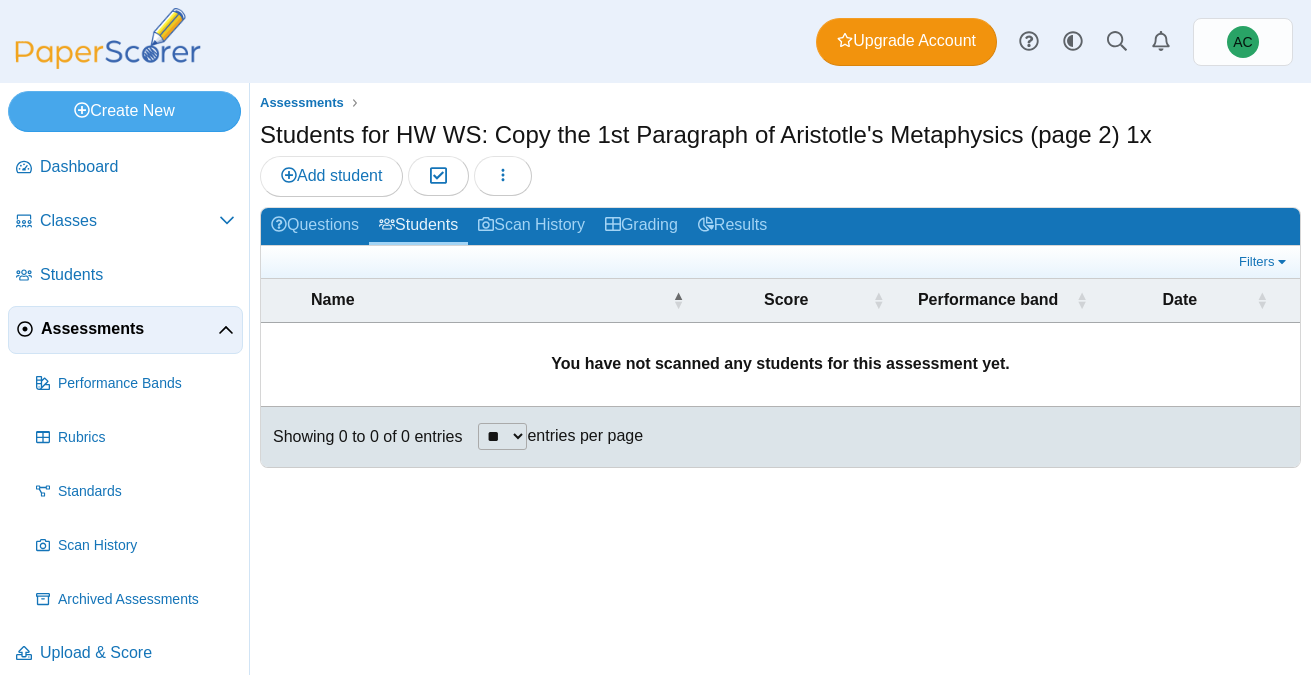scroll, scrollTop: 0, scrollLeft: 0, axis: both 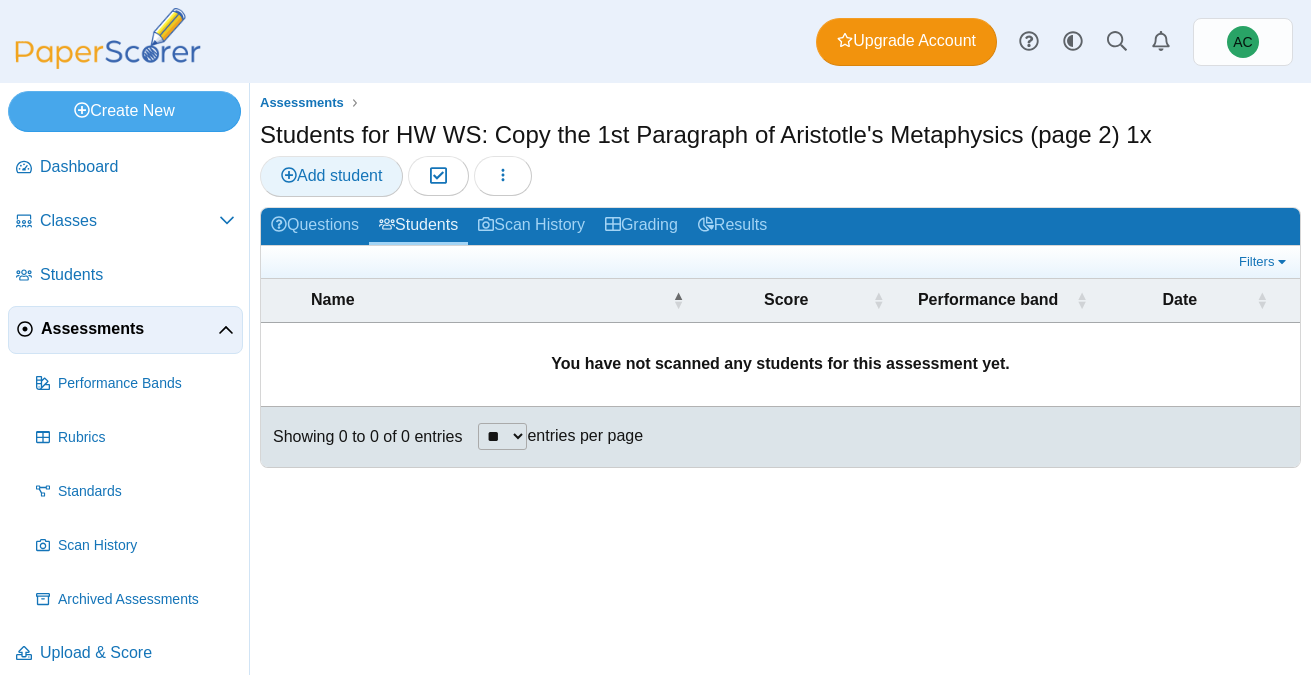 click on "Add student" at bounding box center [331, 176] 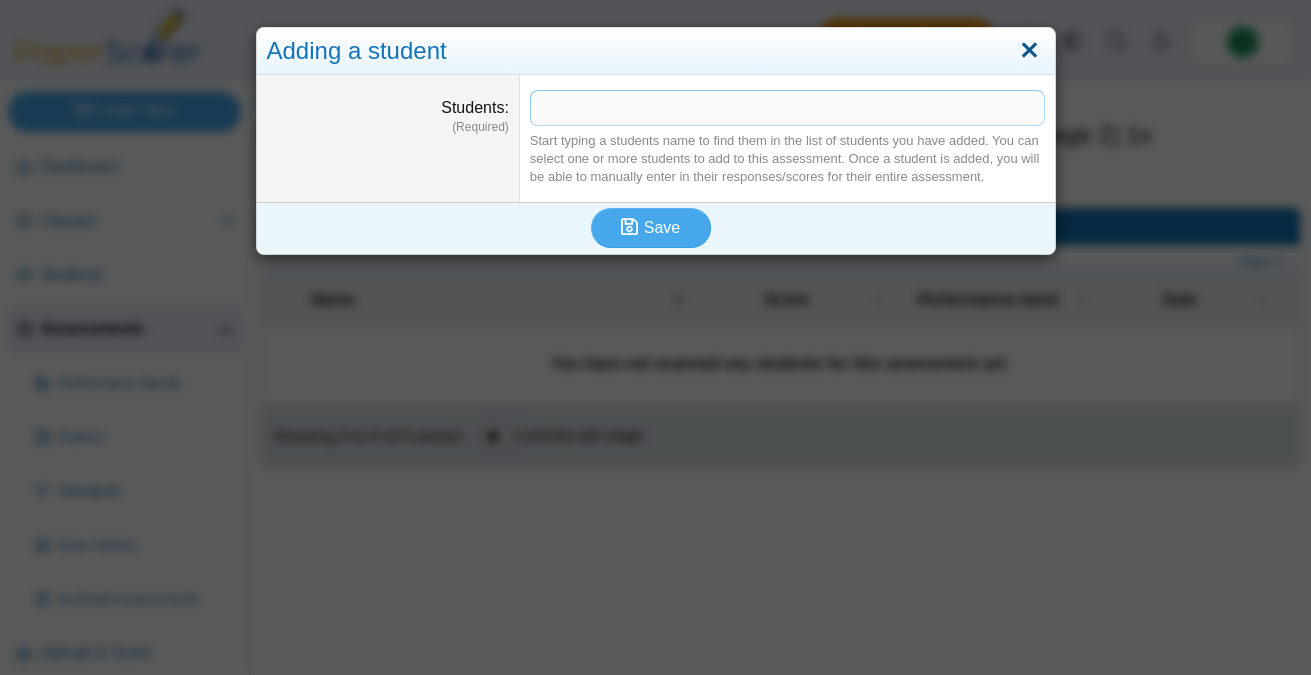click at bounding box center [1029, 51] 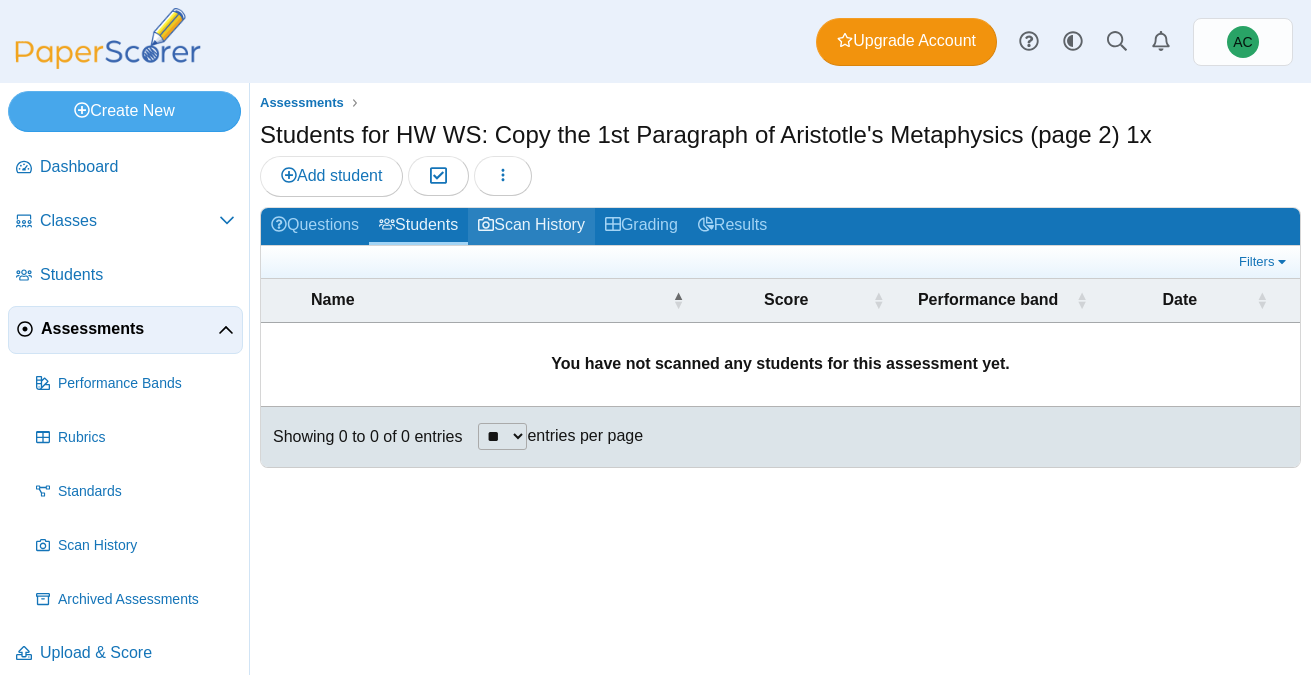 click on "Scan History" at bounding box center [531, 226] 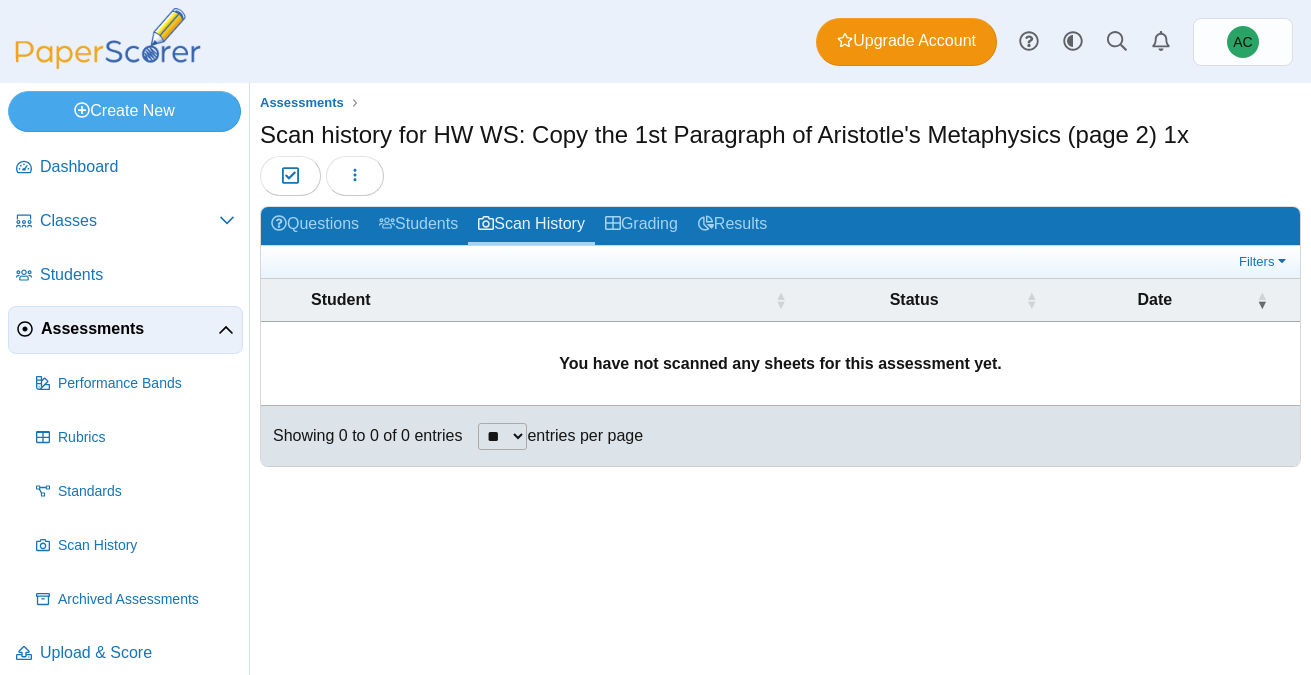 scroll, scrollTop: 0, scrollLeft: 0, axis: both 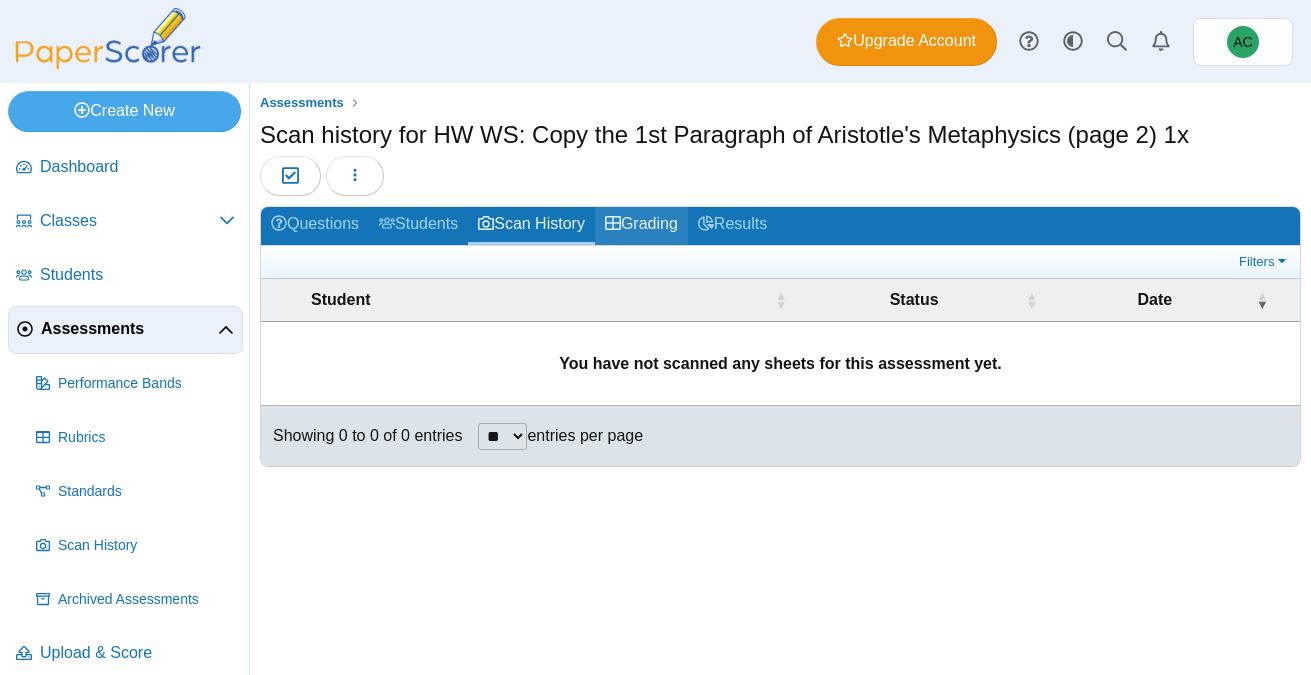 click on "Grading" at bounding box center [641, 225] 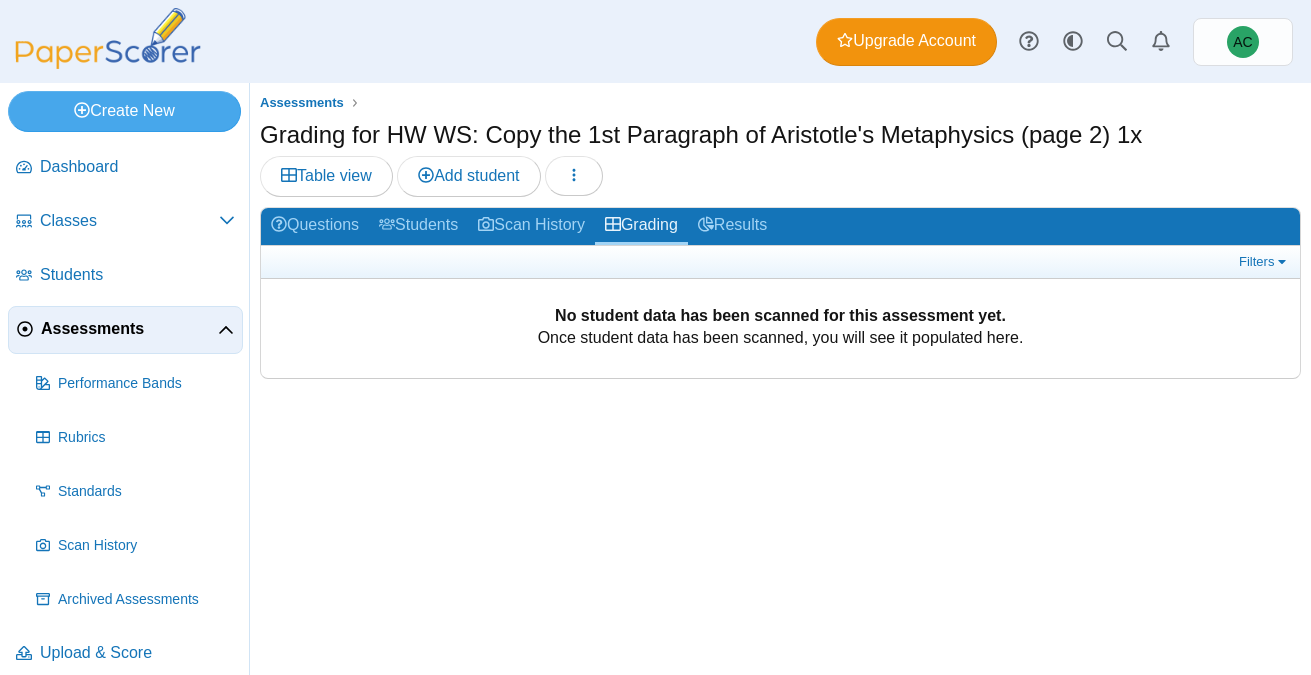 scroll, scrollTop: 0, scrollLeft: 0, axis: both 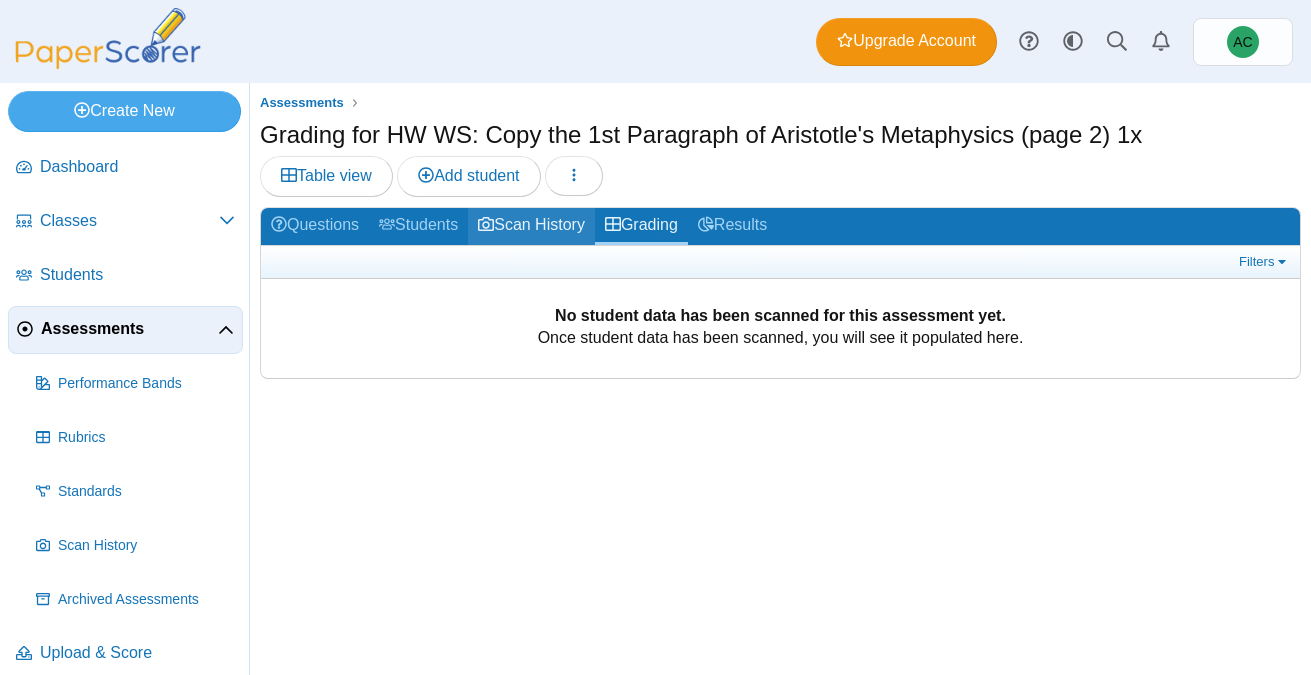 click on "Scan History" at bounding box center (531, 226) 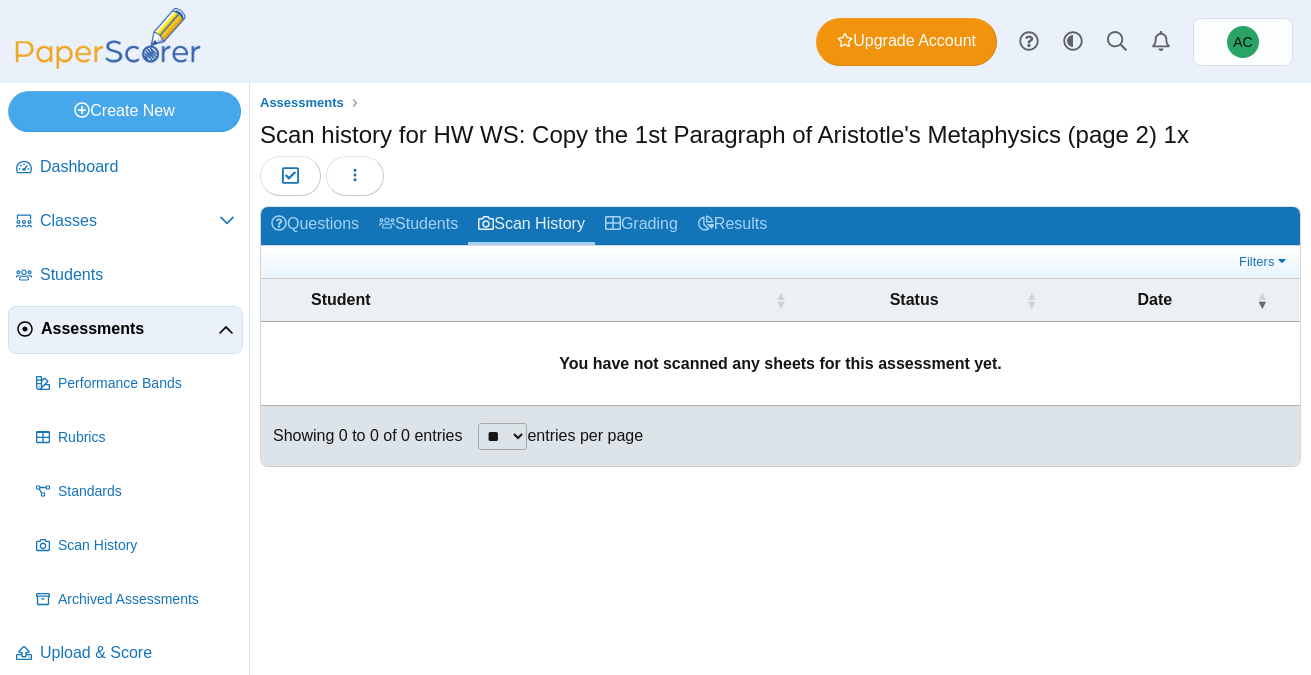 scroll, scrollTop: 0, scrollLeft: 0, axis: both 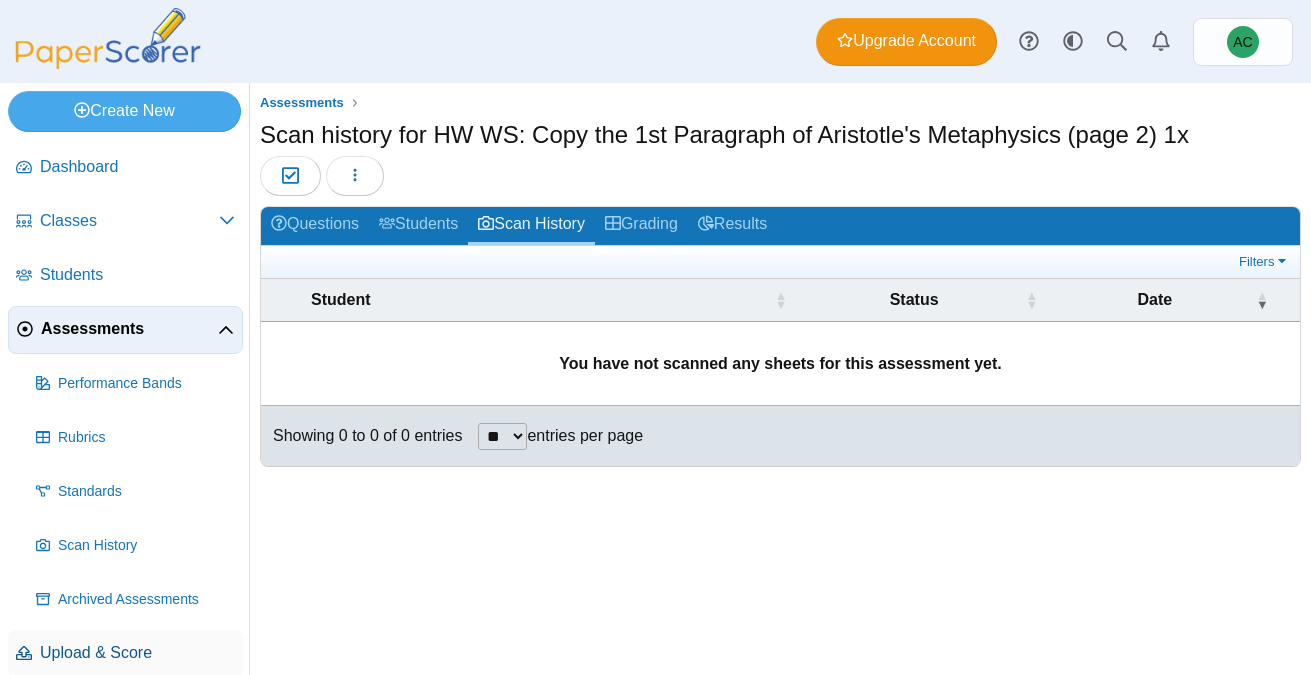 click on "Upload & Score" at bounding box center [137, 653] 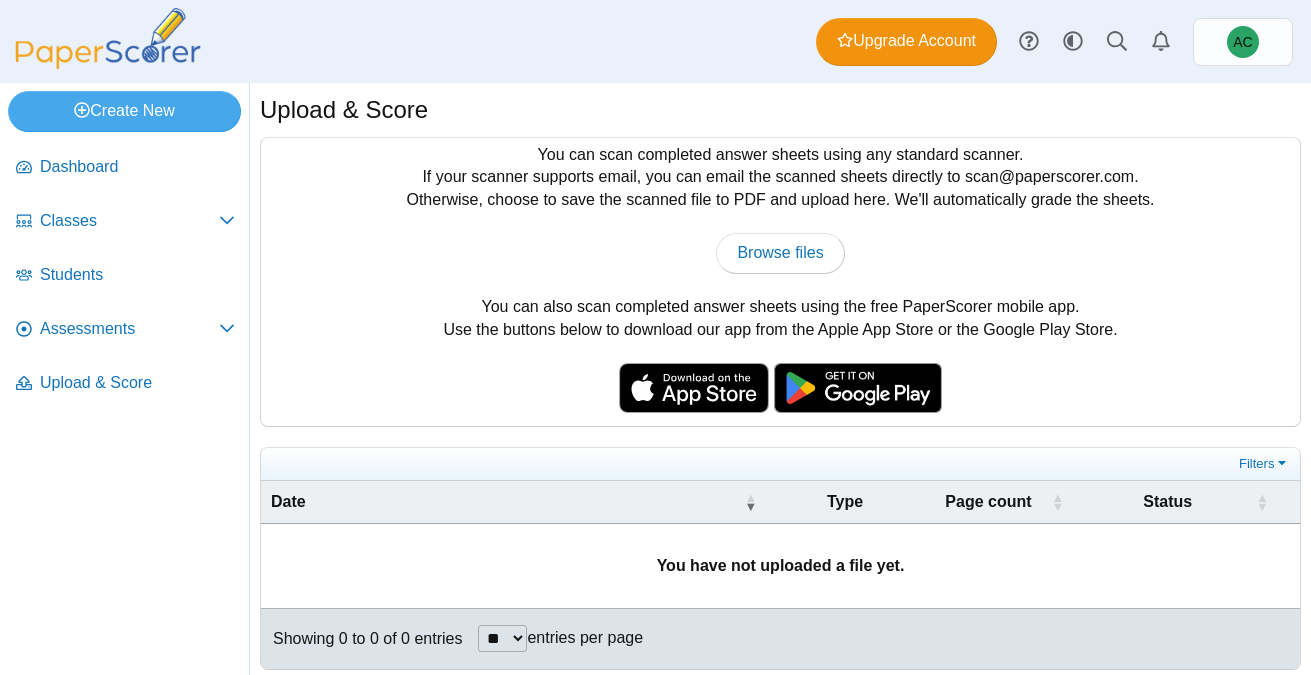 scroll, scrollTop: 0, scrollLeft: 0, axis: both 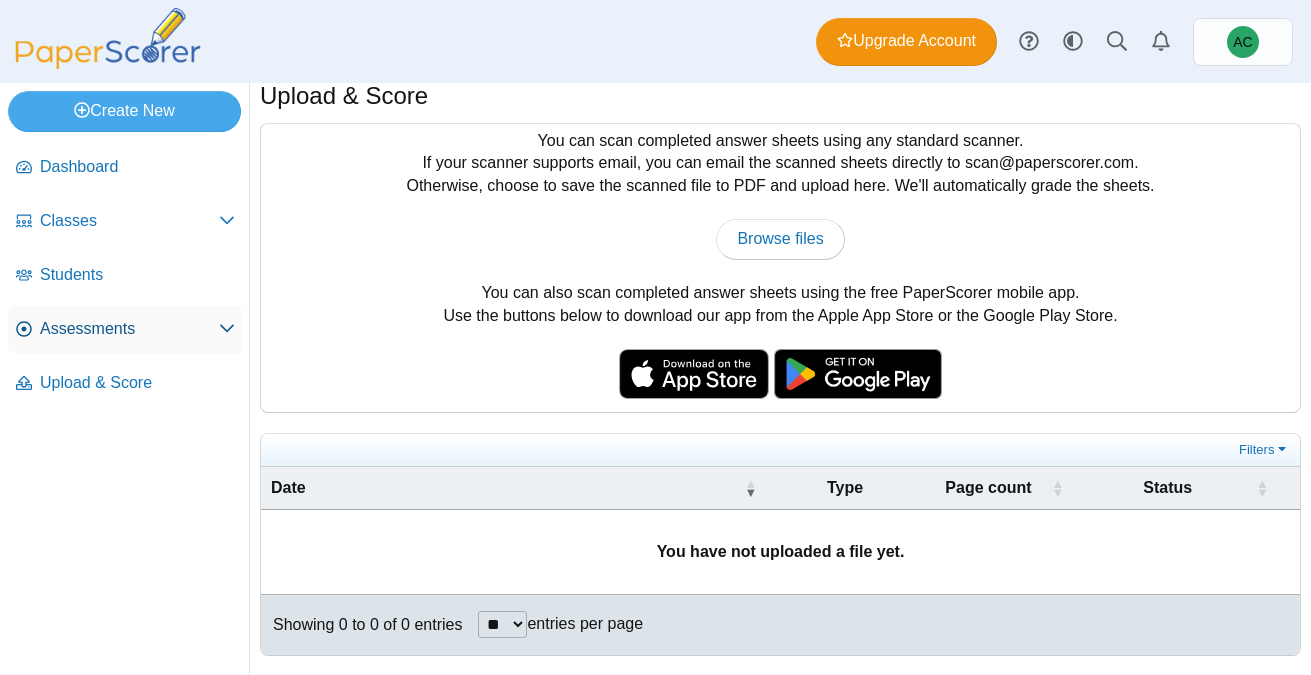 click on "Assessments" at bounding box center (125, 330) 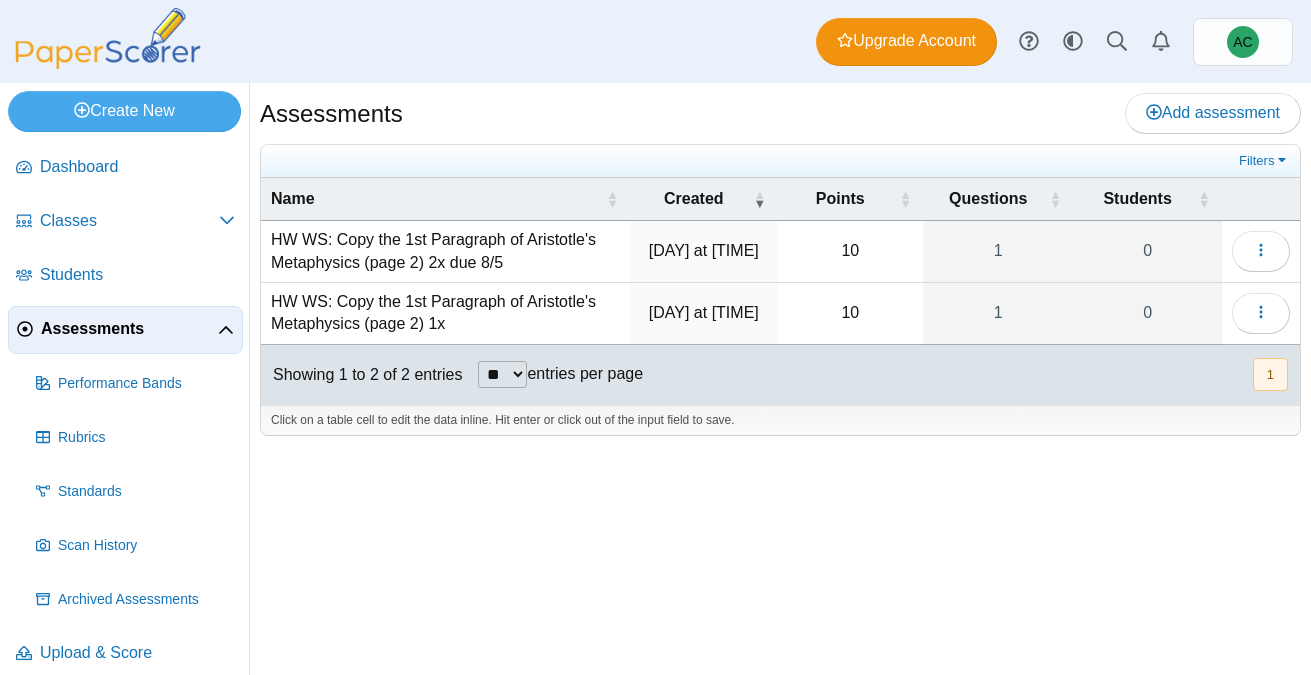 scroll, scrollTop: 0, scrollLeft: 0, axis: both 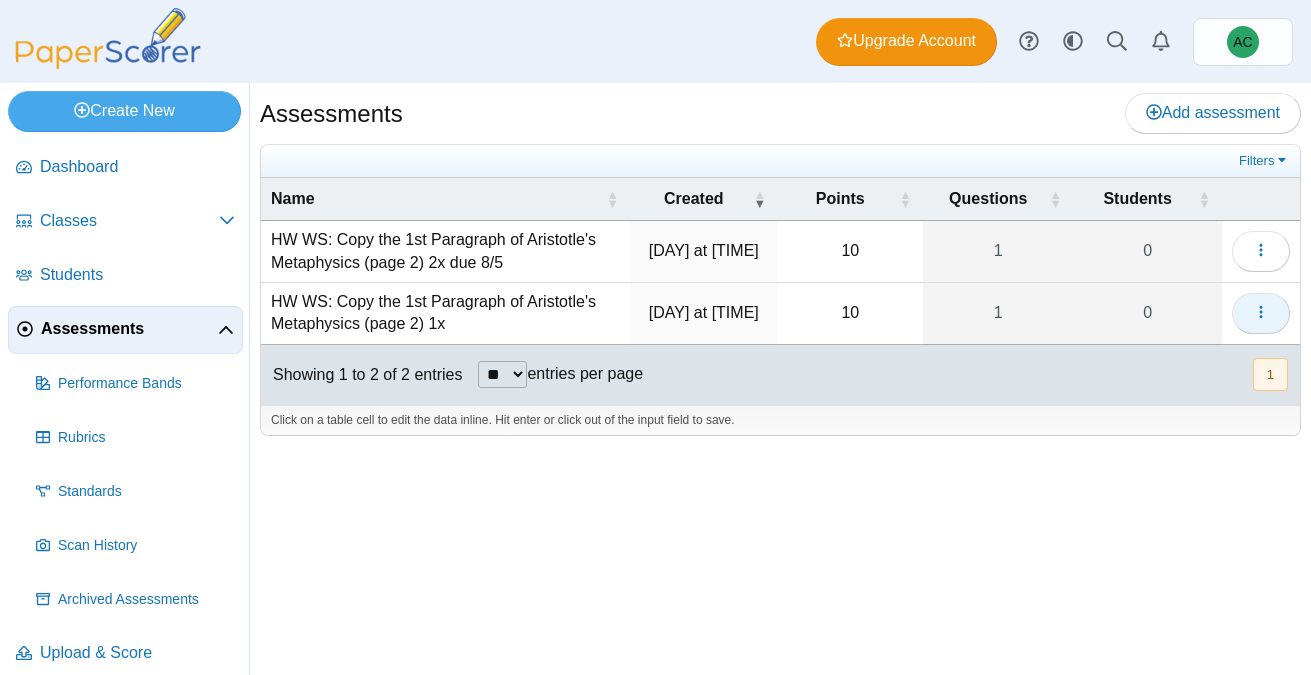 click at bounding box center [1261, 312] 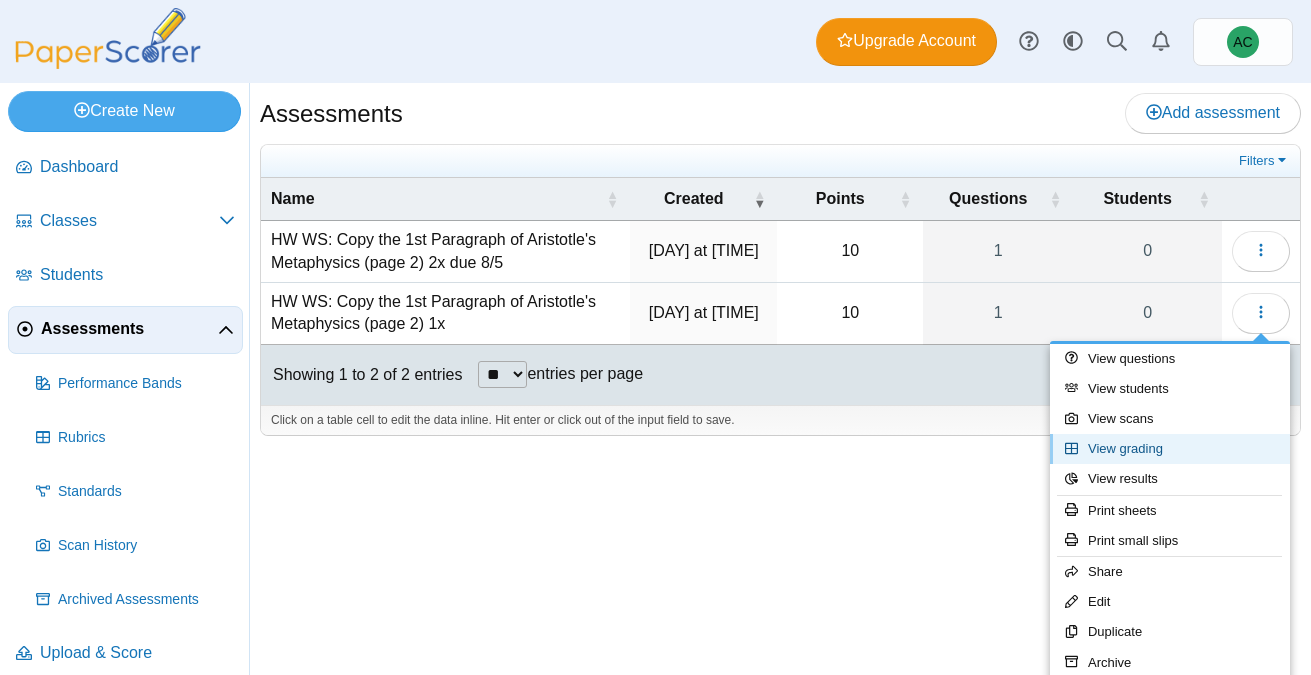 click on "View grading" at bounding box center [1170, 449] 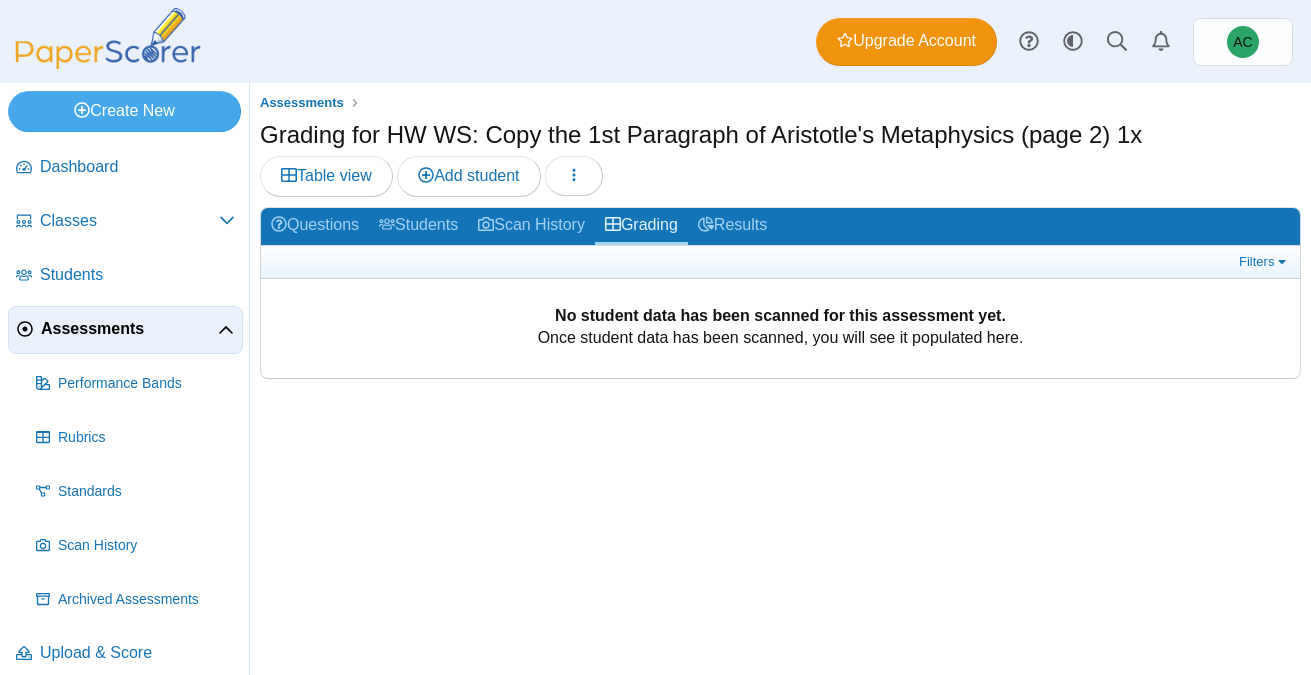 scroll, scrollTop: 0, scrollLeft: 0, axis: both 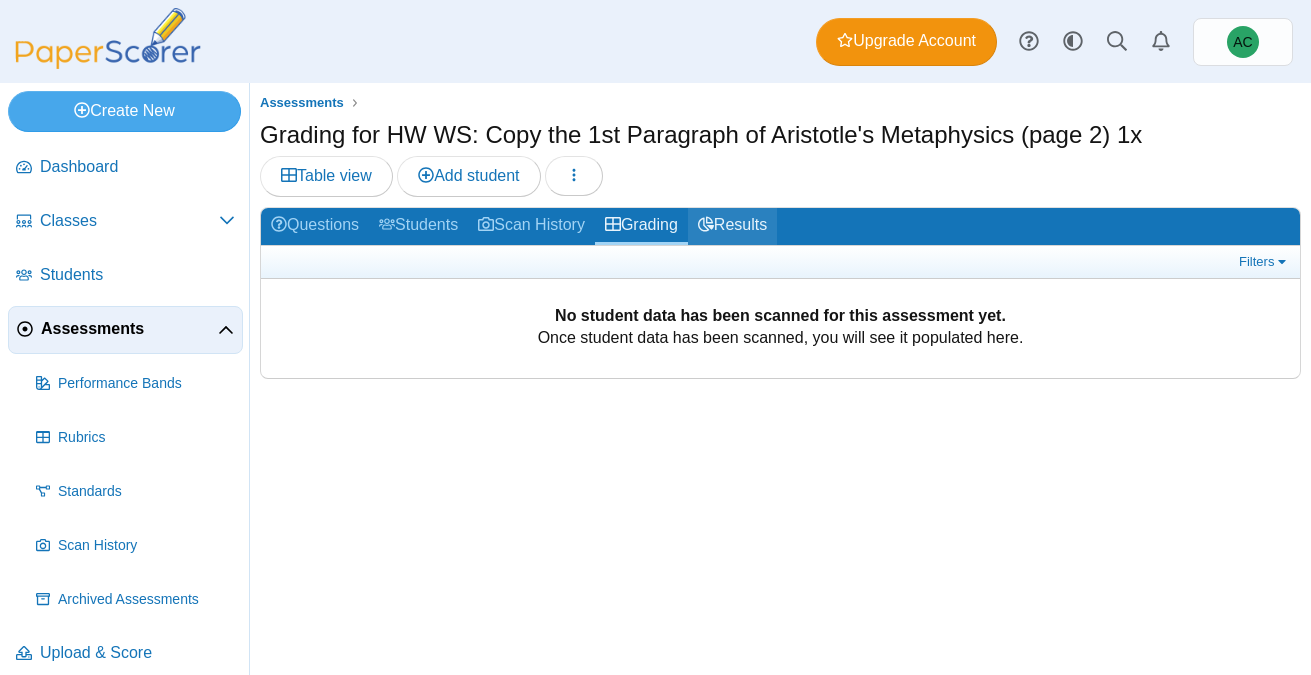 click on "Results" at bounding box center [732, 226] 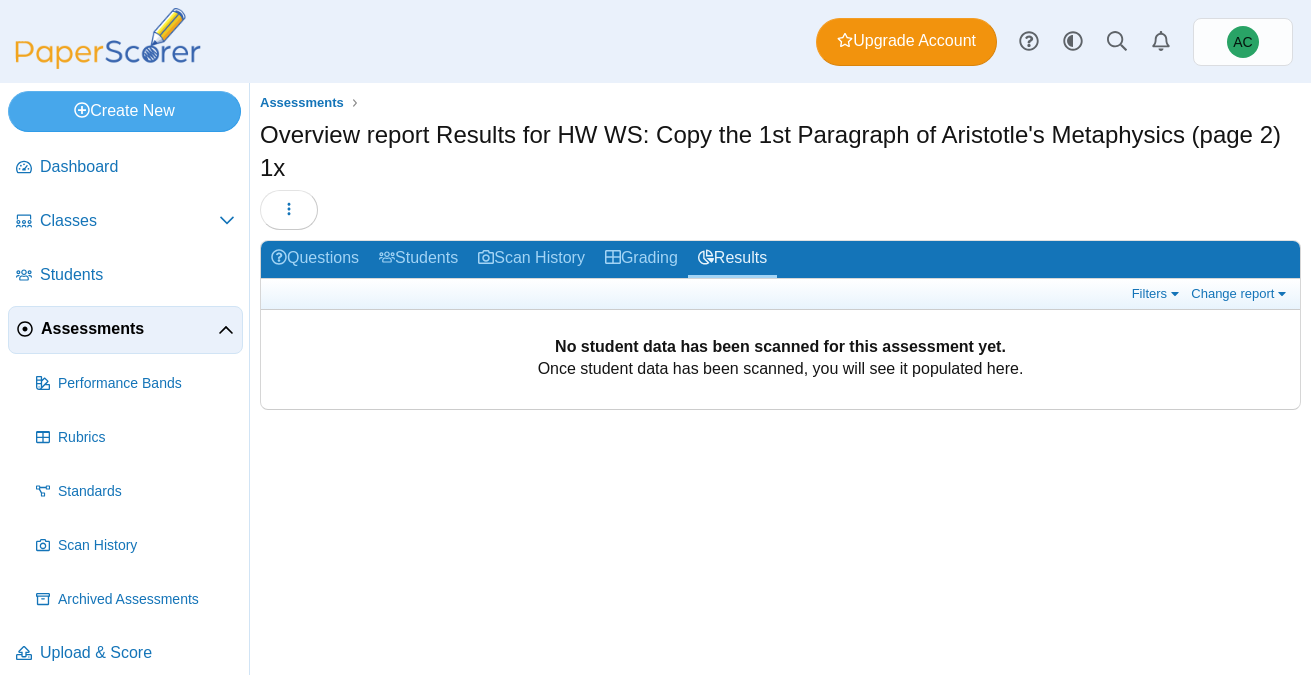 scroll, scrollTop: 0, scrollLeft: 0, axis: both 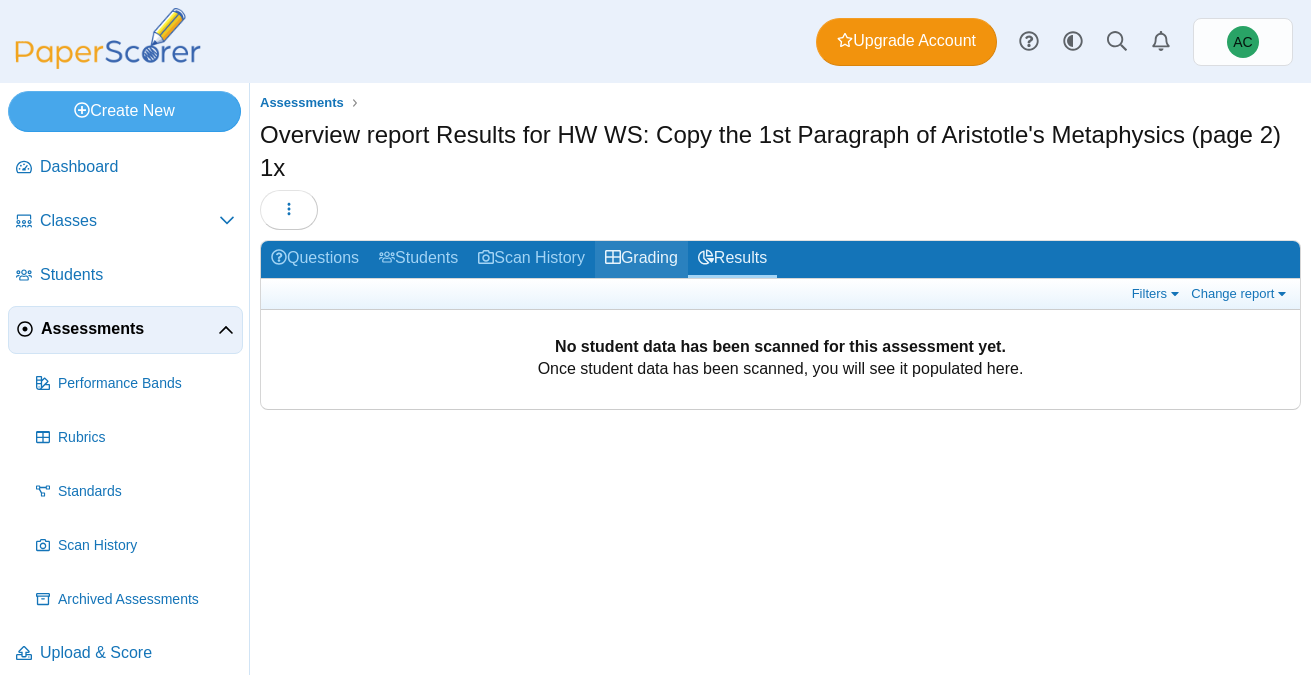 click on "Grading" at bounding box center [641, 259] 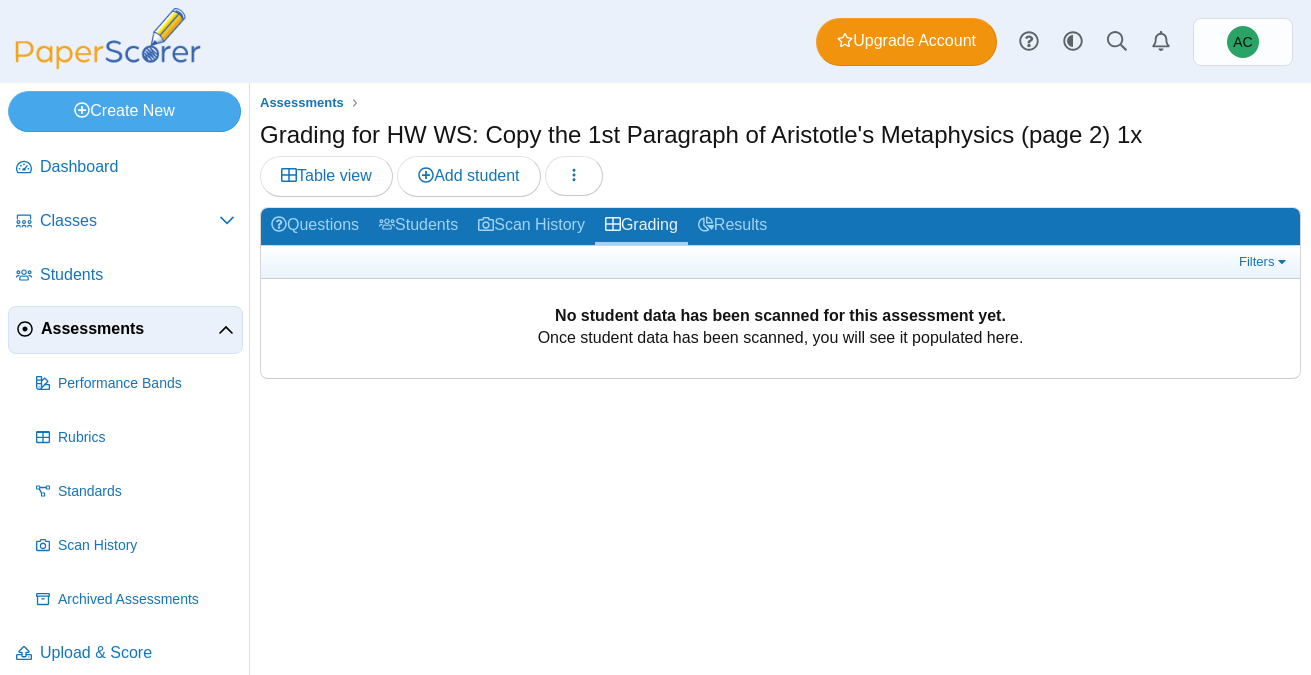 scroll, scrollTop: 0, scrollLeft: 0, axis: both 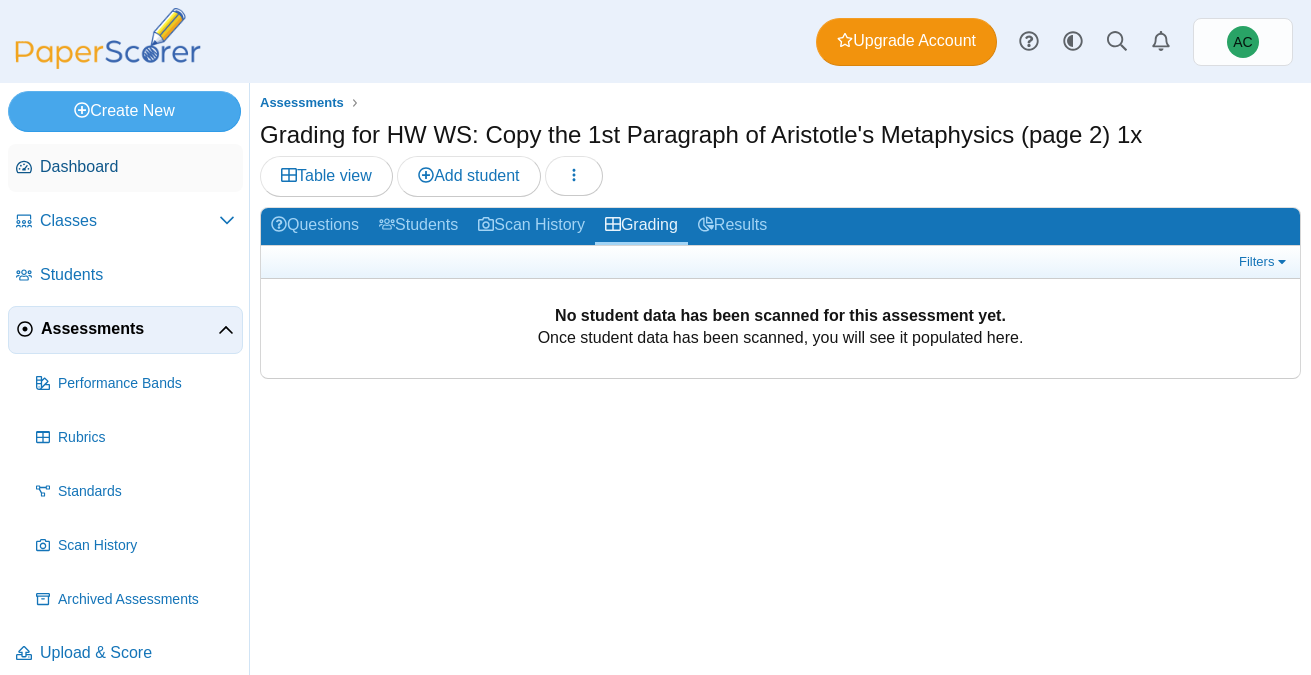 click on "Dashboard" at bounding box center [137, 167] 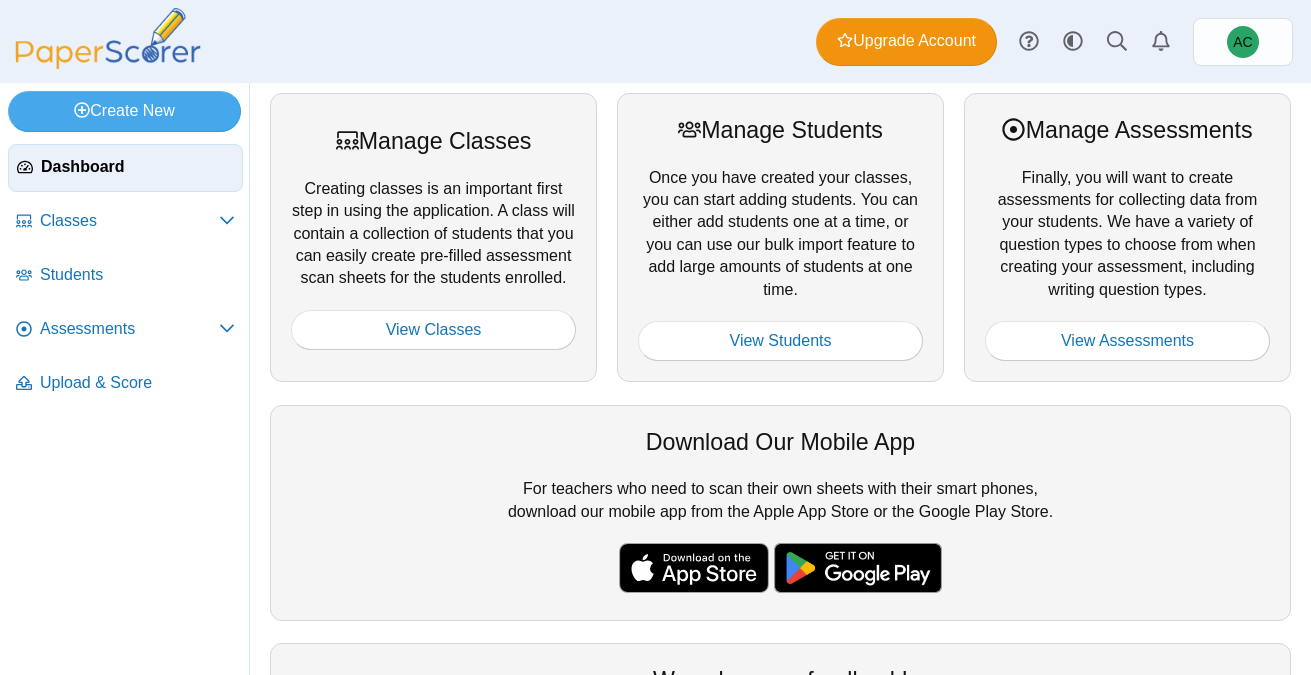 scroll, scrollTop: 0, scrollLeft: 0, axis: both 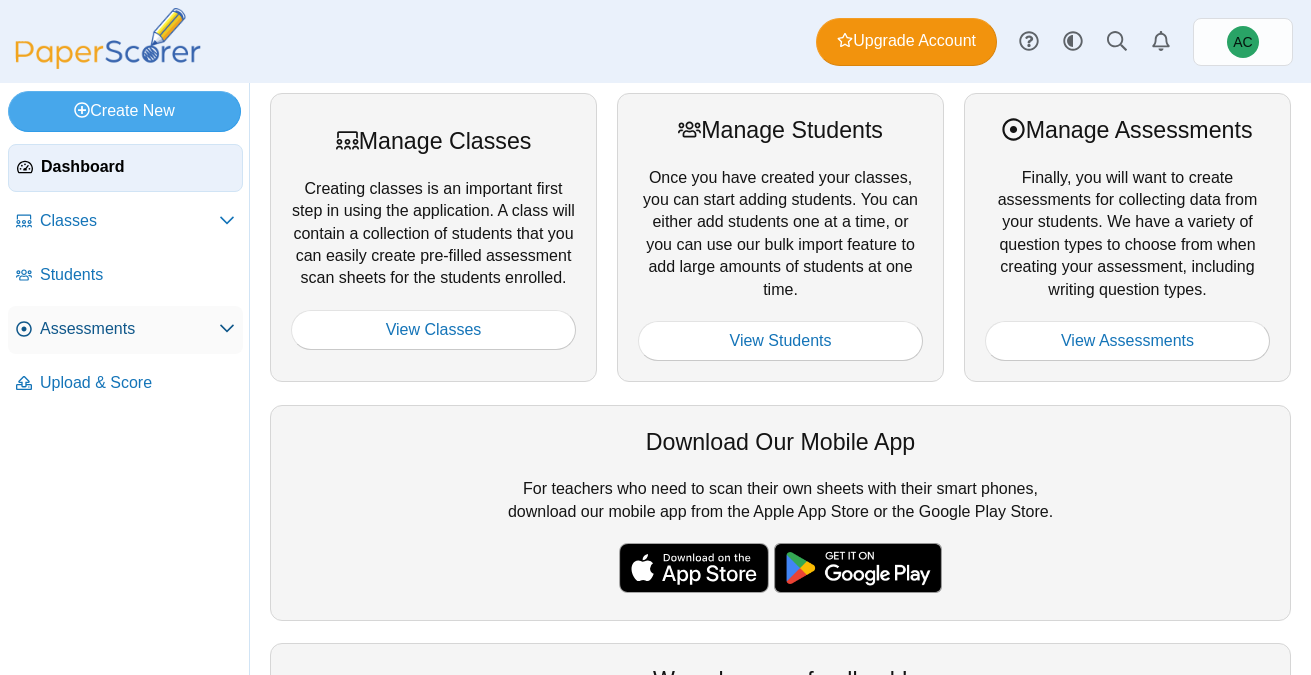 click on "Assessments" at bounding box center [129, 329] 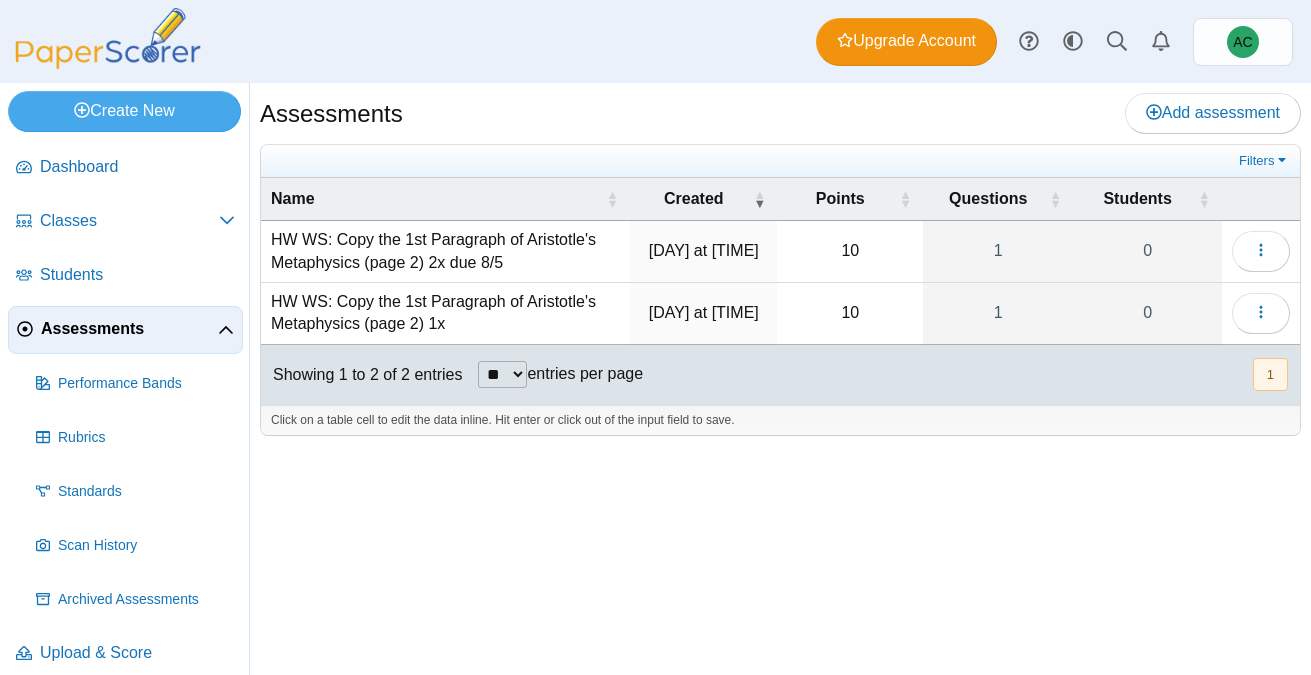 scroll, scrollTop: 0, scrollLeft: 0, axis: both 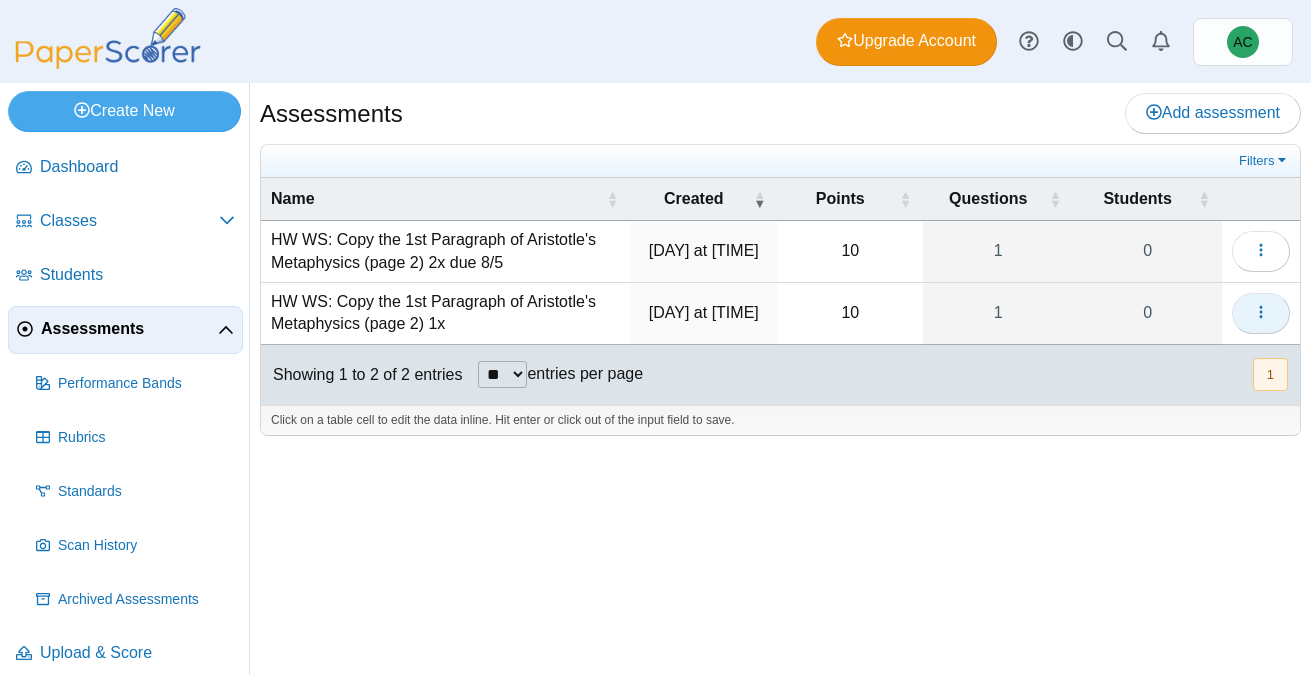 click at bounding box center (1261, 313) 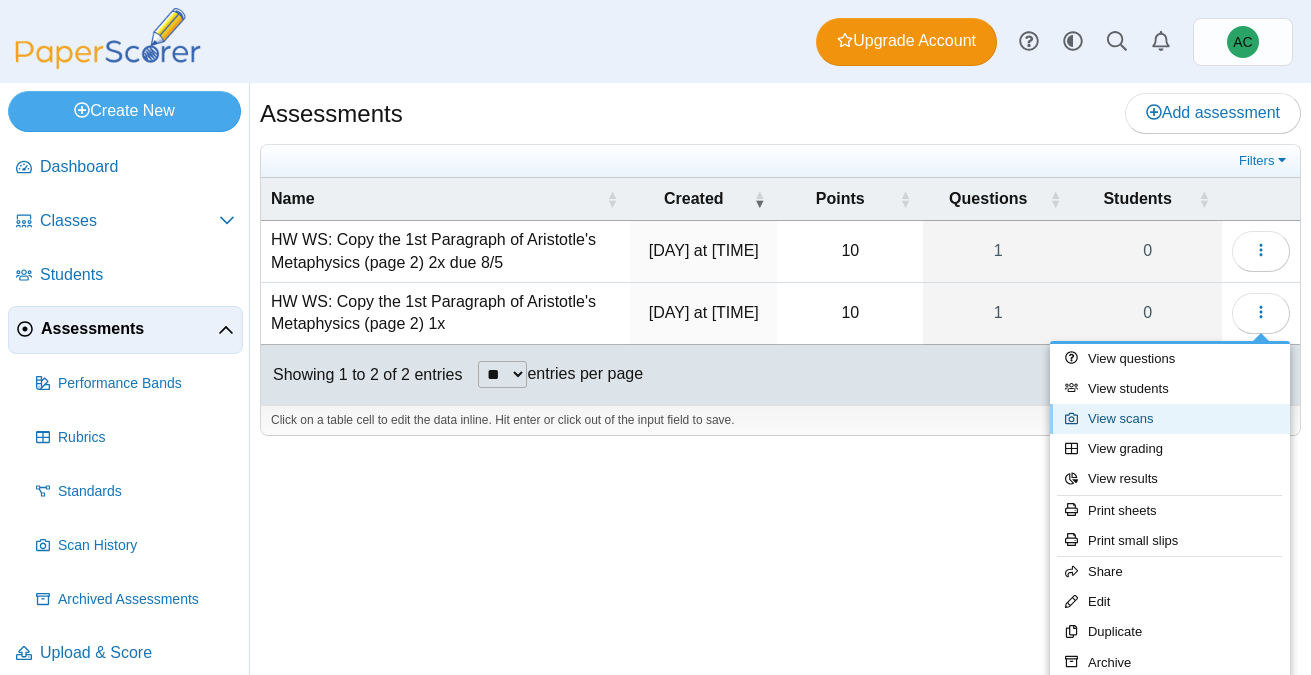 click on "View scans" at bounding box center (1170, 419) 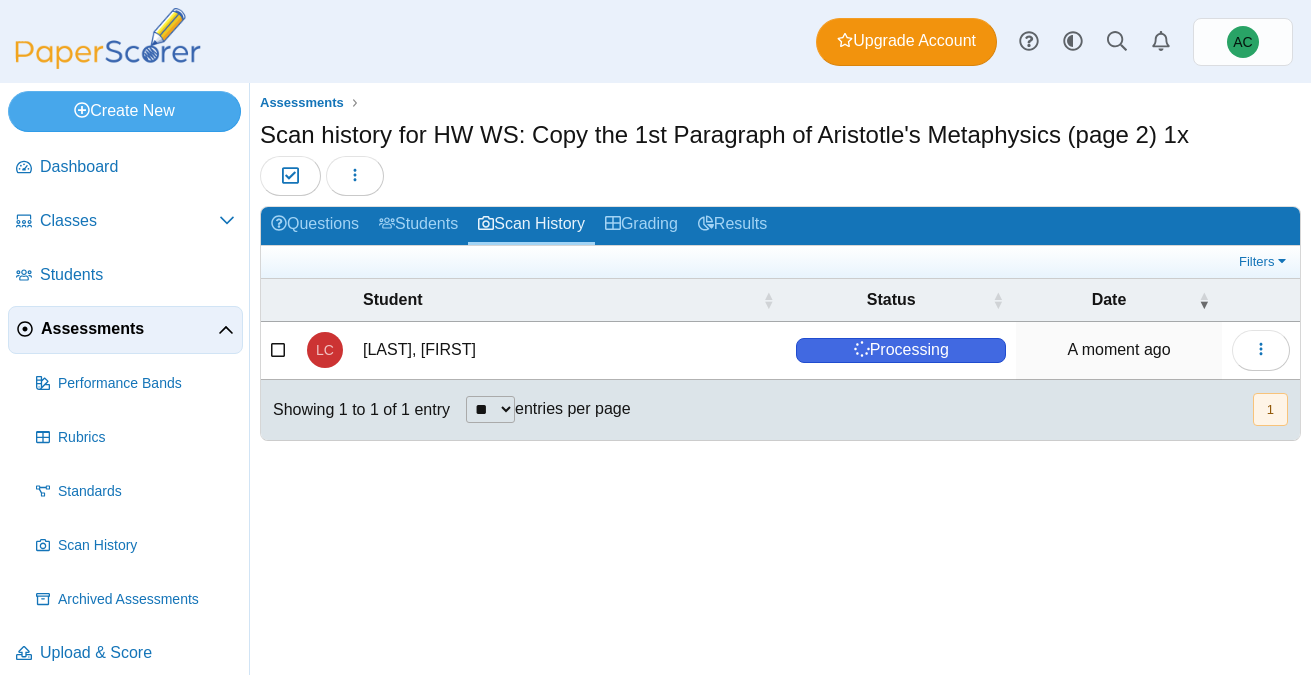 scroll, scrollTop: 0, scrollLeft: 0, axis: both 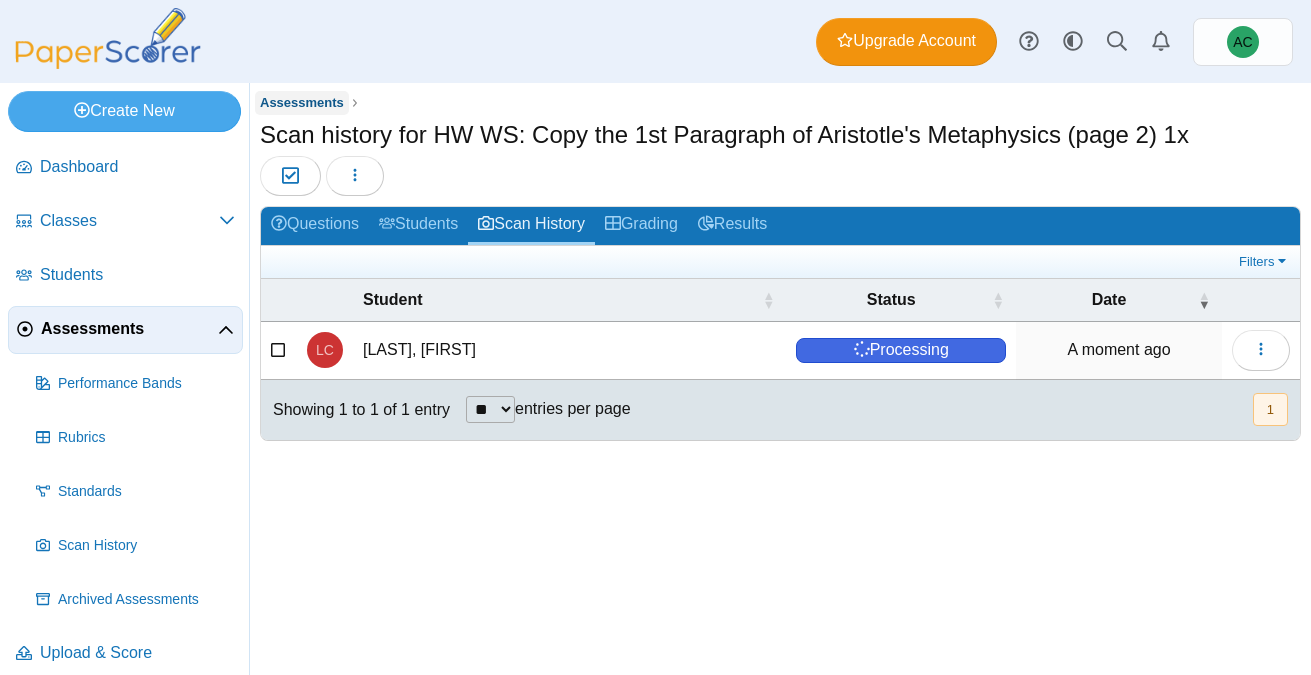 click on "Assessments" at bounding box center (302, 102) 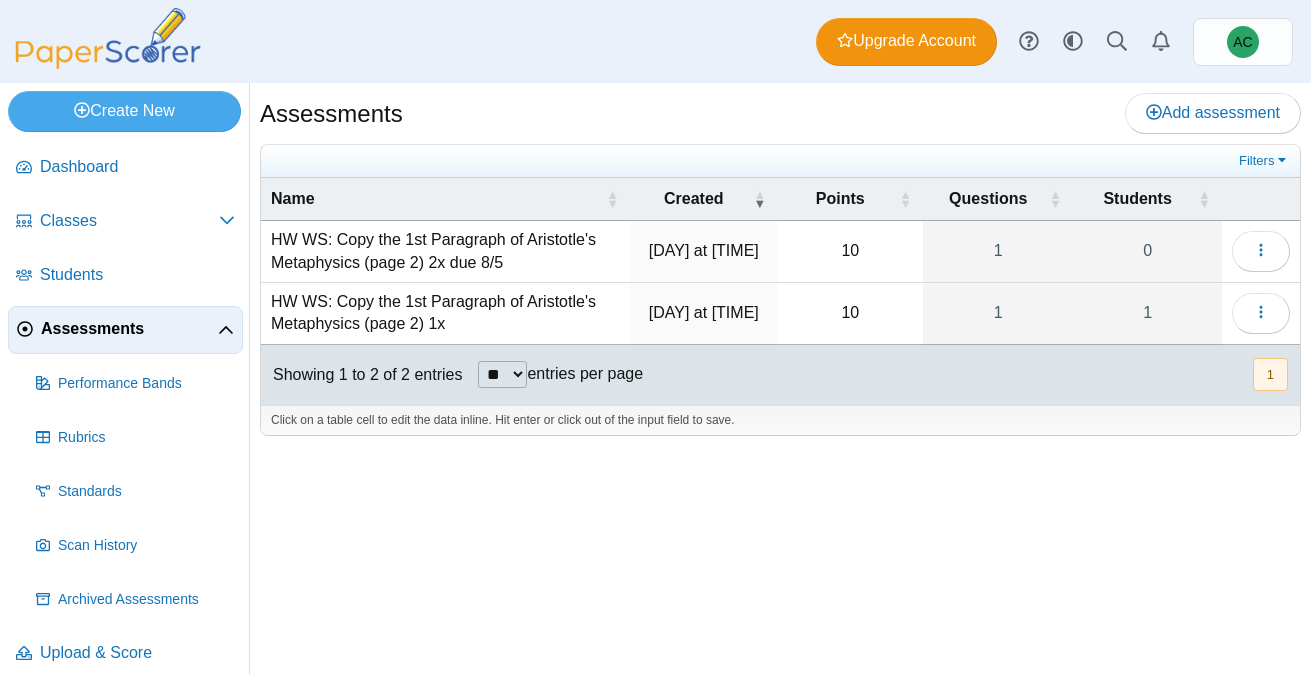 scroll, scrollTop: 0, scrollLeft: 0, axis: both 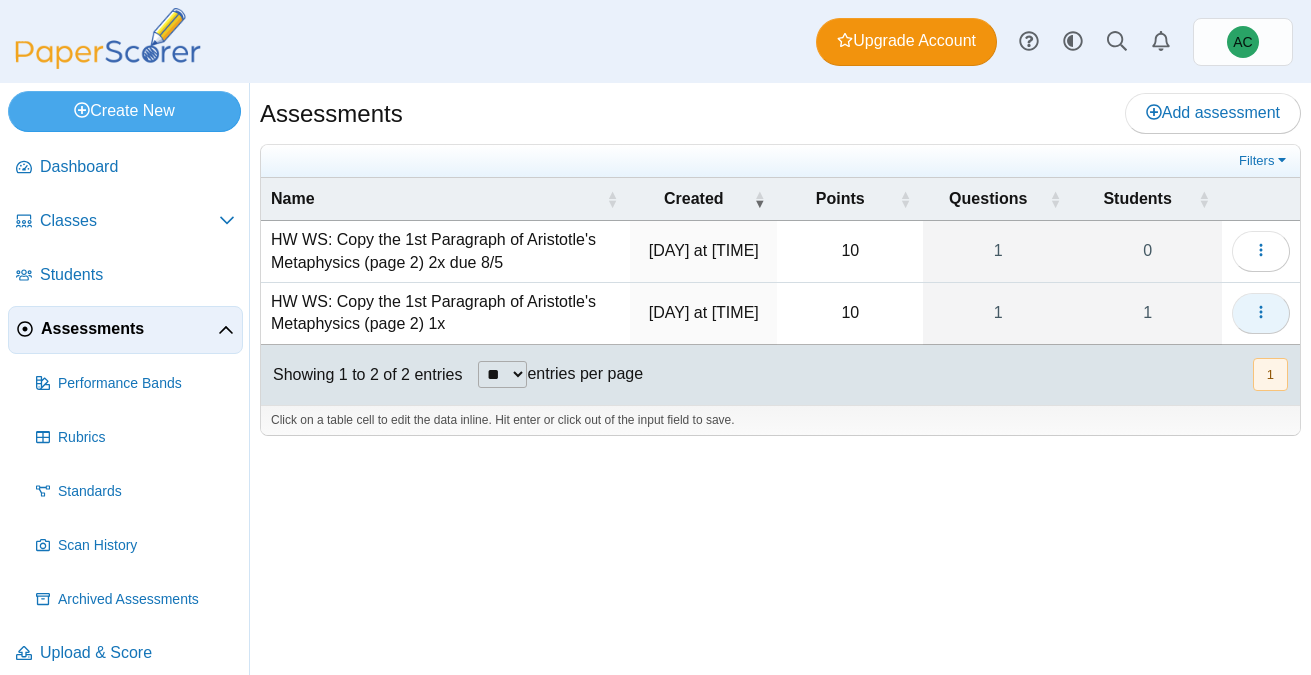 click at bounding box center (1261, 313) 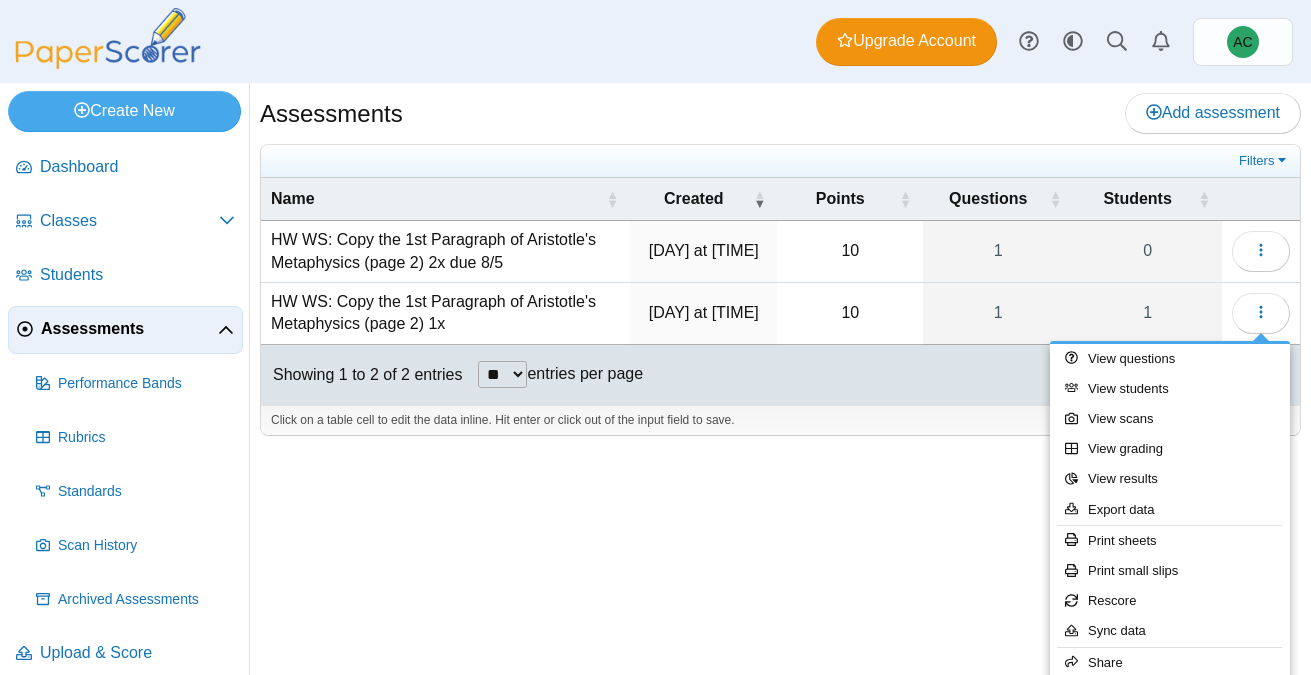 click on "Assessments
Add assessment
10 1" at bounding box center [780, 379] 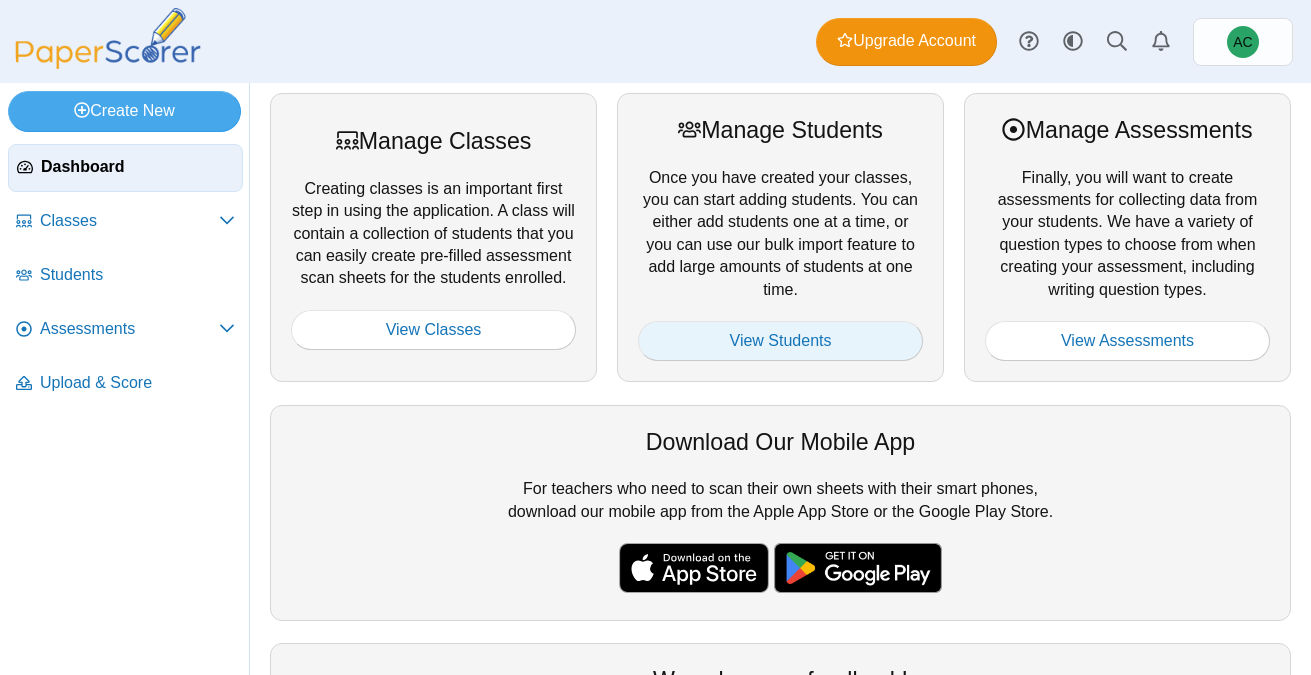 scroll, scrollTop: 0, scrollLeft: 0, axis: both 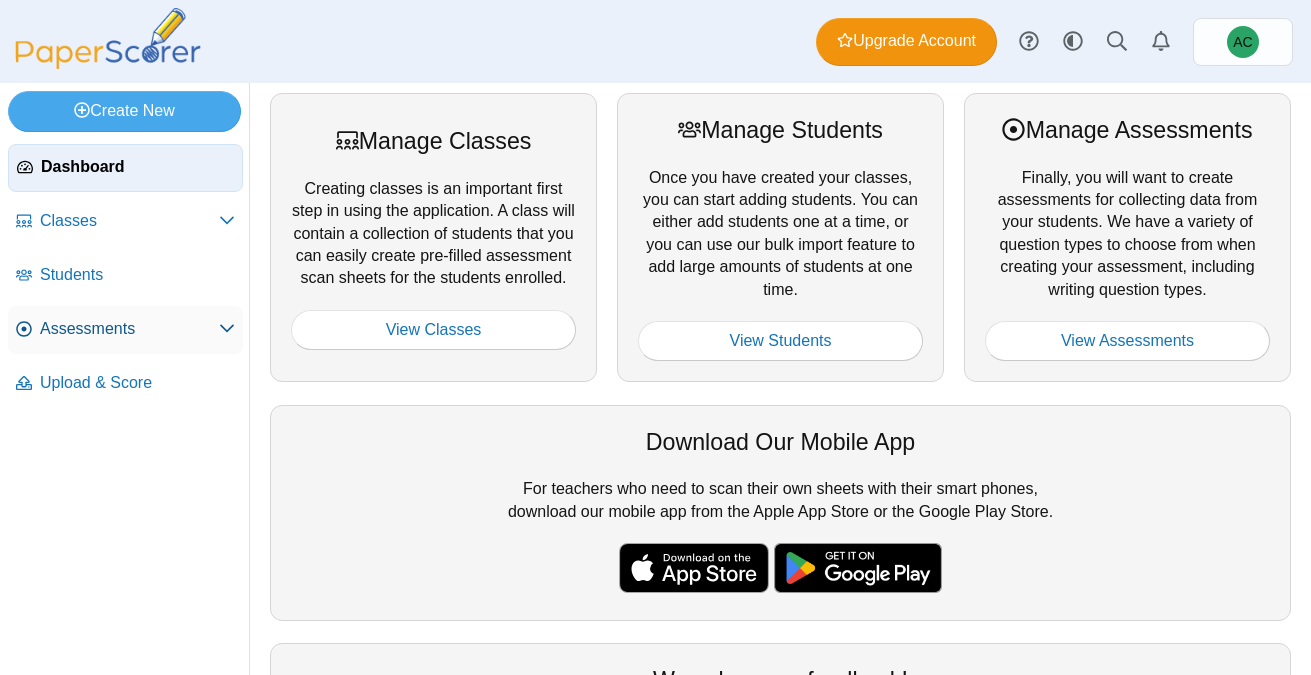 click on "Assessments" at bounding box center [125, 330] 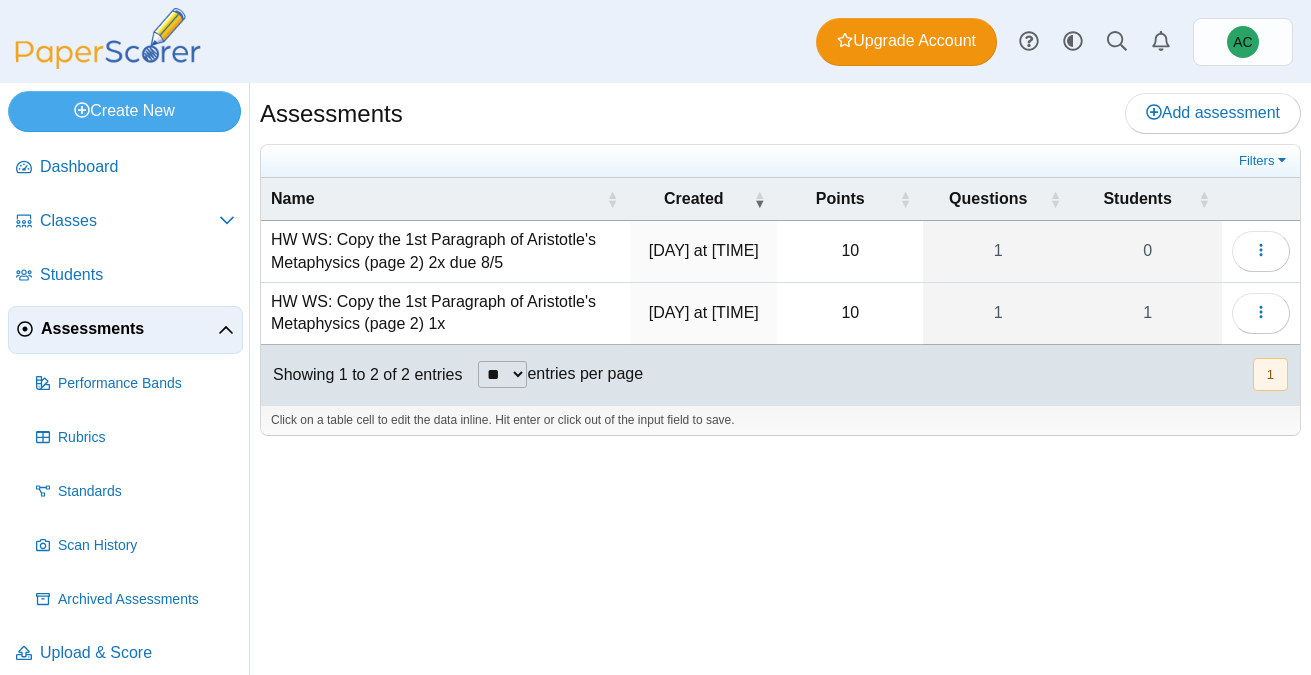 scroll, scrollTop: 0, scrollLeft: 0, axis: both 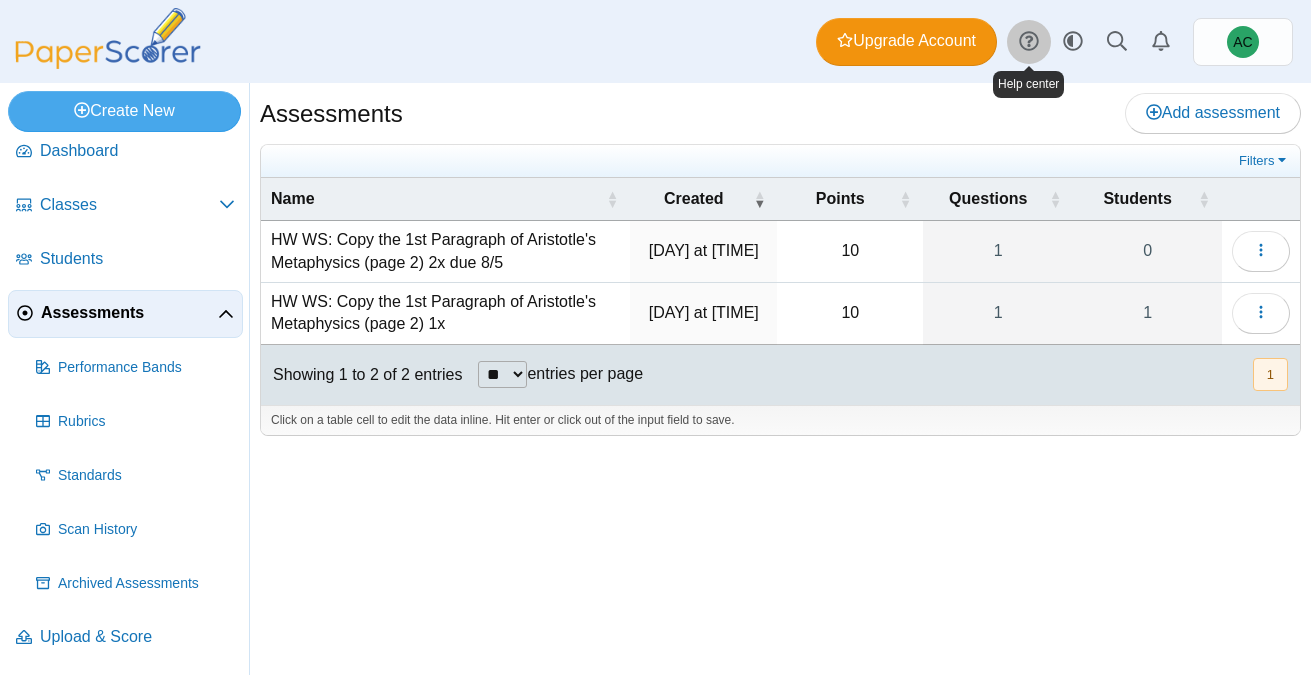 click 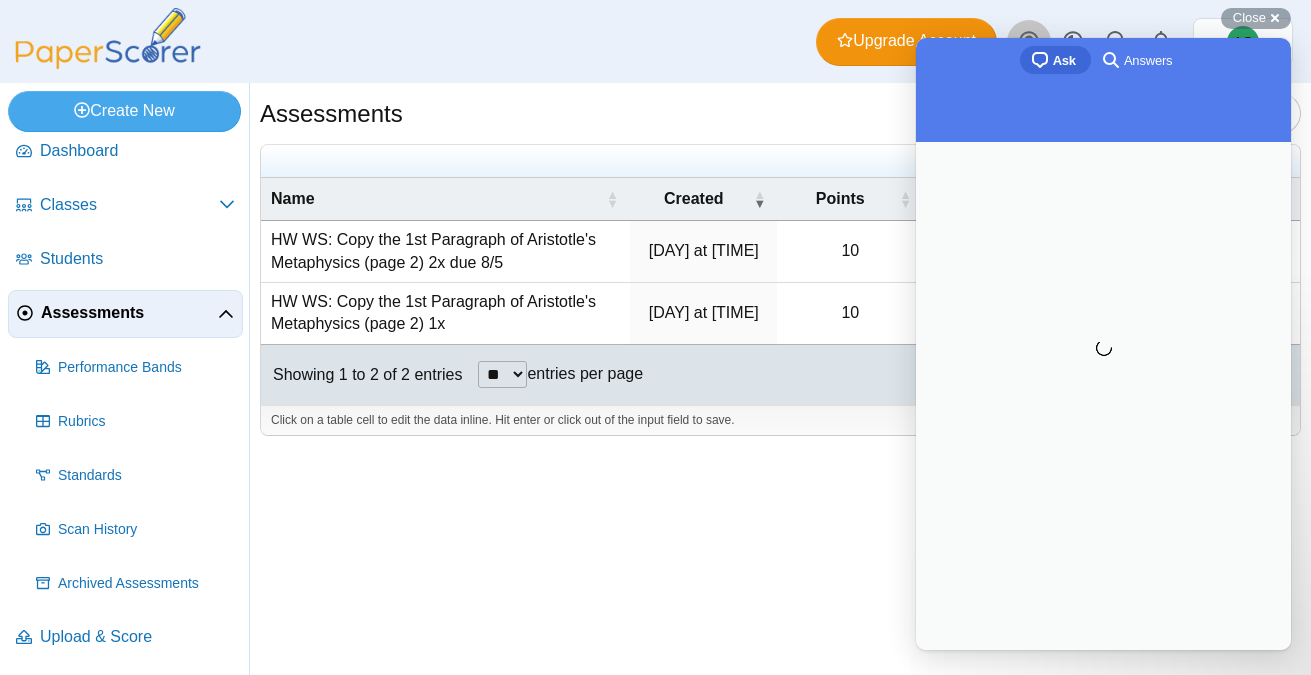 scroll, scrollTop: 0, scrollLeft: 0, axis: both 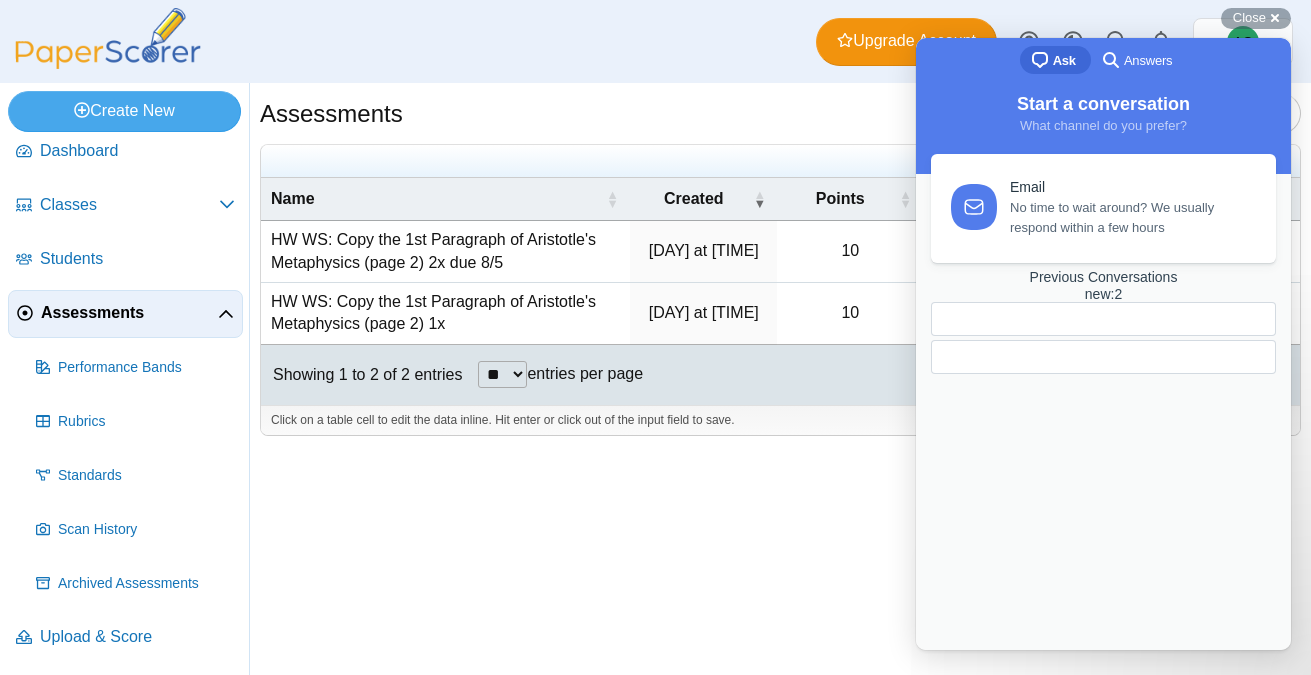 click on "search-medium" at bounding box center (1111, 59) 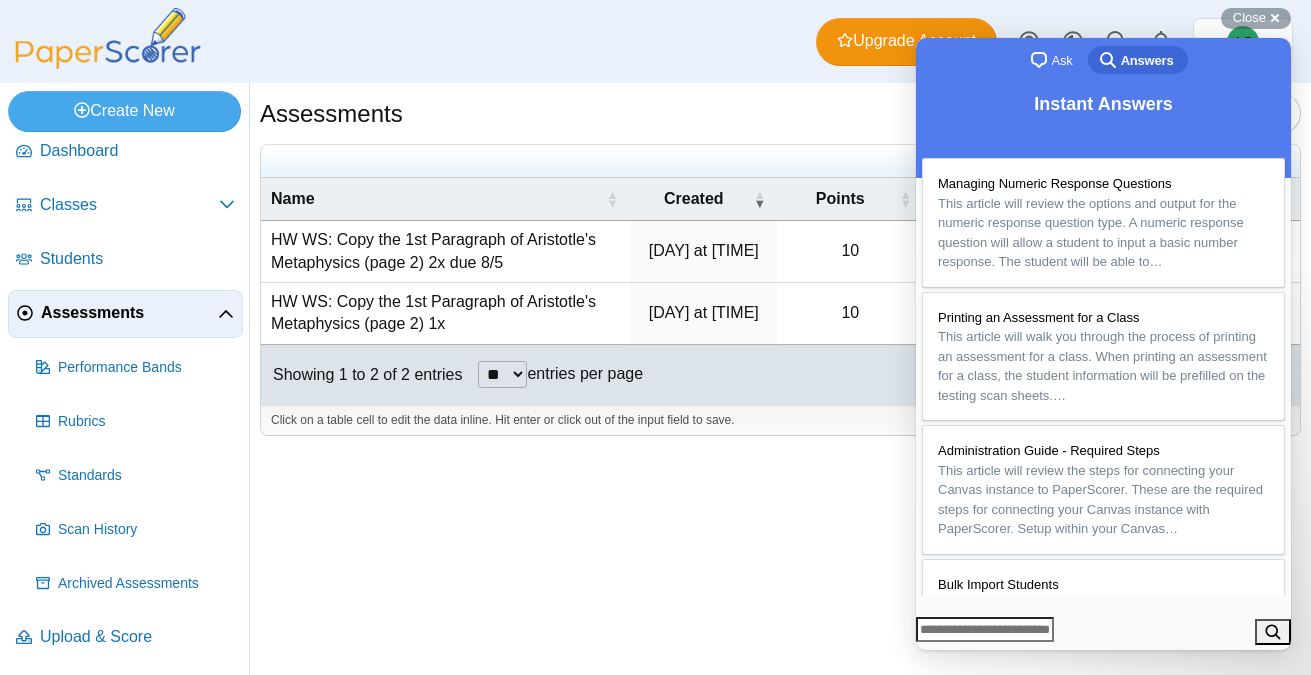 click on "search-medium" at bounding box center [1108, 59] 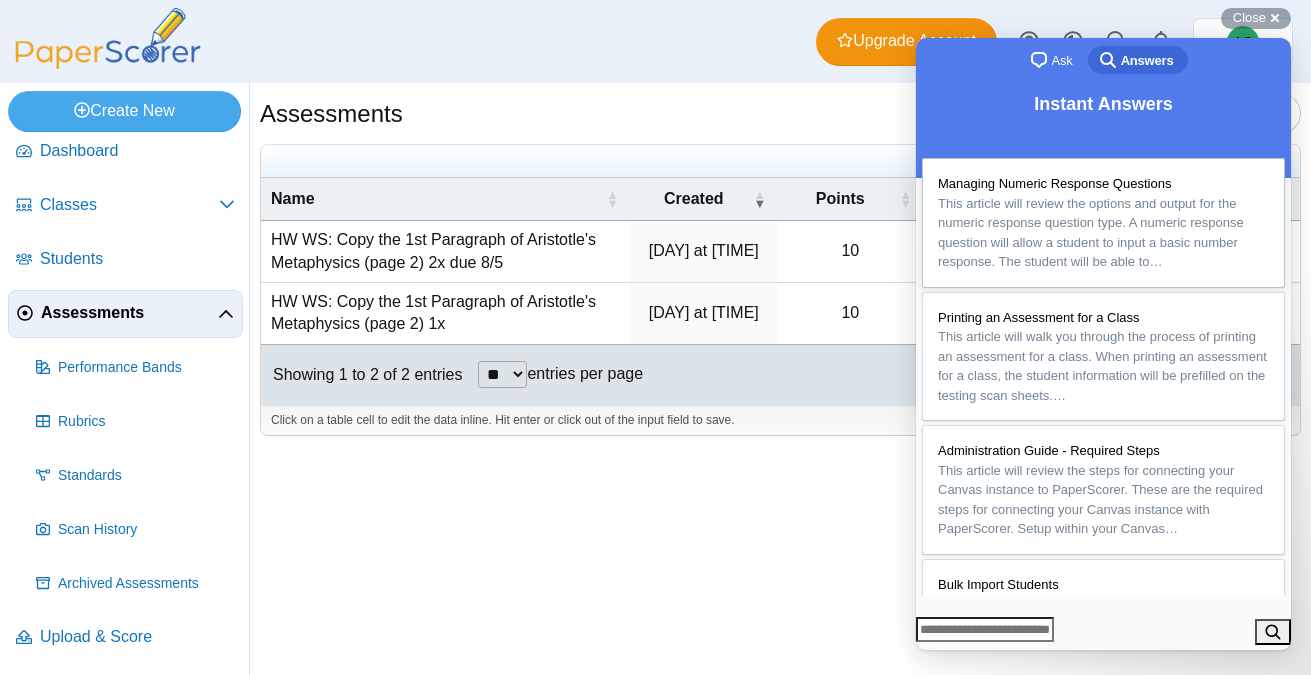 scroll, scrollTop: 14, scrollLeft: 0, axis: vertical 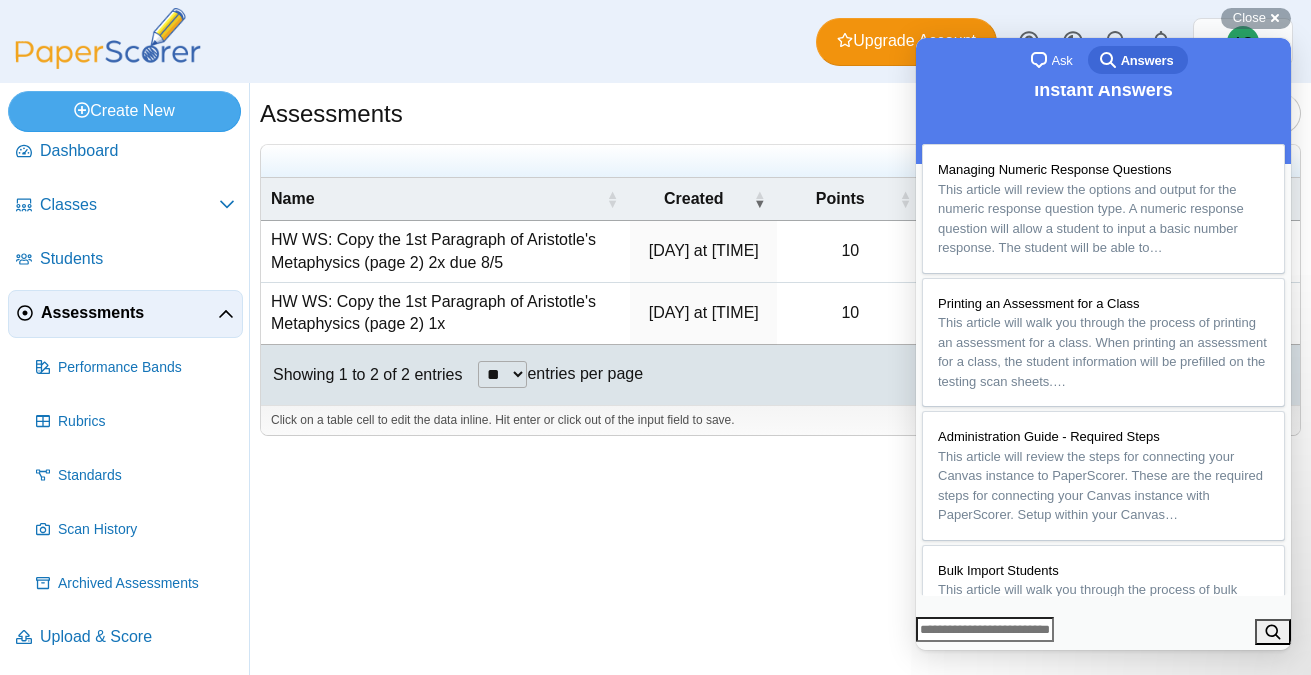 click at bounding box center (985, 630) 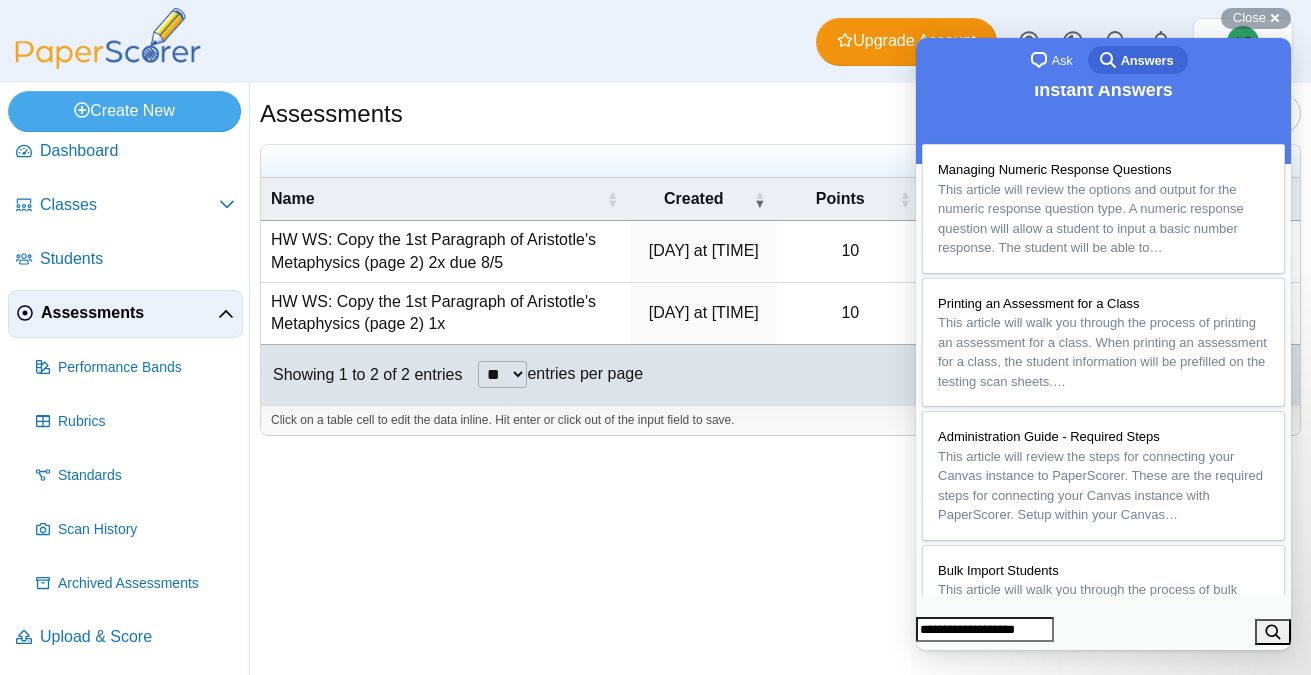 type on "**********" 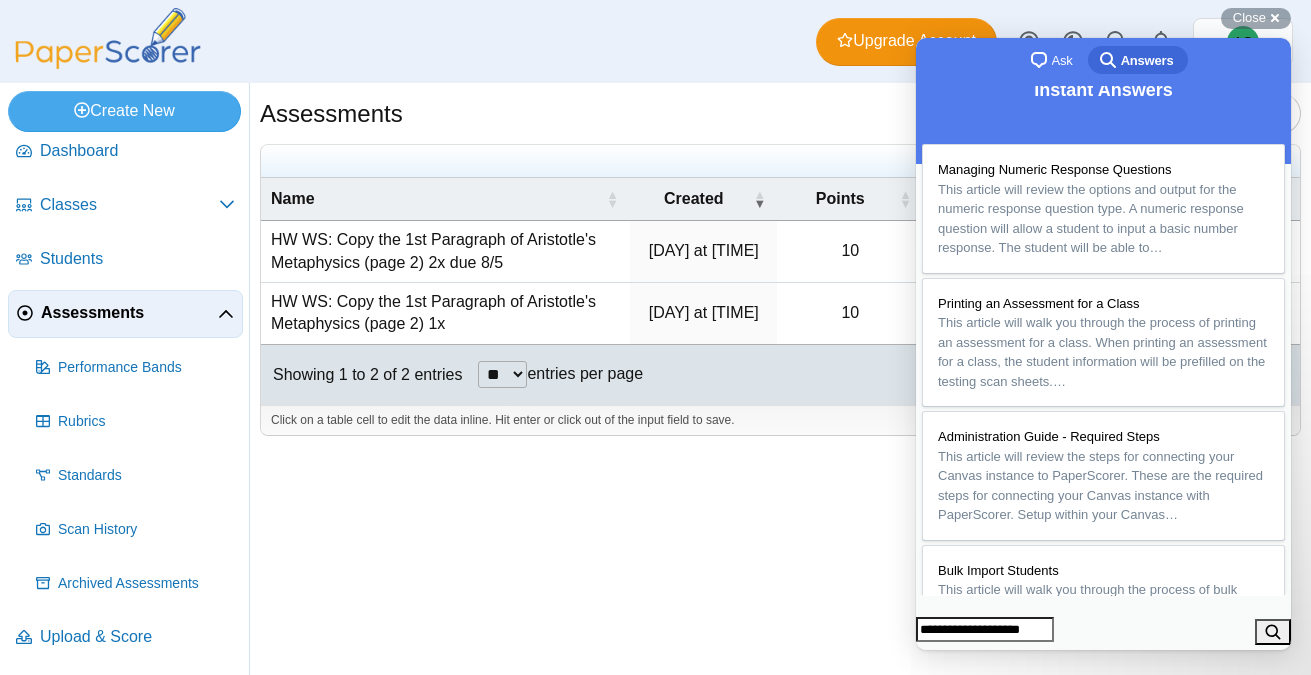click on "search" at bounding box center (1273, 632) 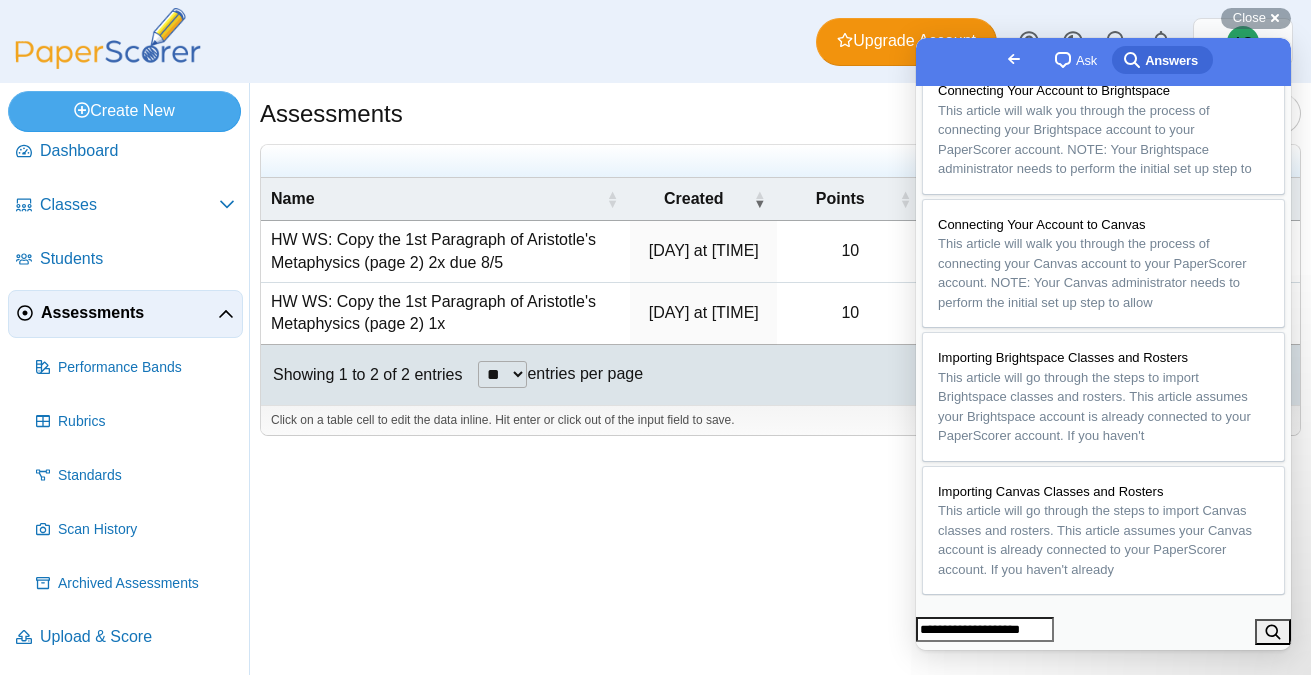 scroll, scrollTop: 442, scrollLeft: 0, axis: vertical 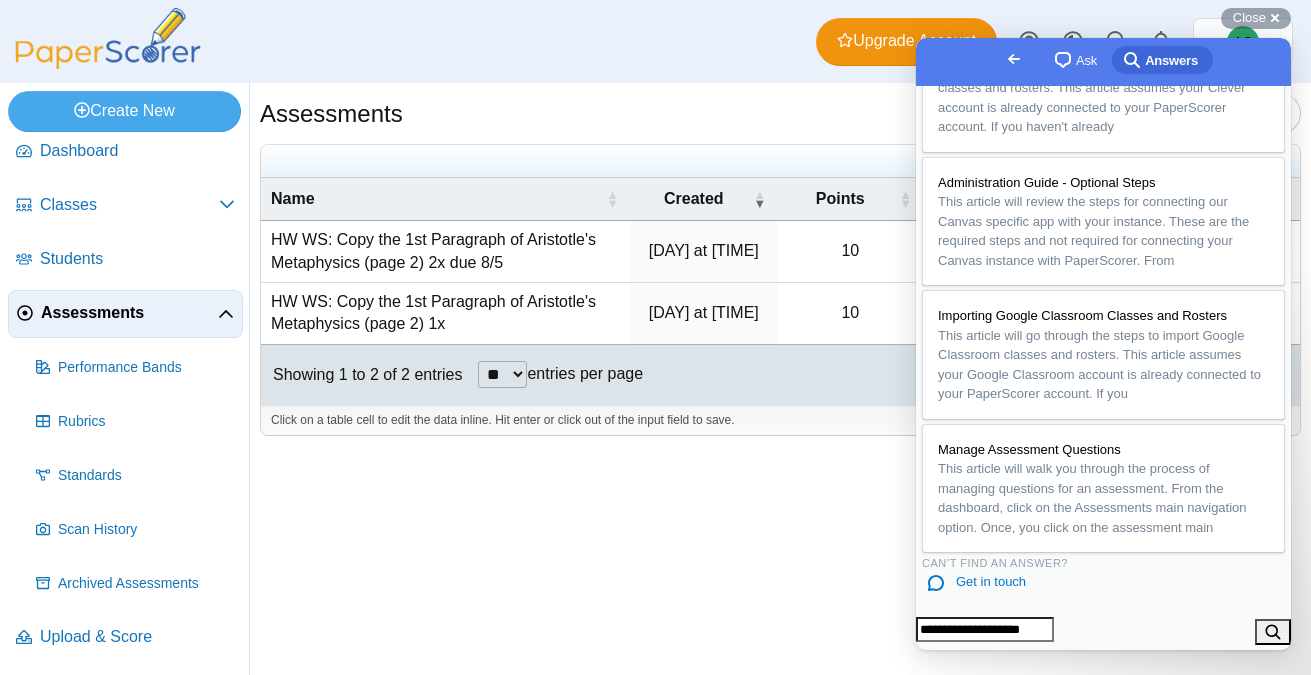 drag, startPoint x: 1081, startPoint y: 622, endPoint x: 827, endPoint y: 622, distance: 254 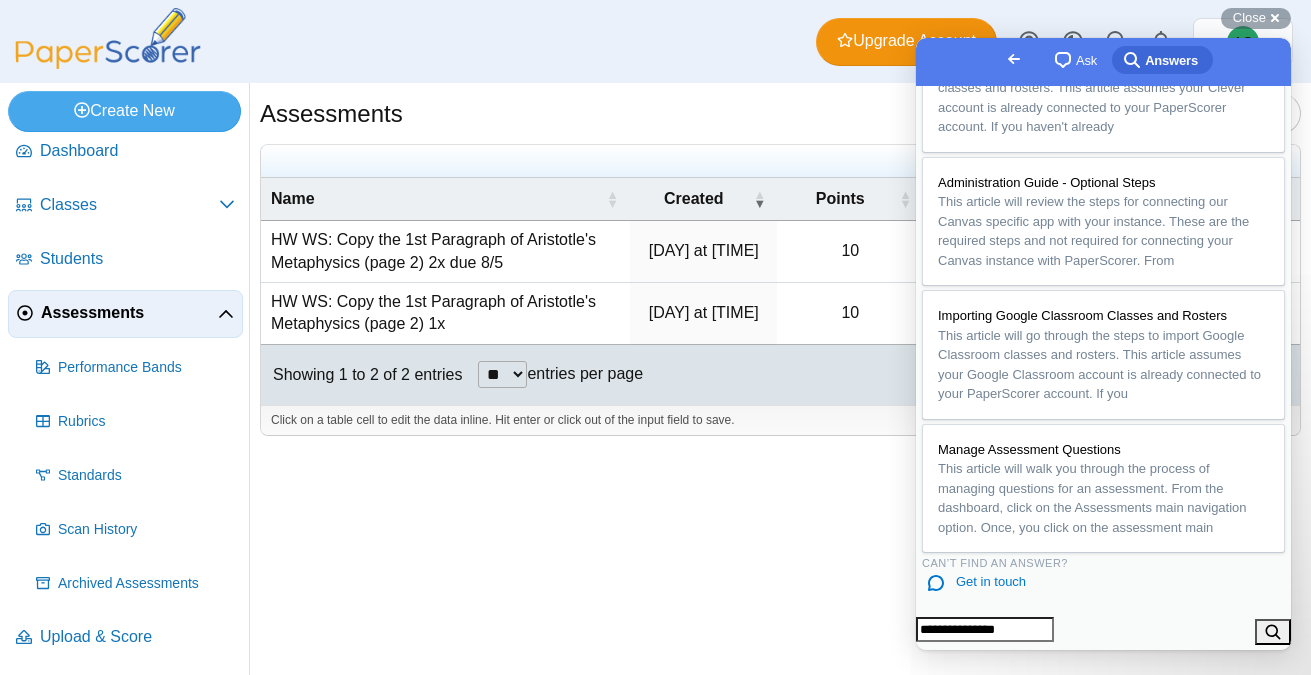 type on "**********" 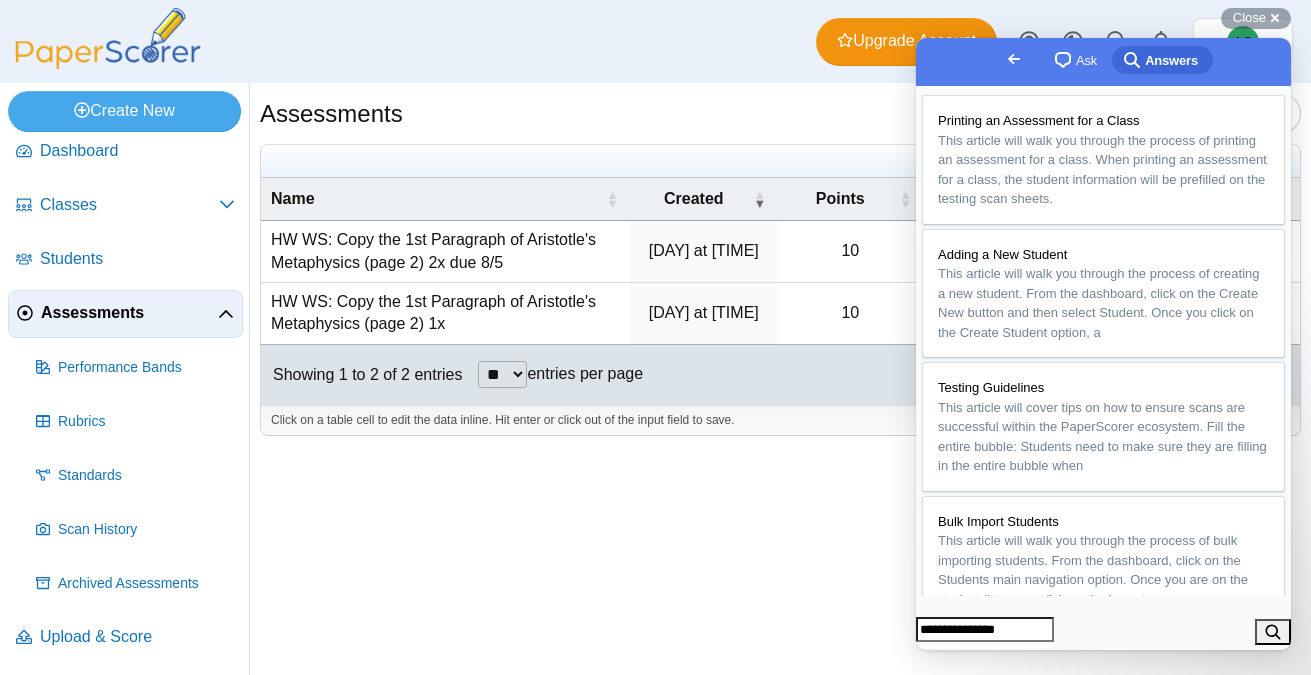 scroll, scrollTop: 0, scrollLeft: 0, axis: both 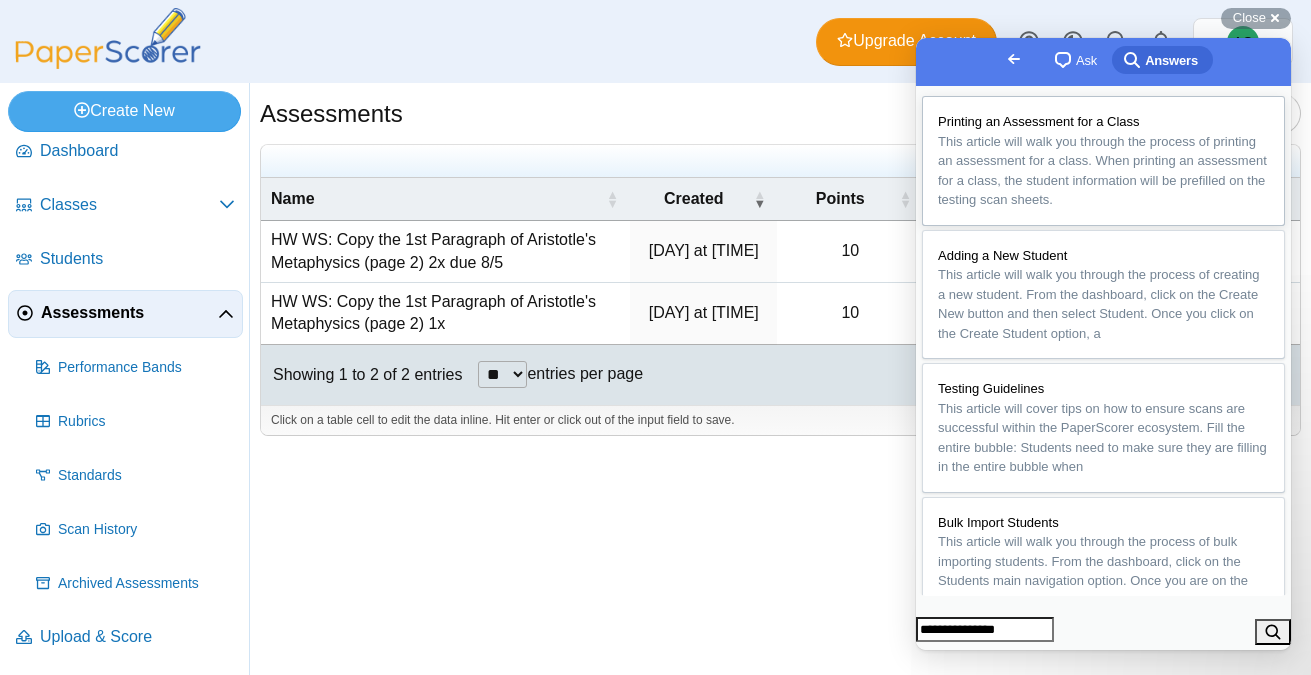 click on "Printing an Assessment for a Class" at bounding box center [1103, 122] 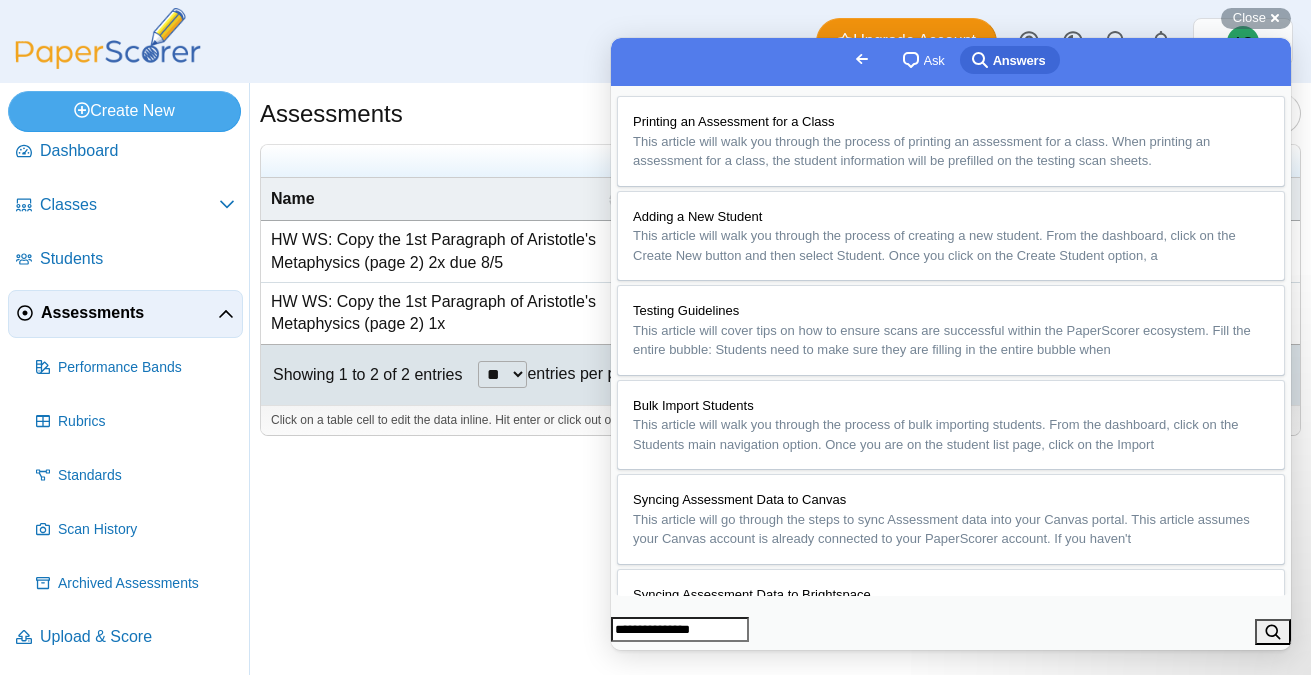 scroll, scrollTop: 574, scrollLeft: 0, axis: vertical 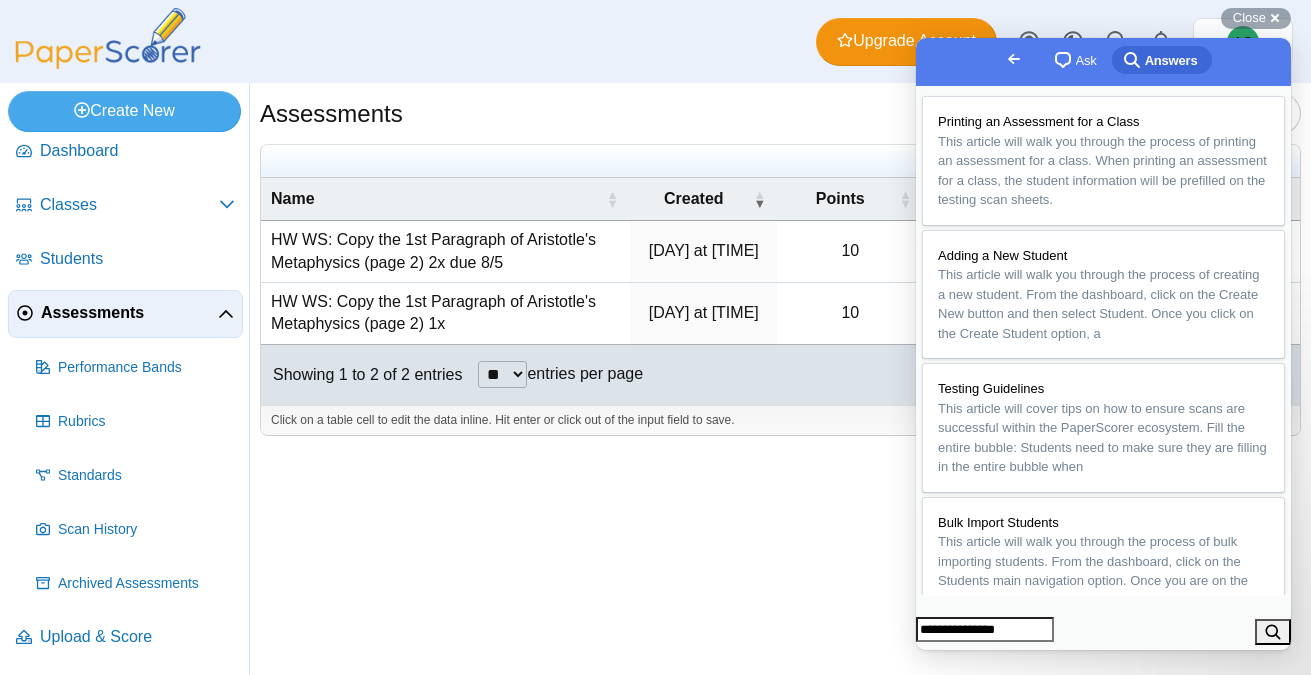 click on "Assessments
Add assessment
10 1" at bounding box center (780, 379) 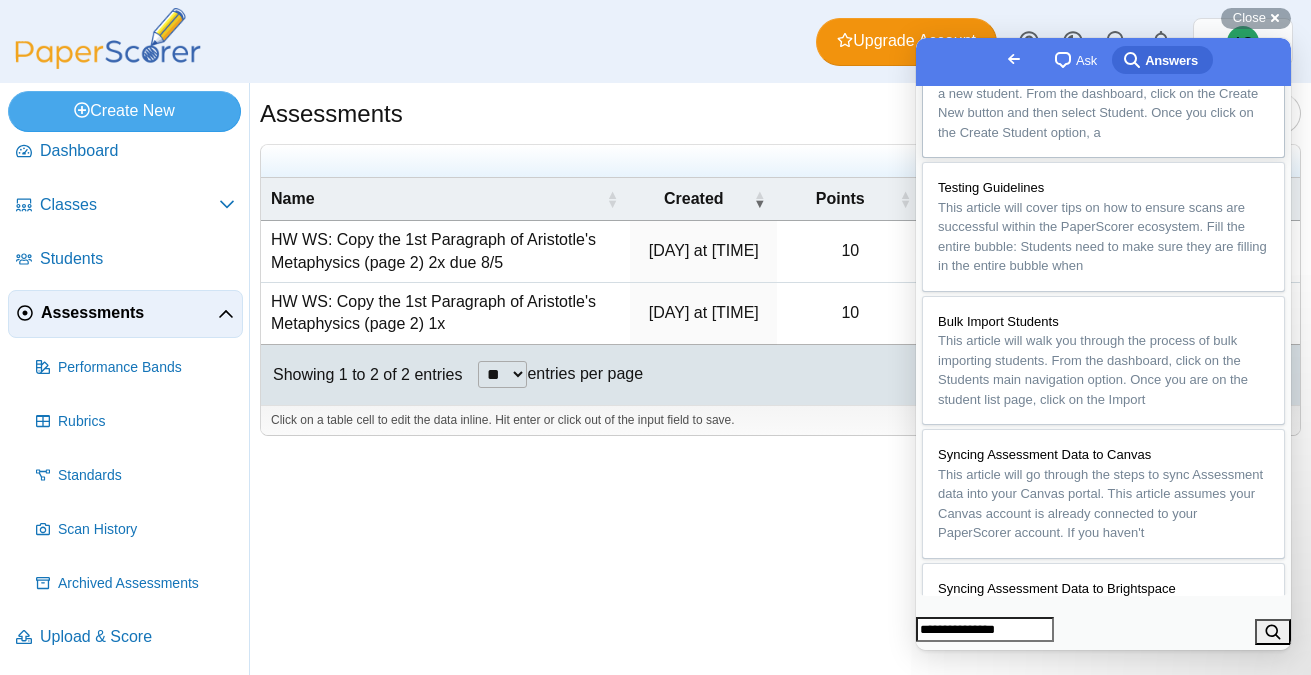scroll, scrollTop: 223, scrollLeft: 0, axis: vertical 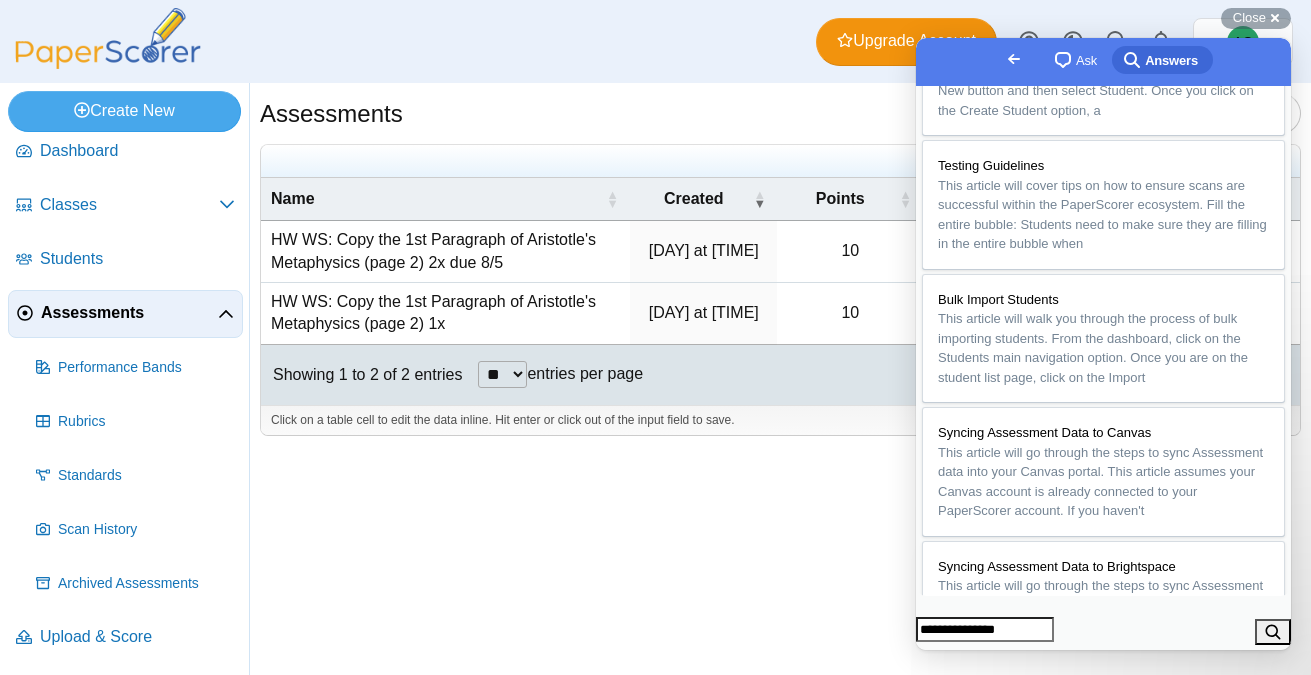 click on "Go back" at bounding box center (1014, 59) 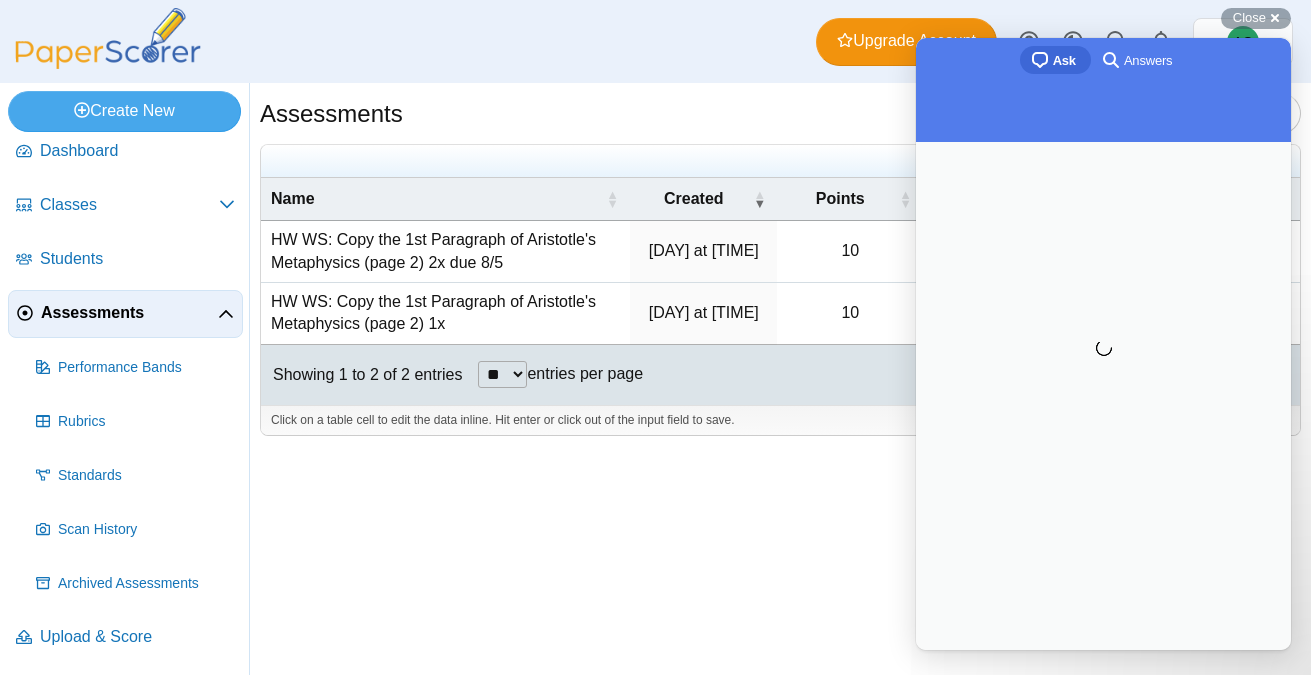 scroll, scrollTop: 0, scrollLeft: 0, axis: both 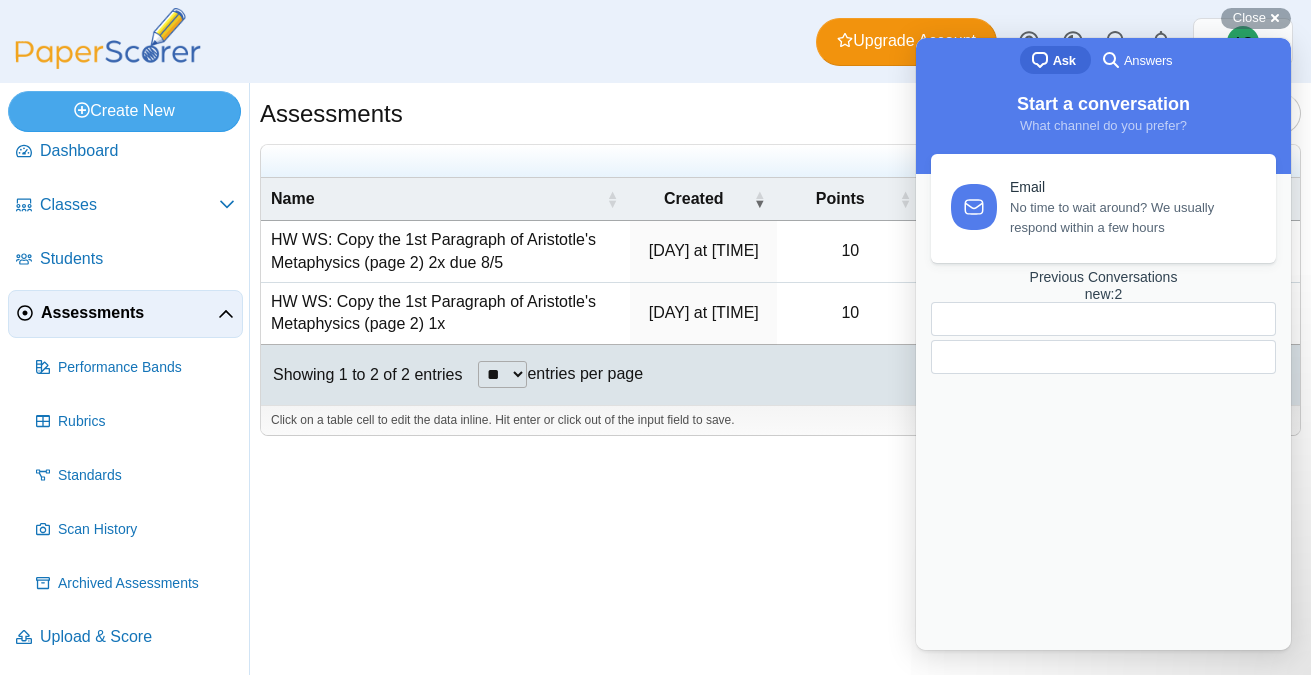 click on "Assessments
Add assessment
10 1" at bounding box center (780, 379) 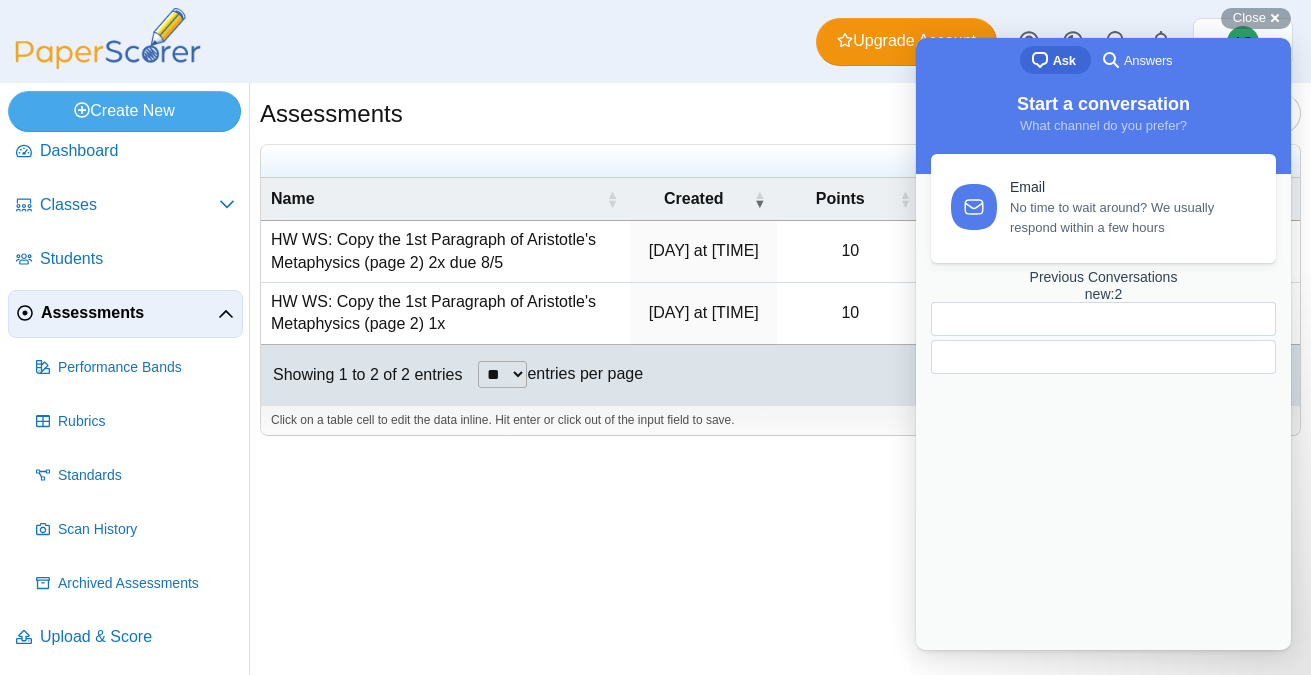 click on "Assessments
Add assessment" at bounding box center (780, 115) 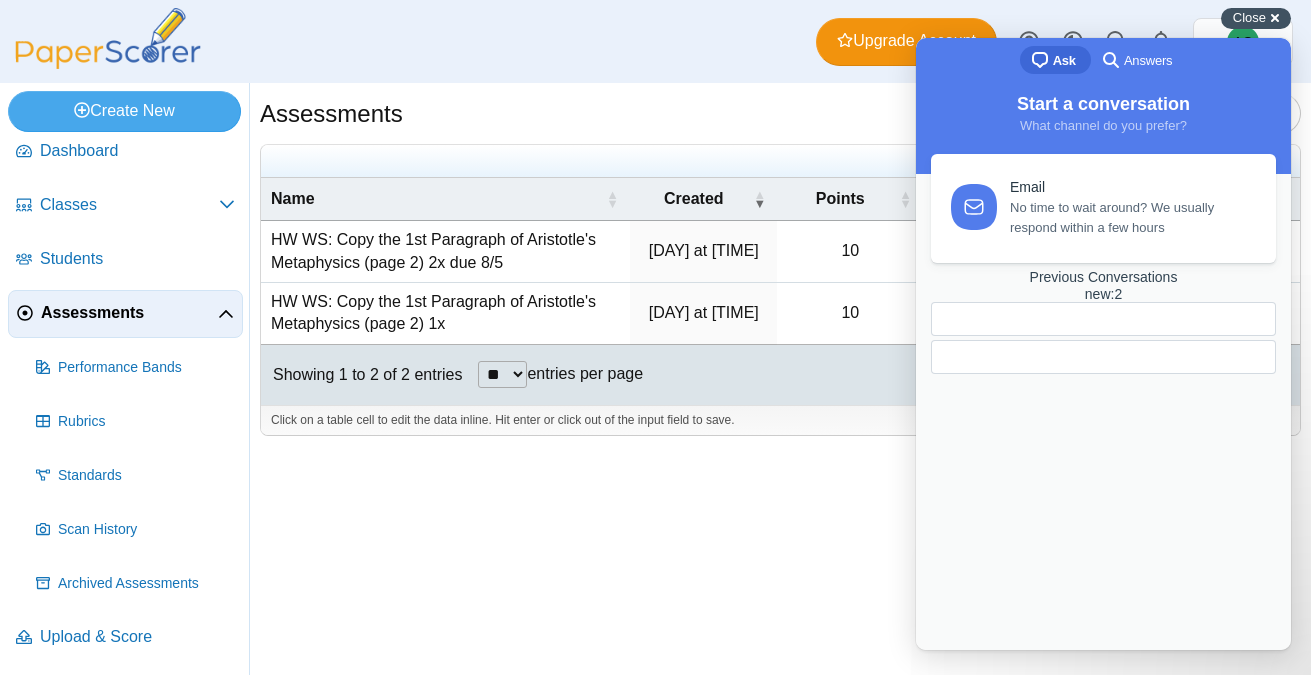 click on "Close cross-small" at bounding box center [1256, 18] 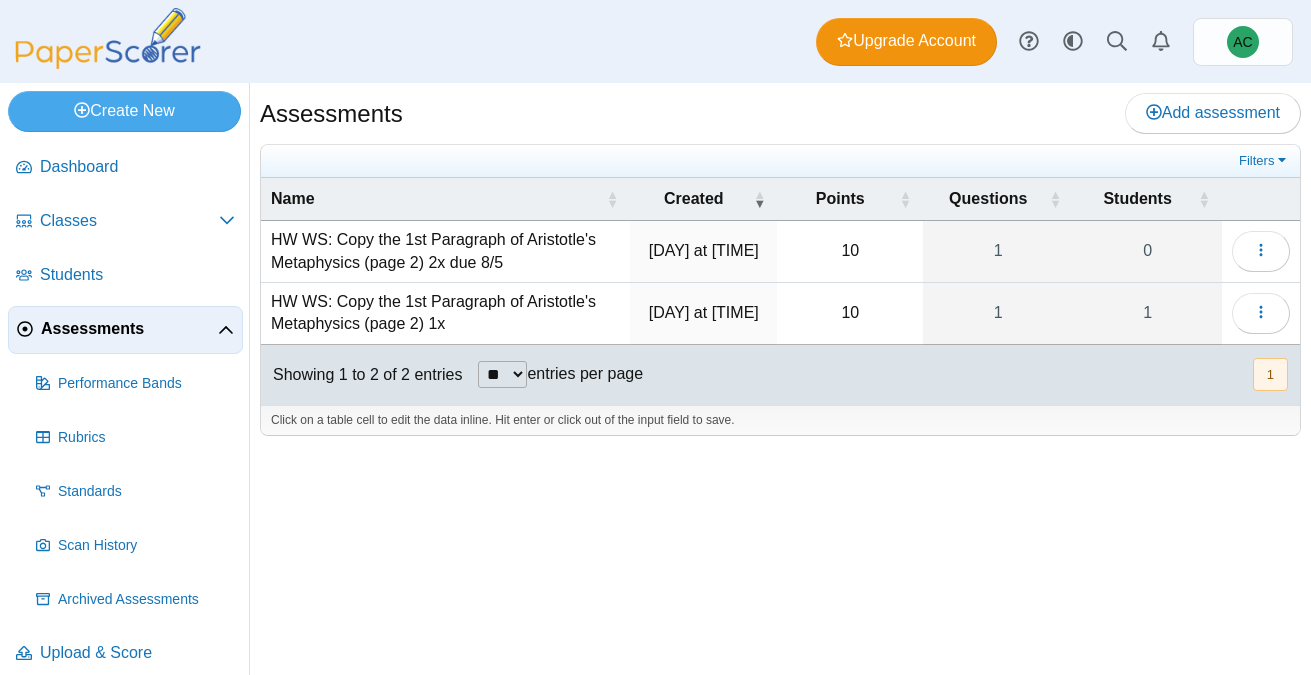 scroll, scrollTop: 0, scrollLeft: 0, axis: both 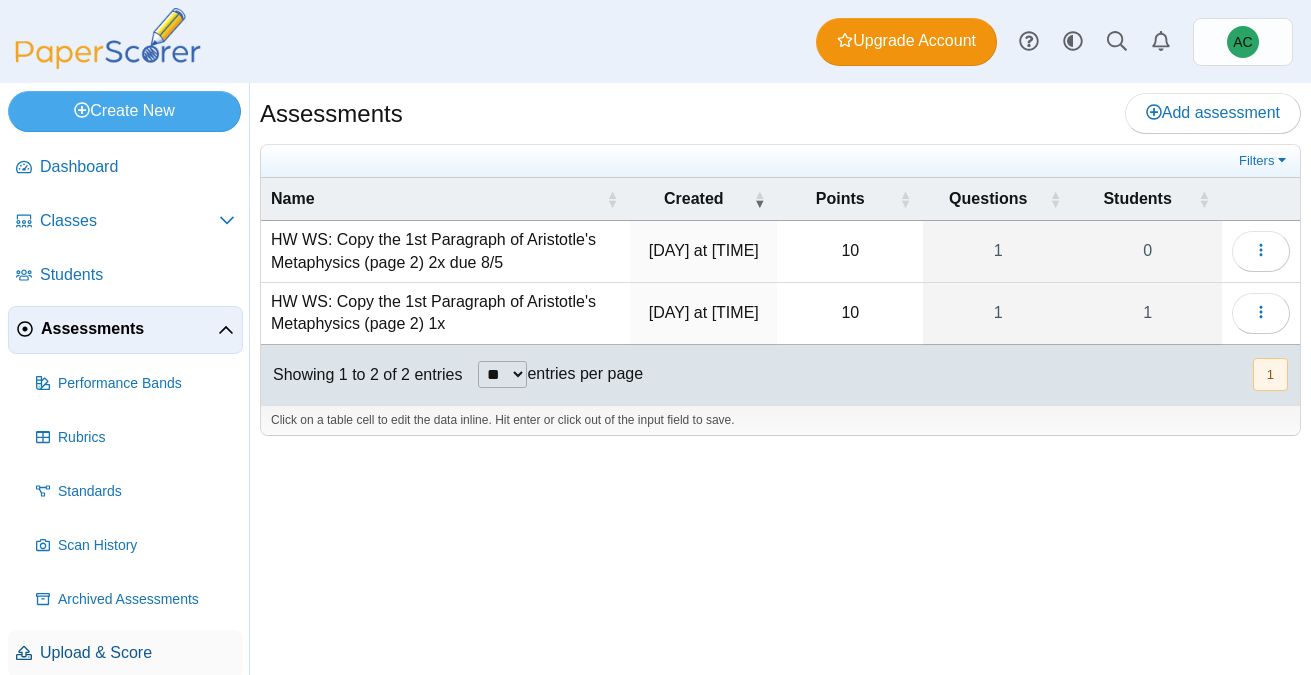 click on "Upload & Score" at bounding box center (137, 653) 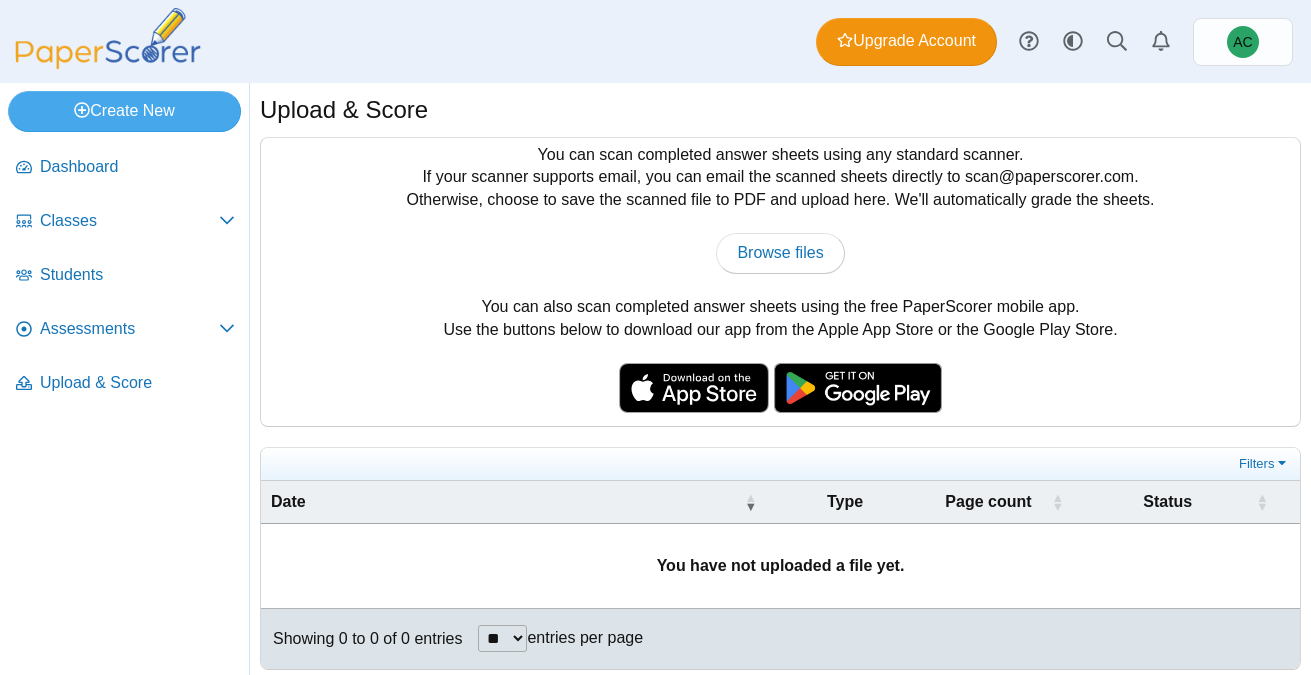 scroll, scrollTop: 0, scrollLeft: 0, axis: both 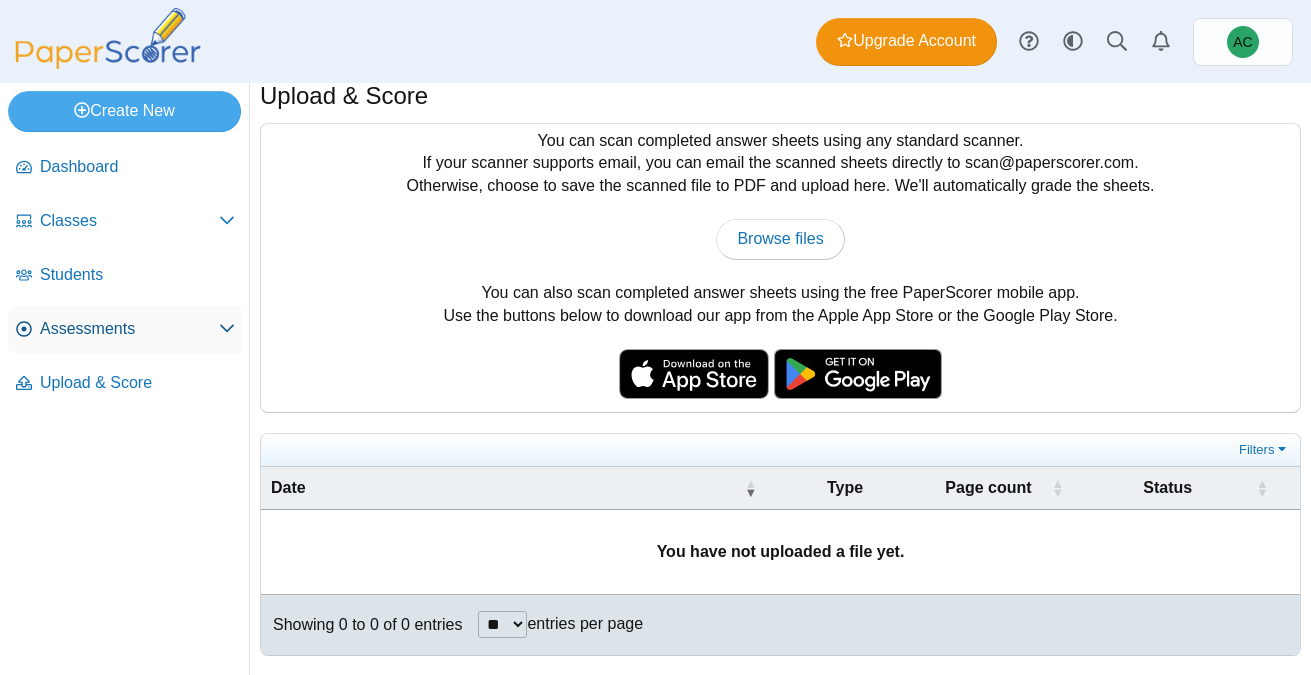click on "Assessments" at bounding box center [125, 330] 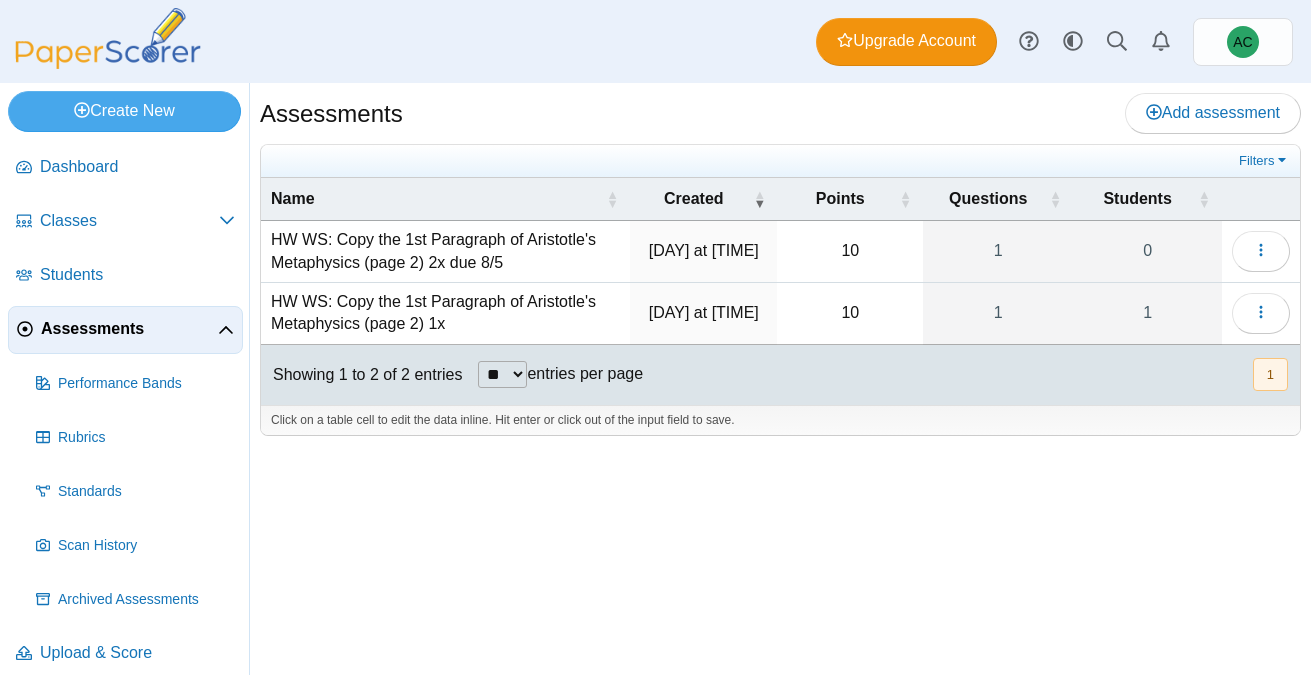 scroll, scrollTop: 0, scrollLeft: 0, axis: both 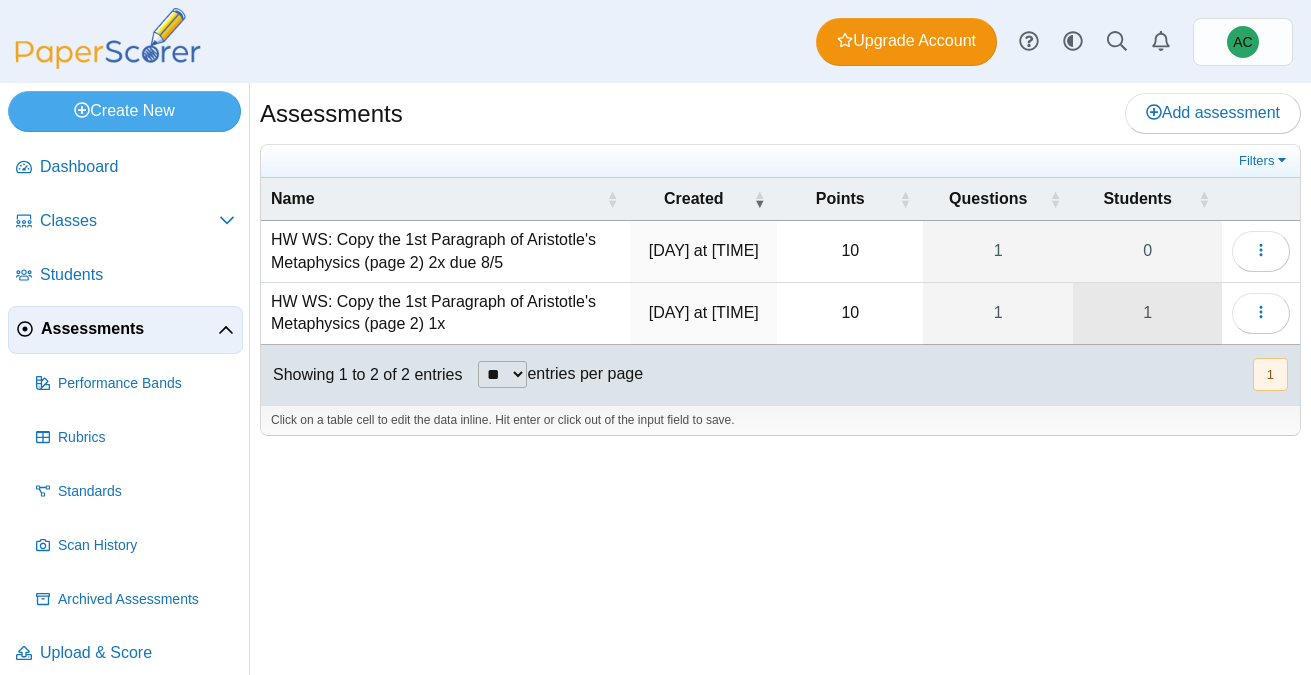 click on "1" at bounding box center [1147, 313] 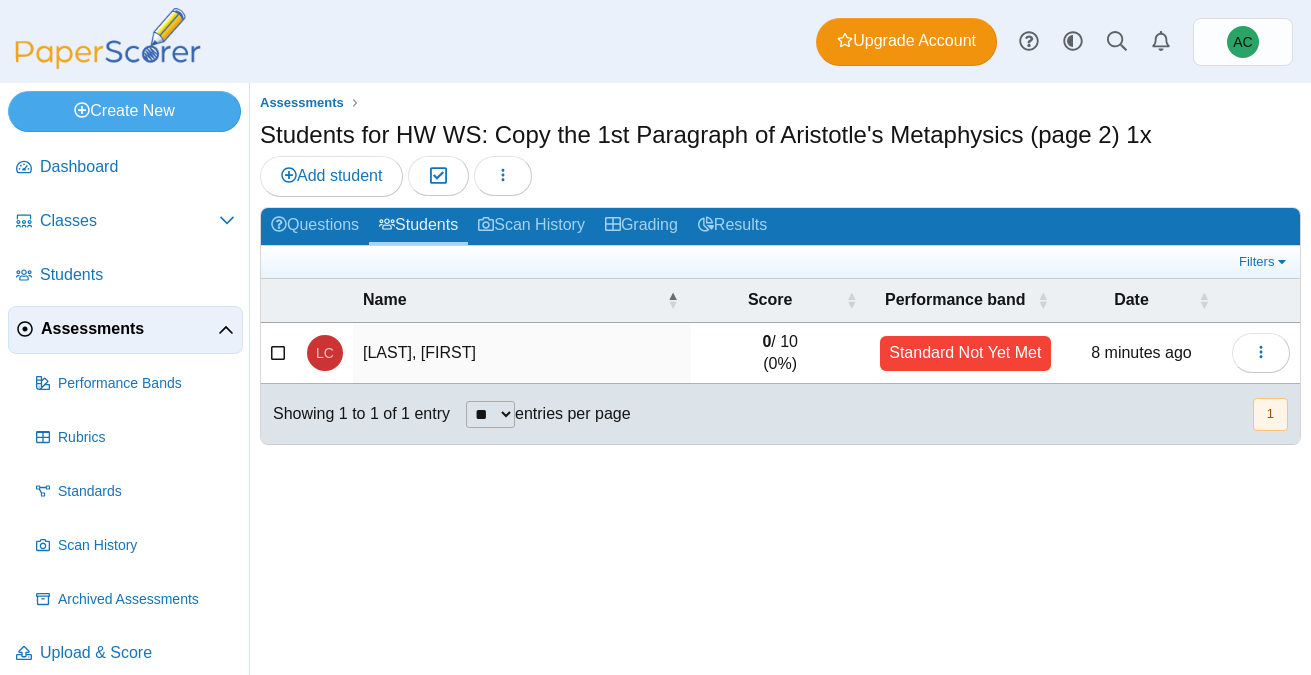 scroll, scrollTop: 0, scrollLeft: 0, axis: both 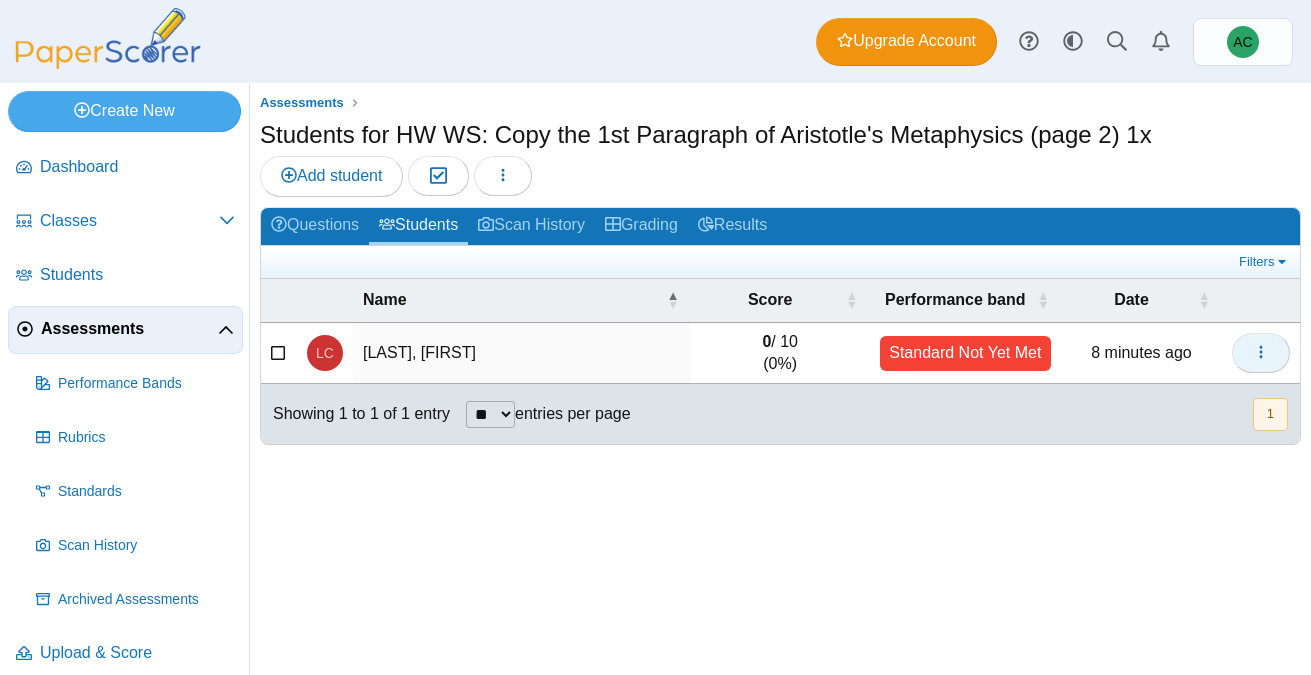 click at bounding box center [1261, 353] 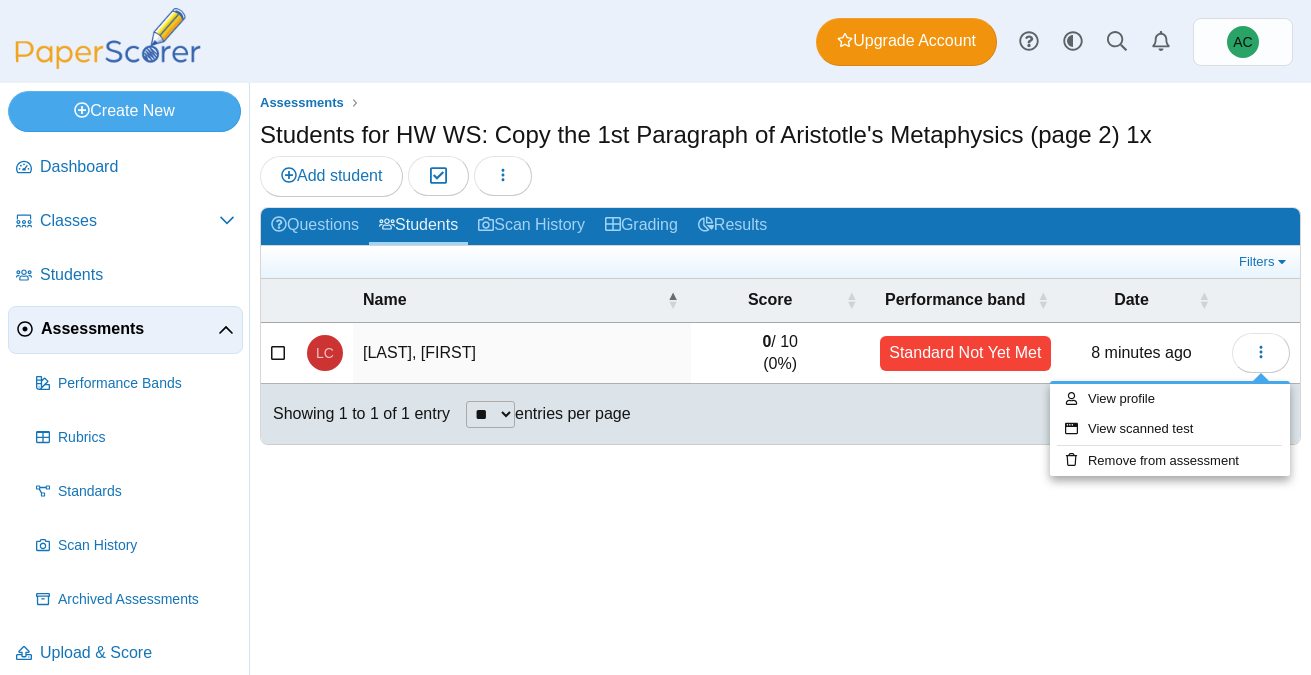click on "Assessments
Students for HW WS: Copy the 1st Paragraph of Aristotle's Metaphysics (page 2) 1x
Add student
Moderation
0
Loading…" at bounding box center (780, 379) 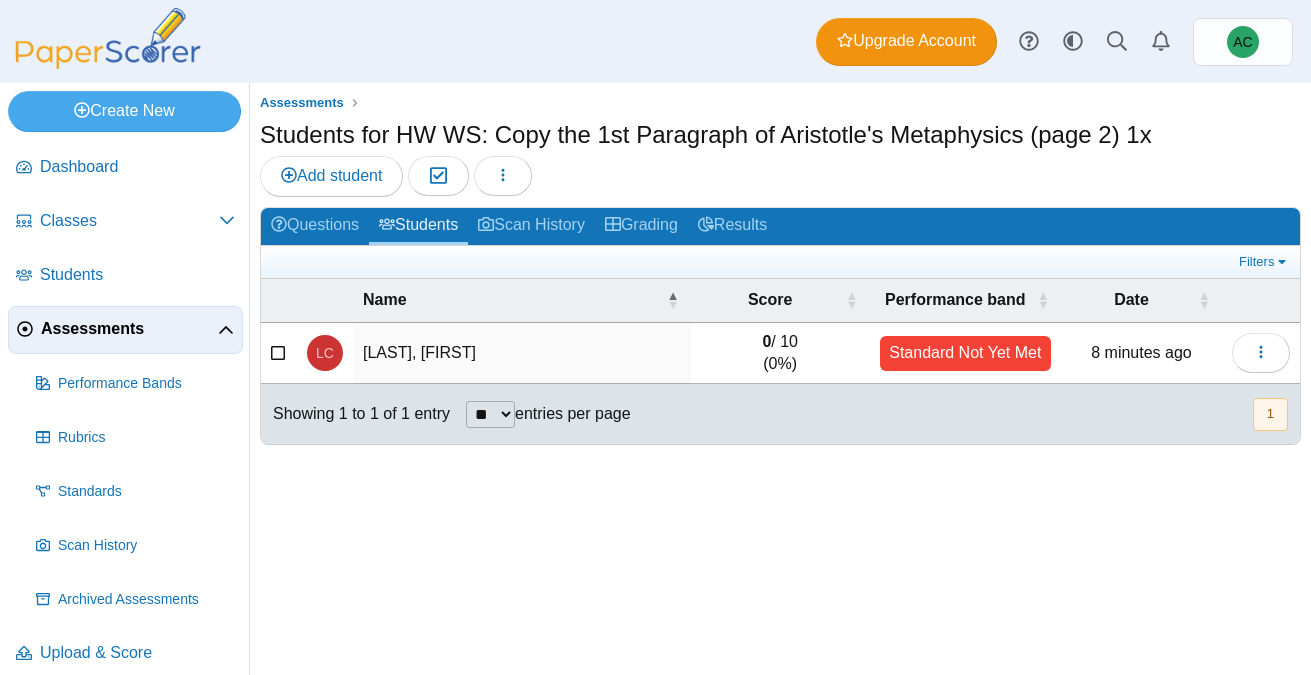 click on "[LAST], [FIRST]" at bounding box center (522, 354) 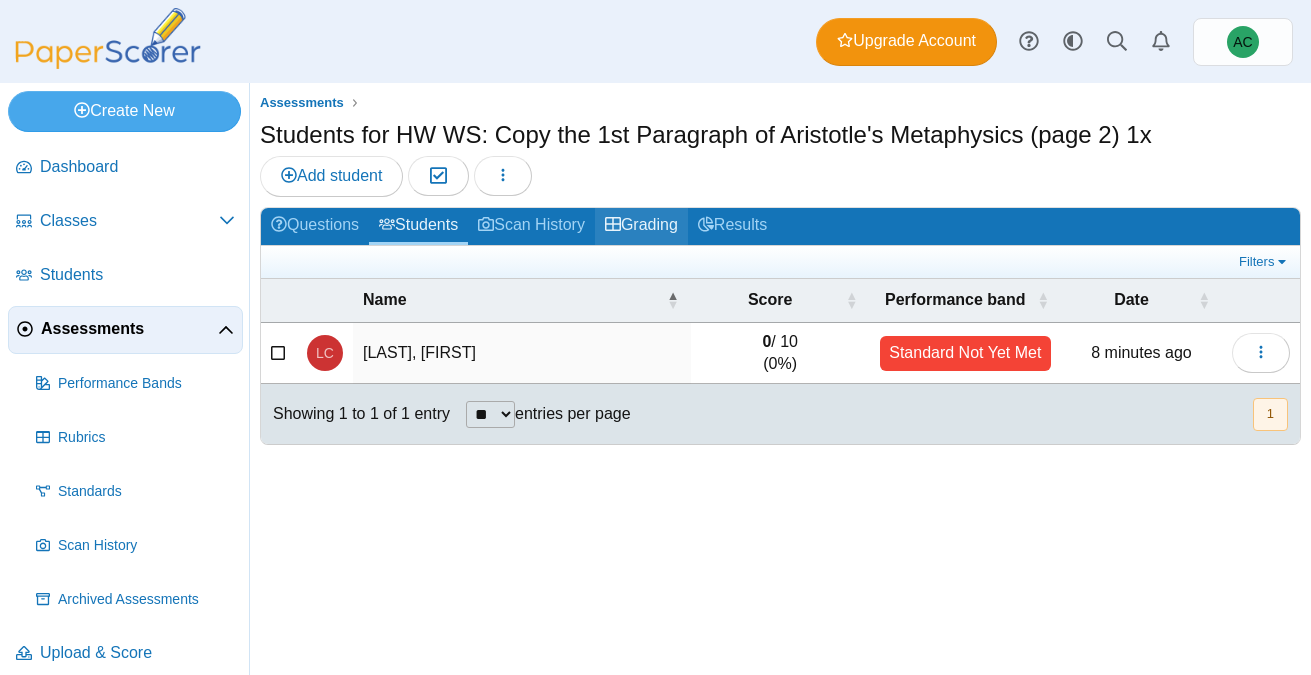 click on "Grading" at bounding box center [641, 226] 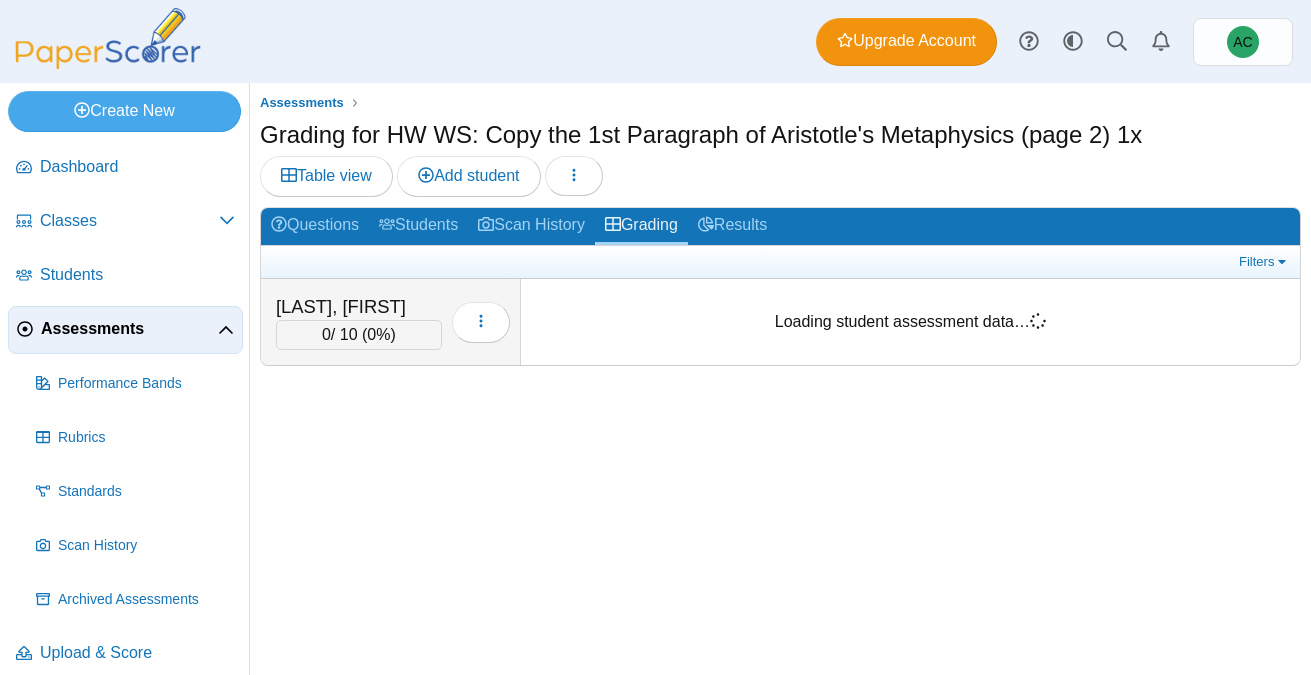 scroll, scrollTop: 0, scrollLeft: 0, axis: both 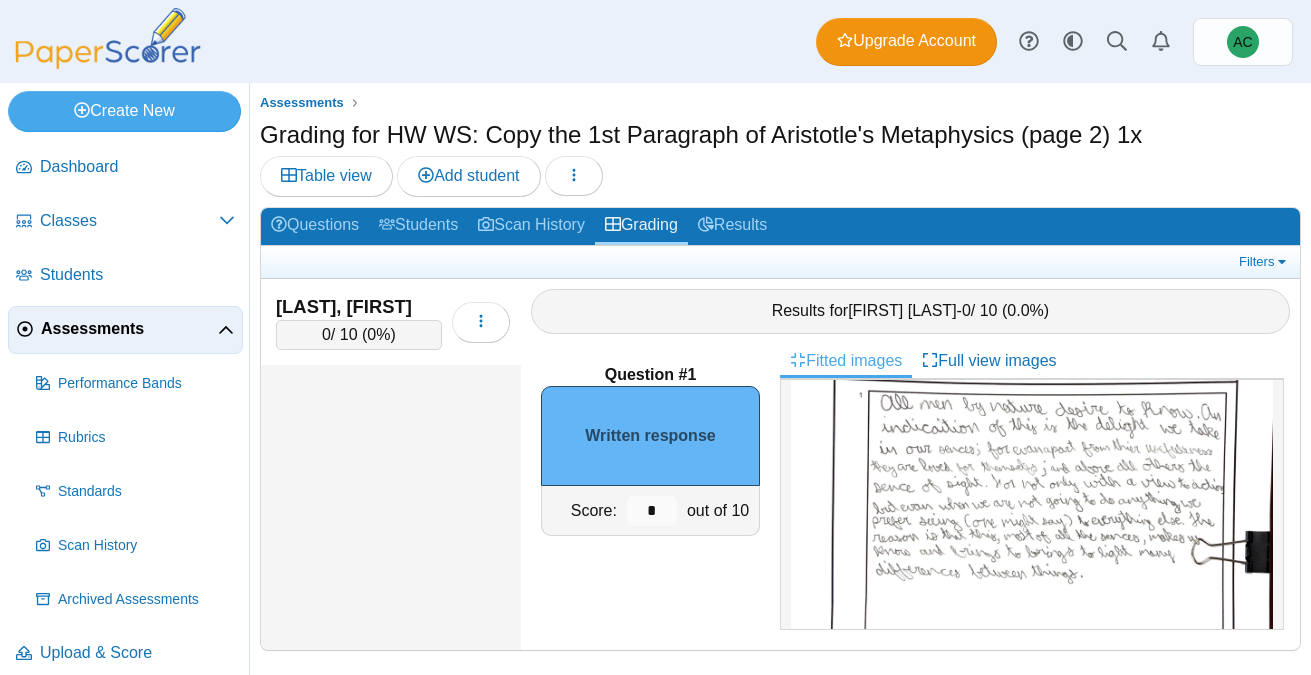 click at bounding box center [1032, 570] 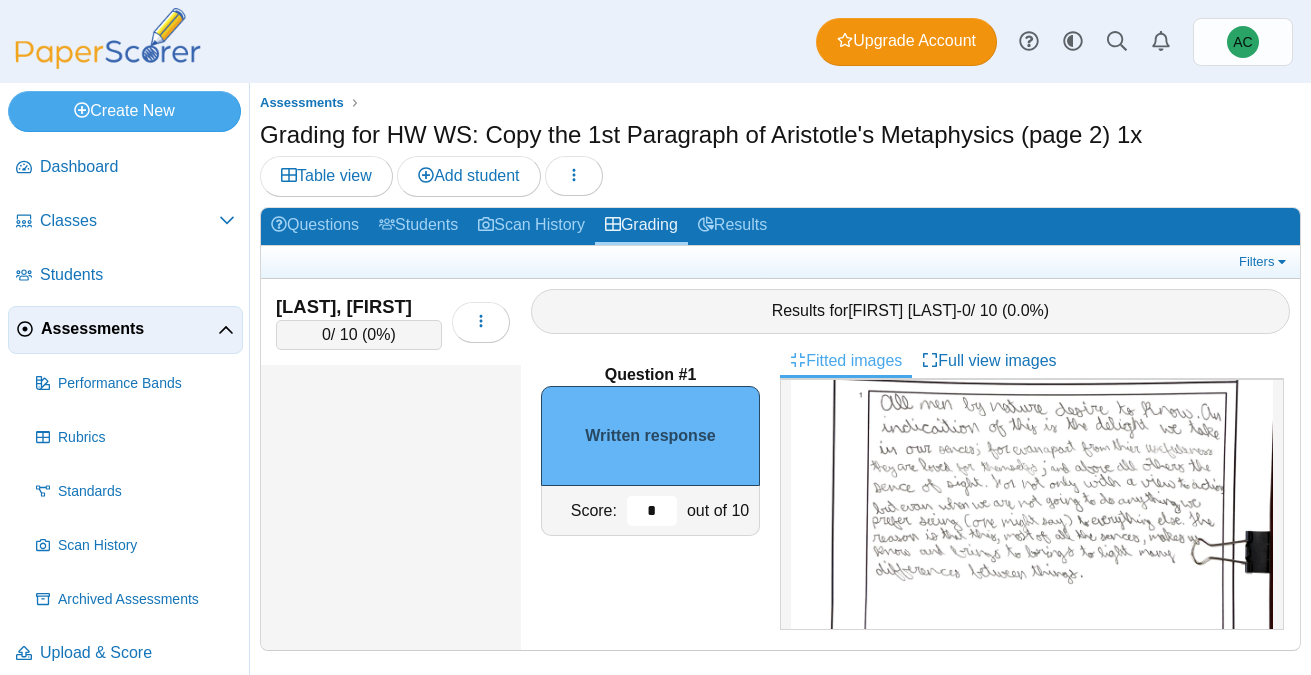 click on "*" at bounding box center (652, 511) 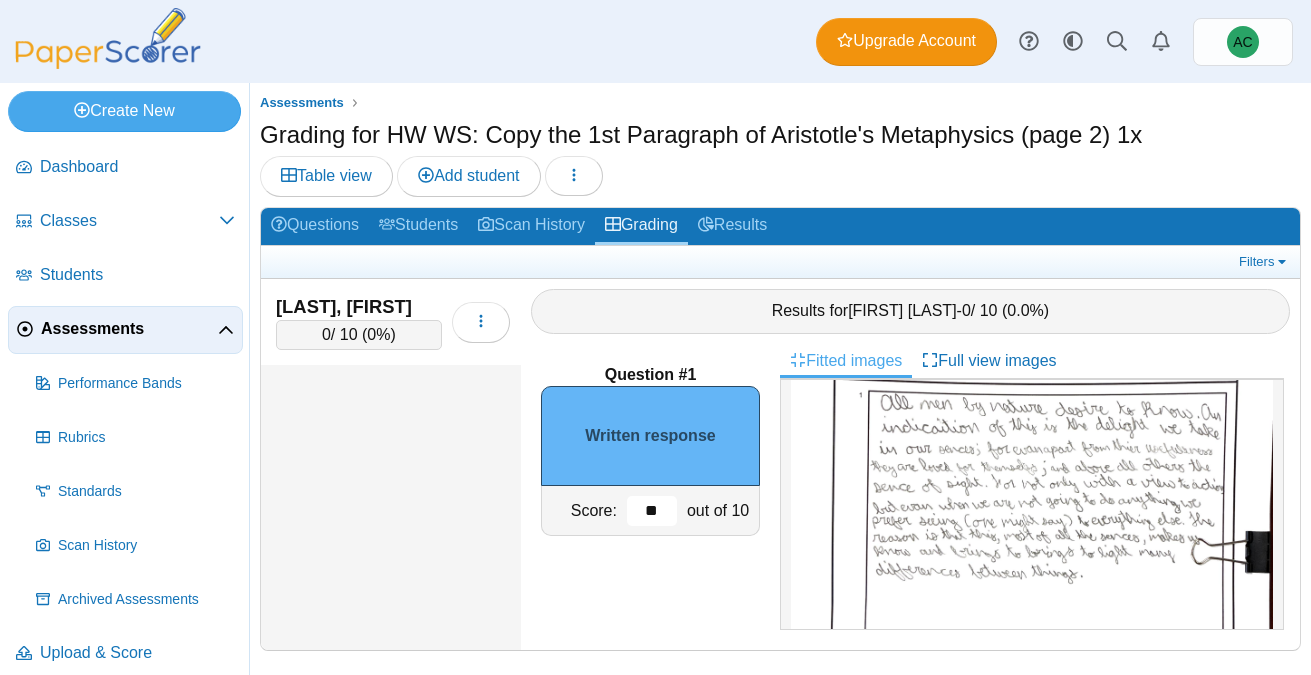 type on "**" 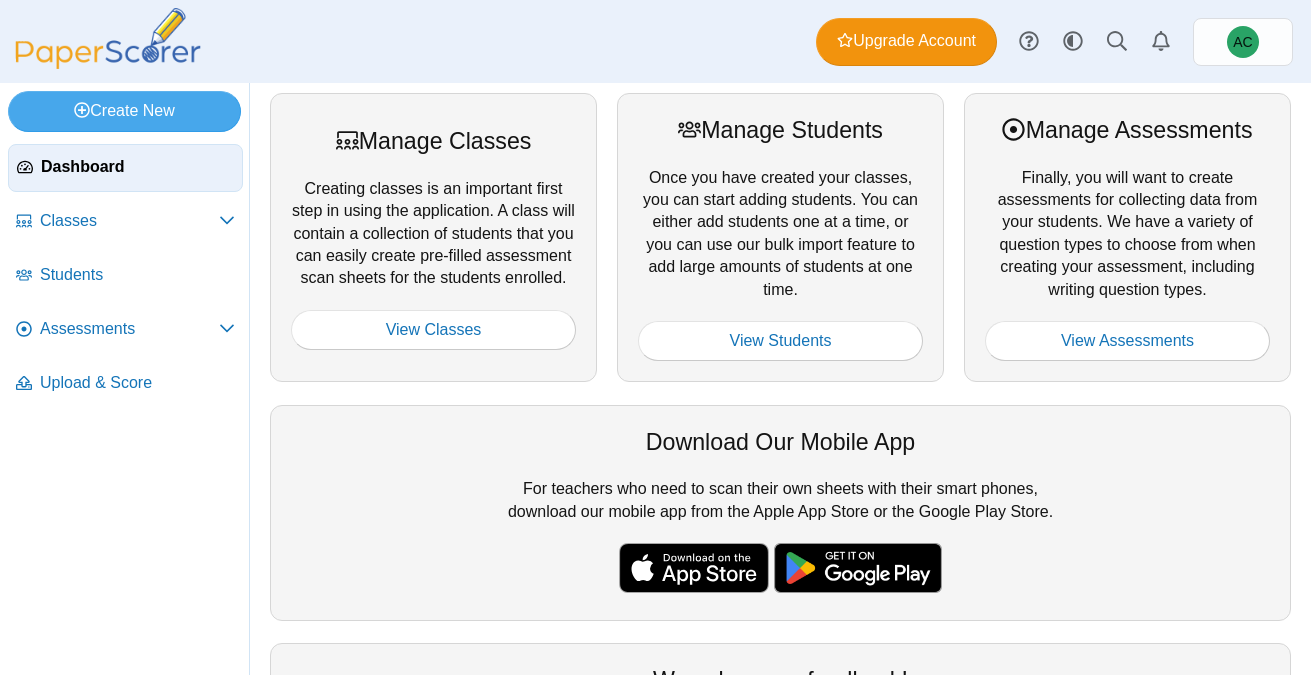 scroll, scrollTop: 0, scrollLeft: 0, axis: both 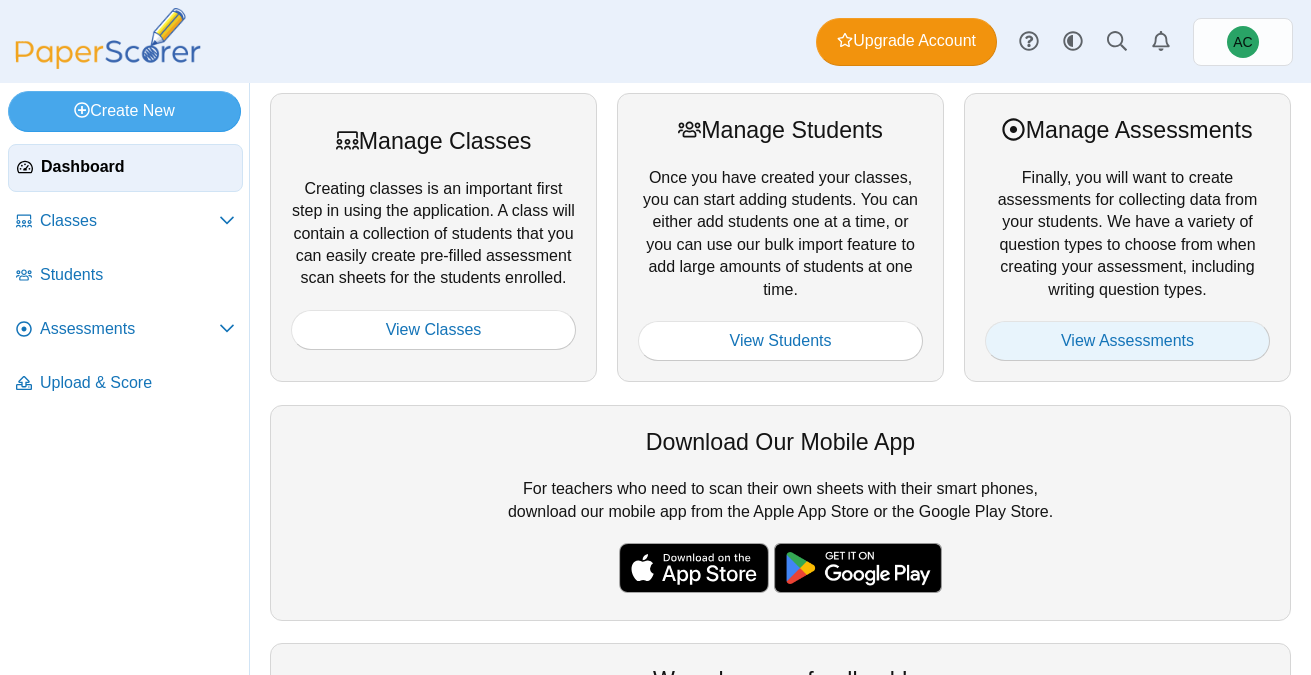 click on "View Assessments" at bounding box center (1127, 341) 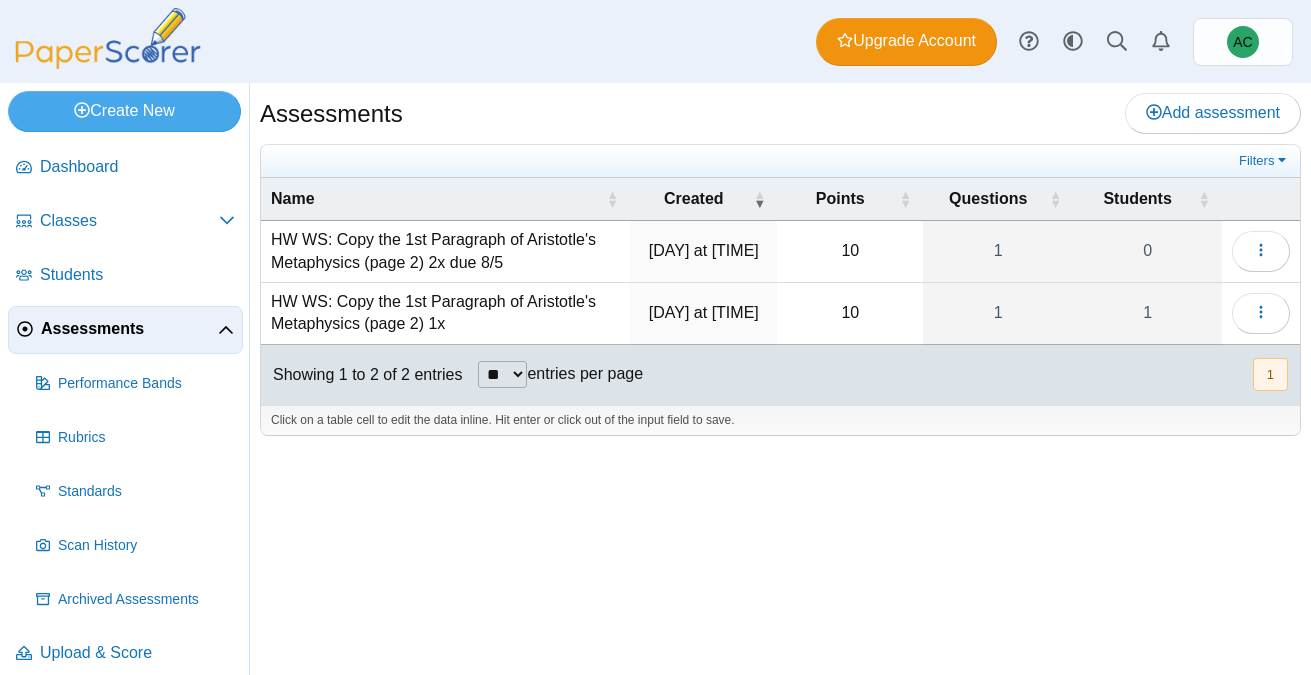 scroll, scrollTop: 0, scrollLeft: 0, axis: both 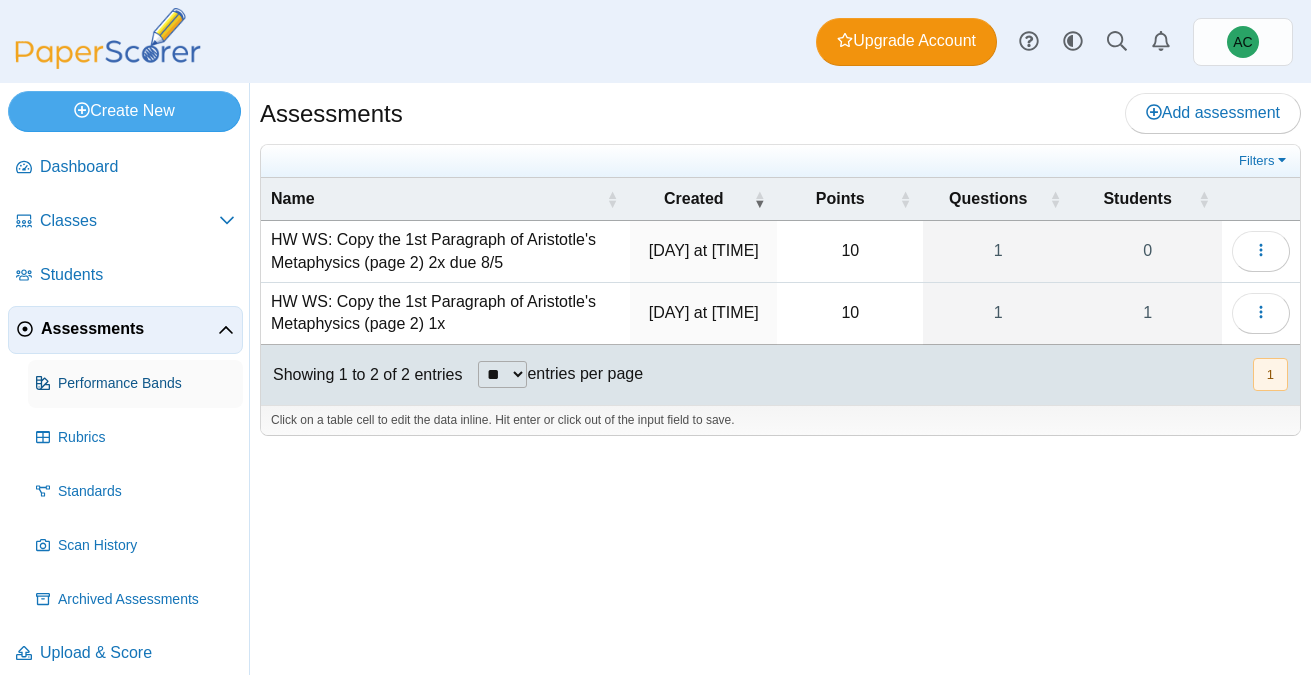 click on "Performance Bands" at bounding box center [135, 384] 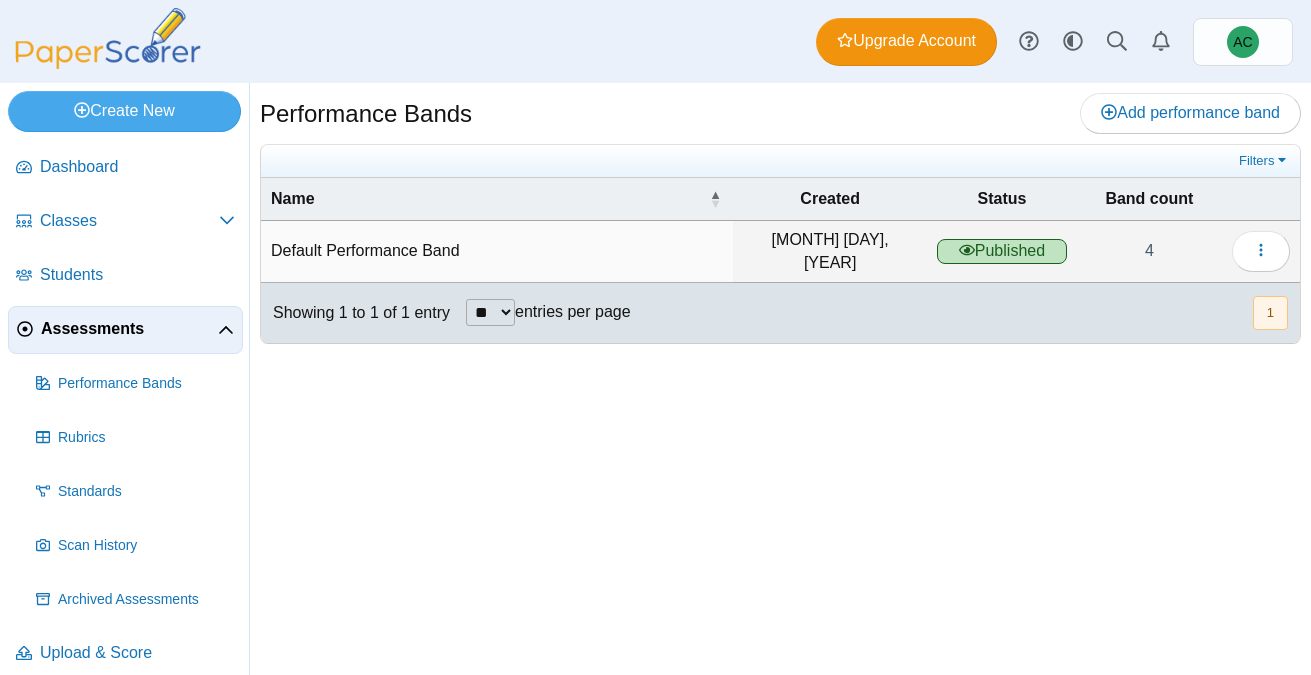 scroll, scrollTop: 0, scrollLeft: 0, axis: both 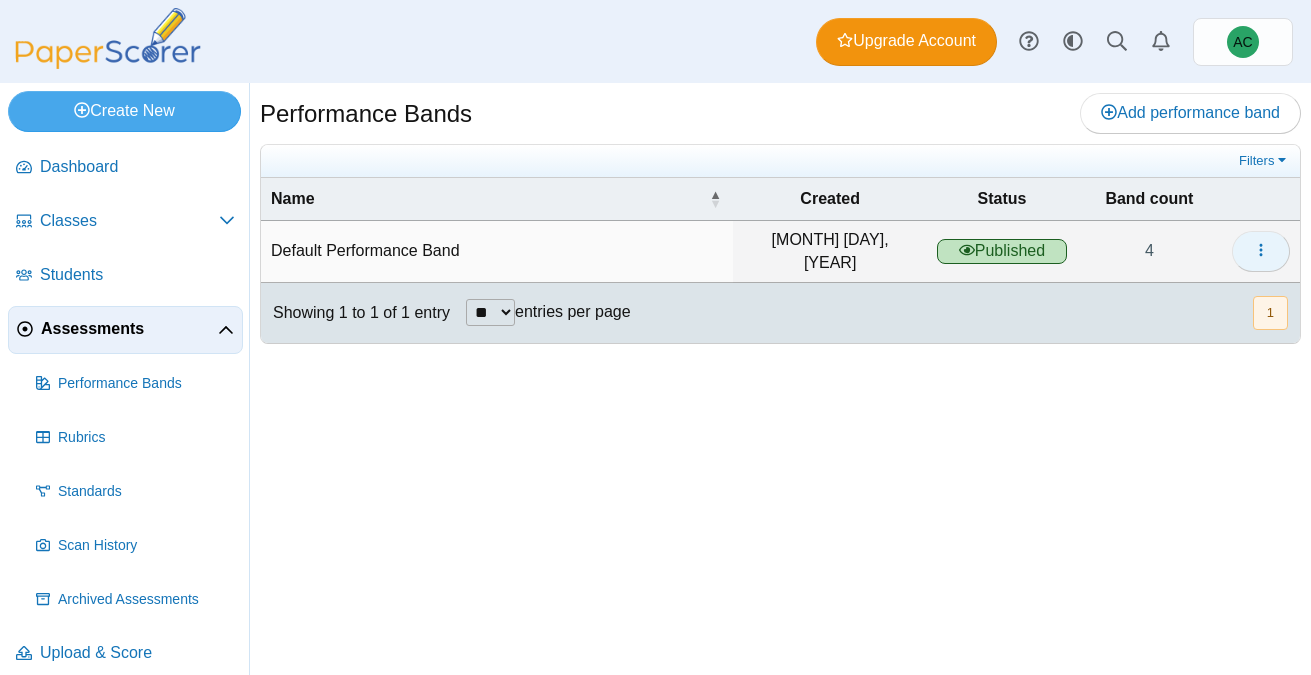 click at bounding box center [1261, 251] 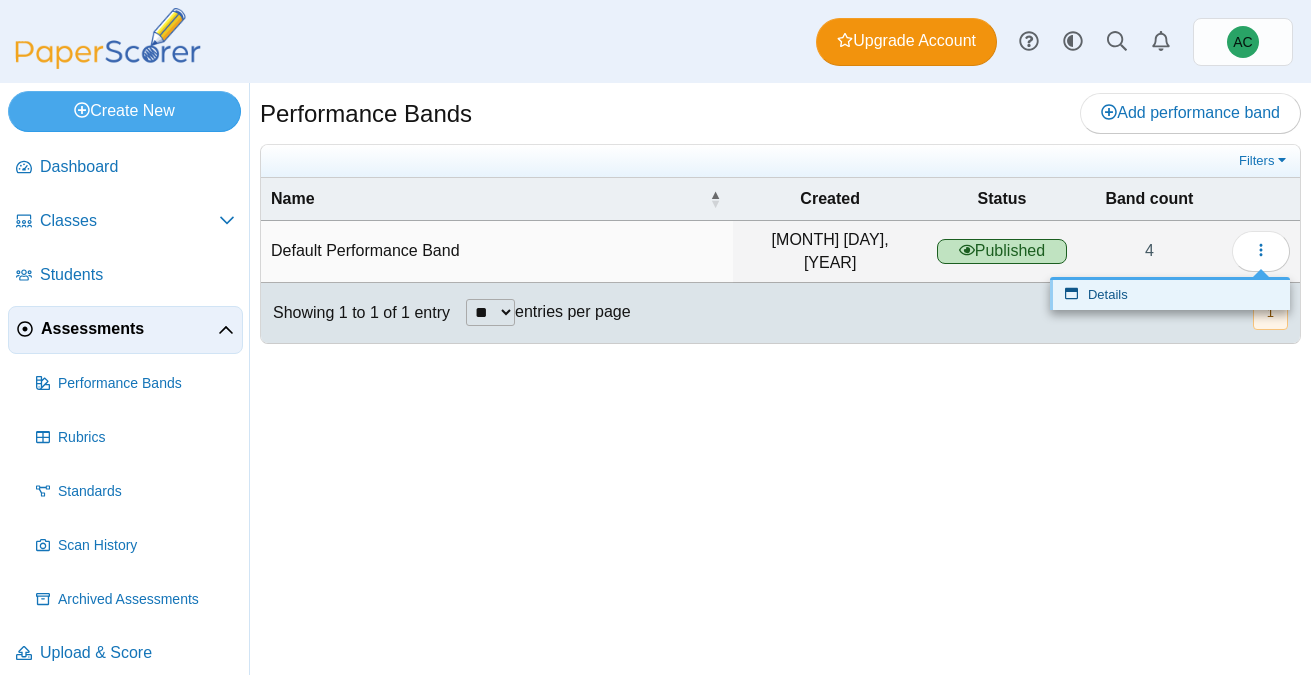 click on "Details" at bounding box center [1170, 295] 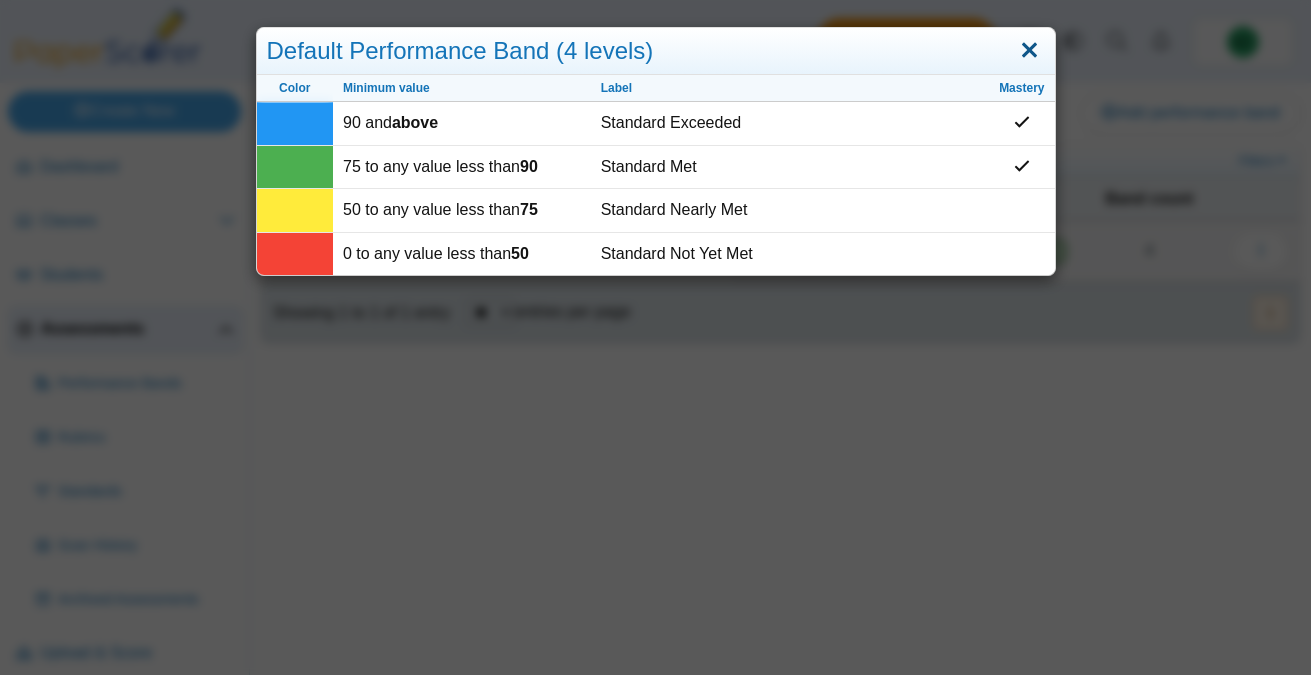 click at bounding box center (1029, 51) 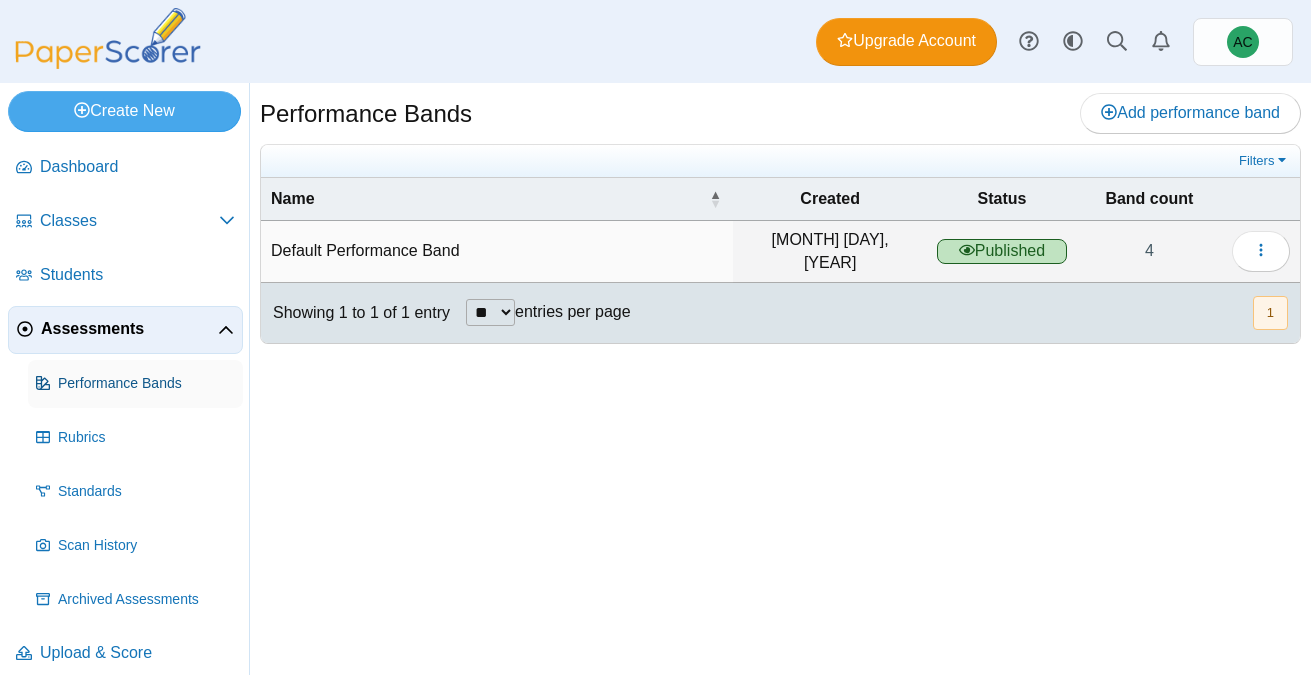 scroll, scrollTop: 16, scrollLeft: 0, axis: vertical 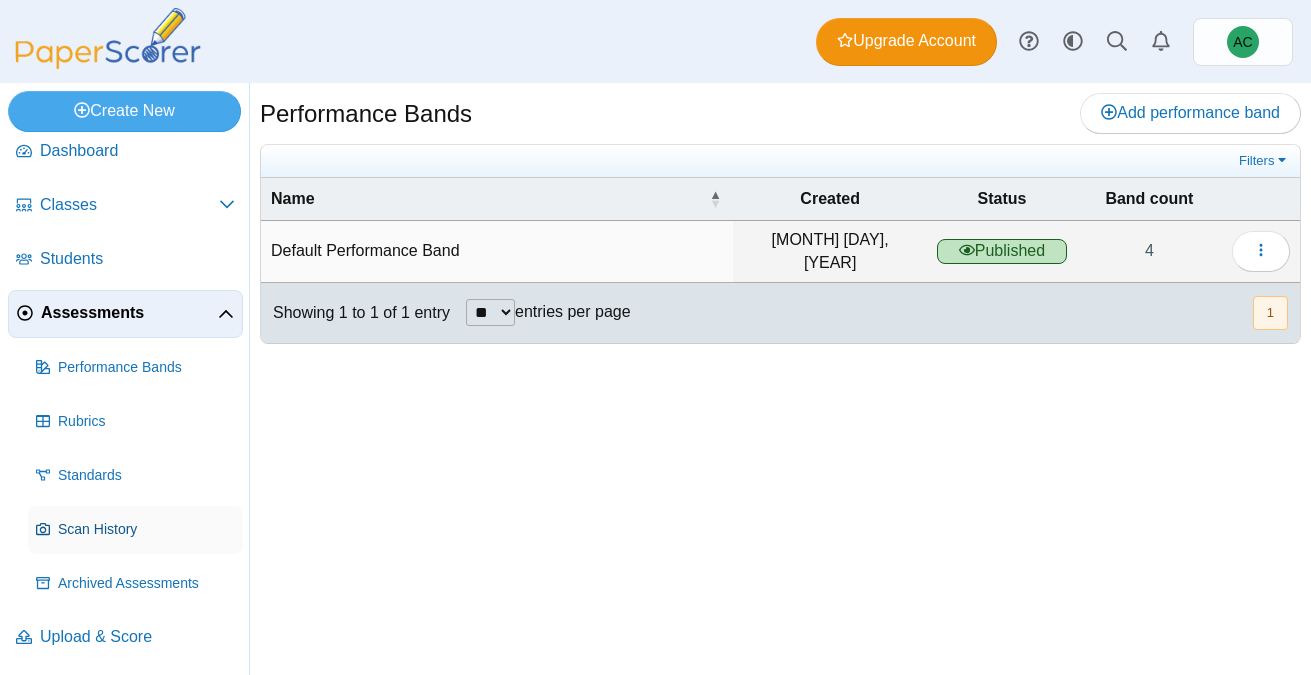 click on "Scan History" at bounding box center [146, 530] 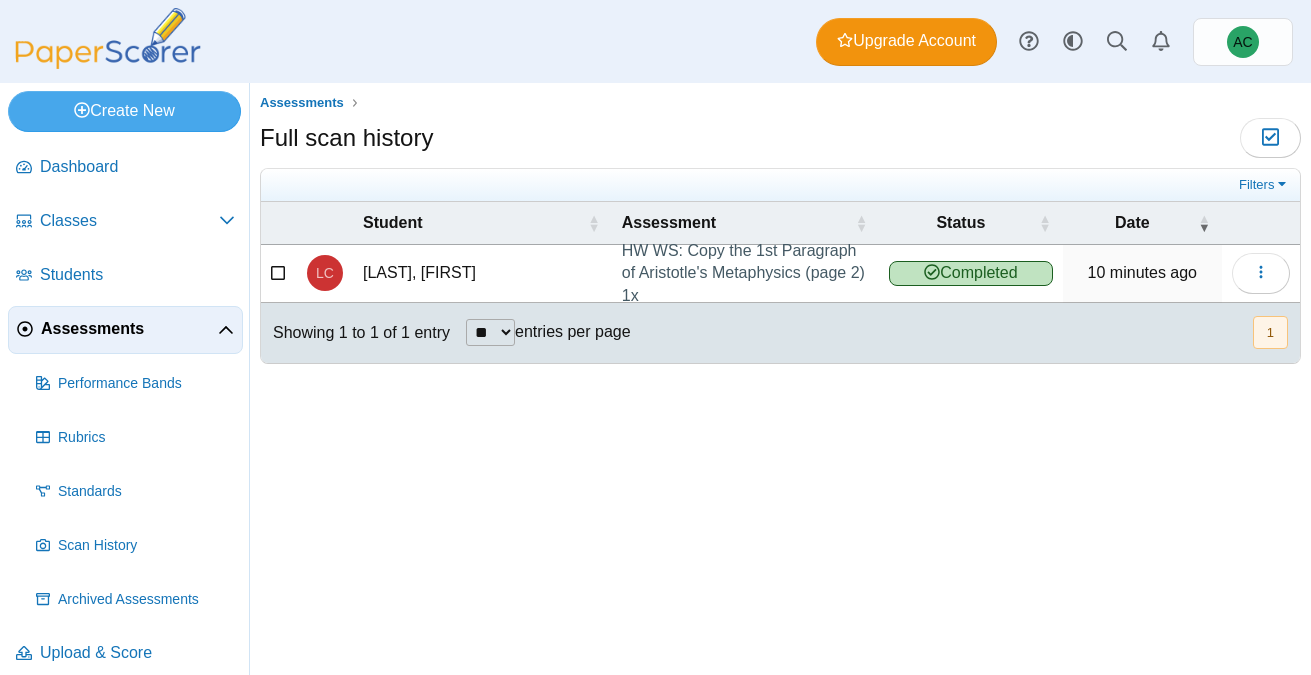 scroll, scrollTop: 0, scrollLeft: 0, axis: both 